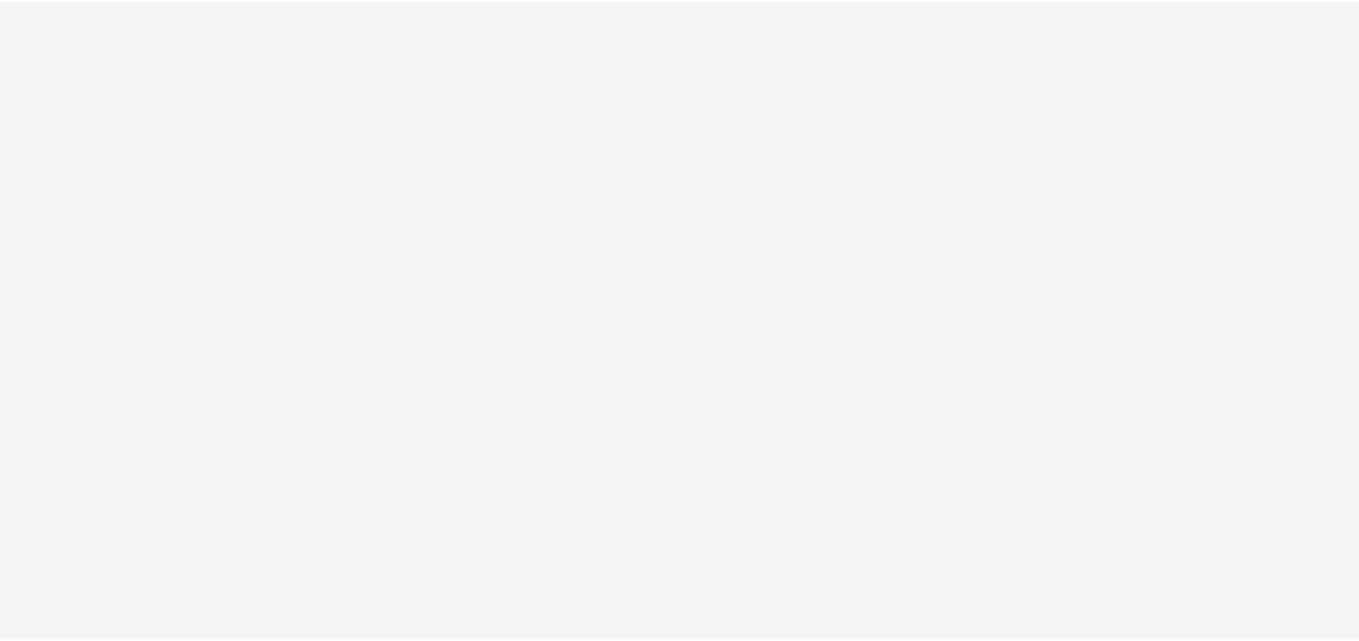 scroll, scrollTop: 0, scrollLeft: 0, axis: both 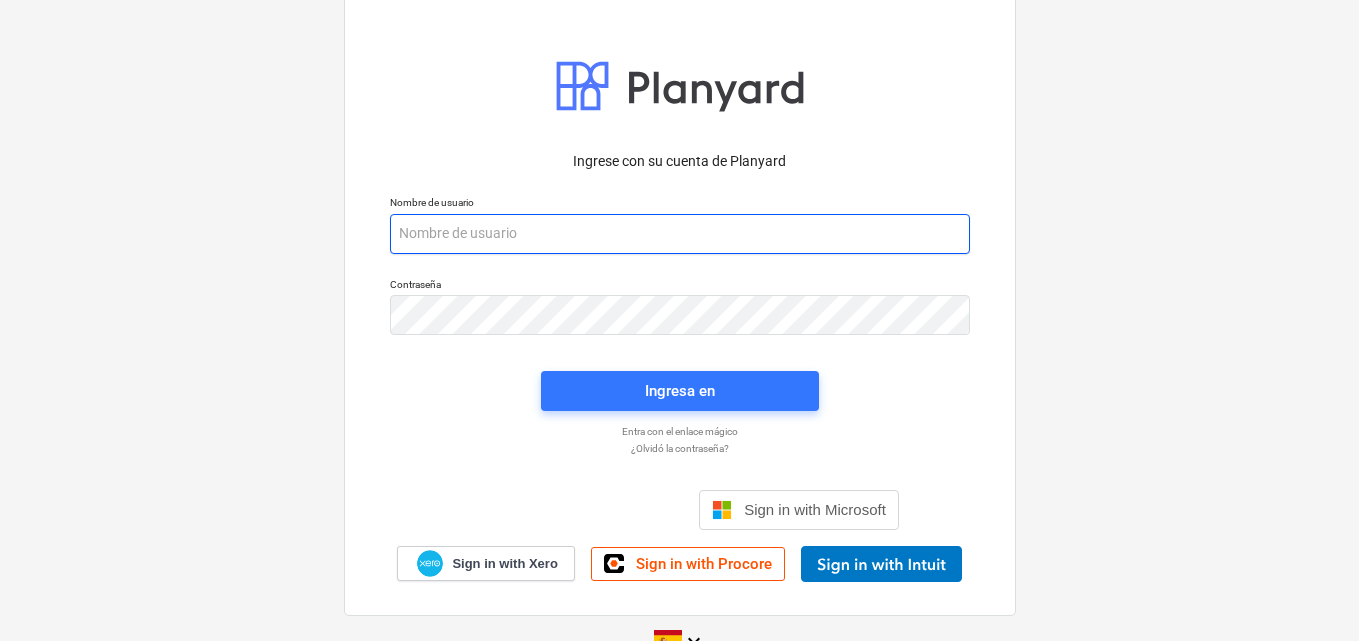 click at bounding box center [680, 234] 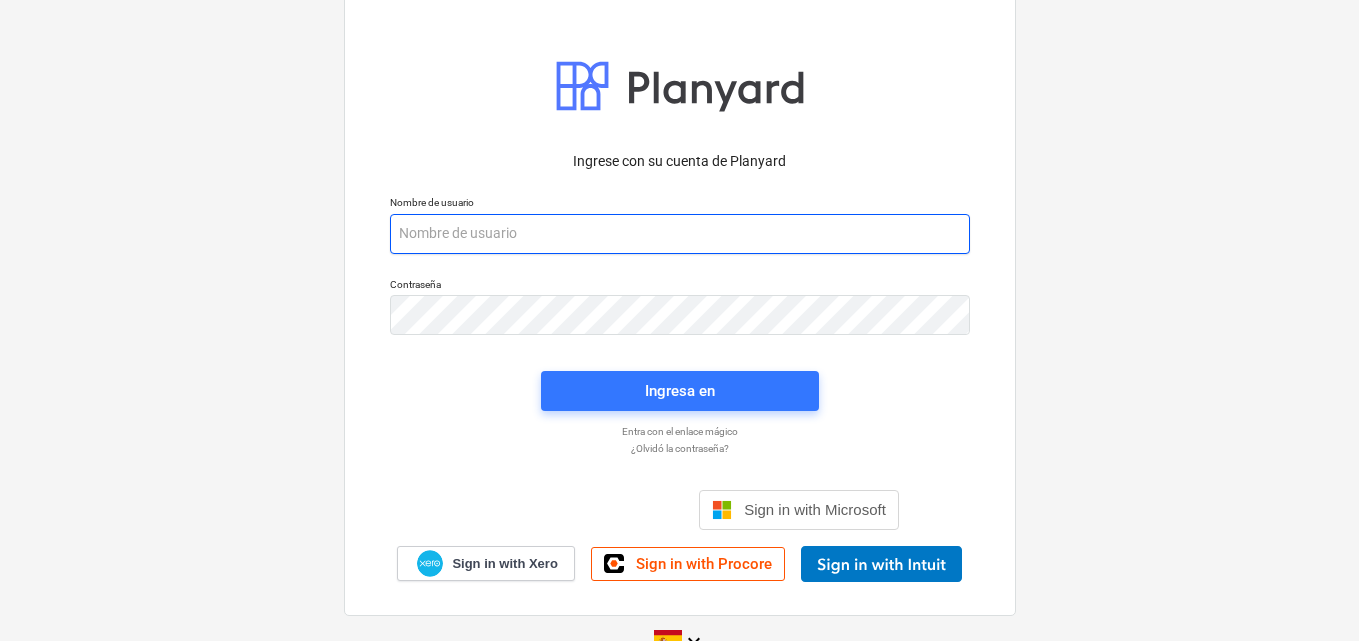 paste on "admin2+catiland@catilandpanama.com" 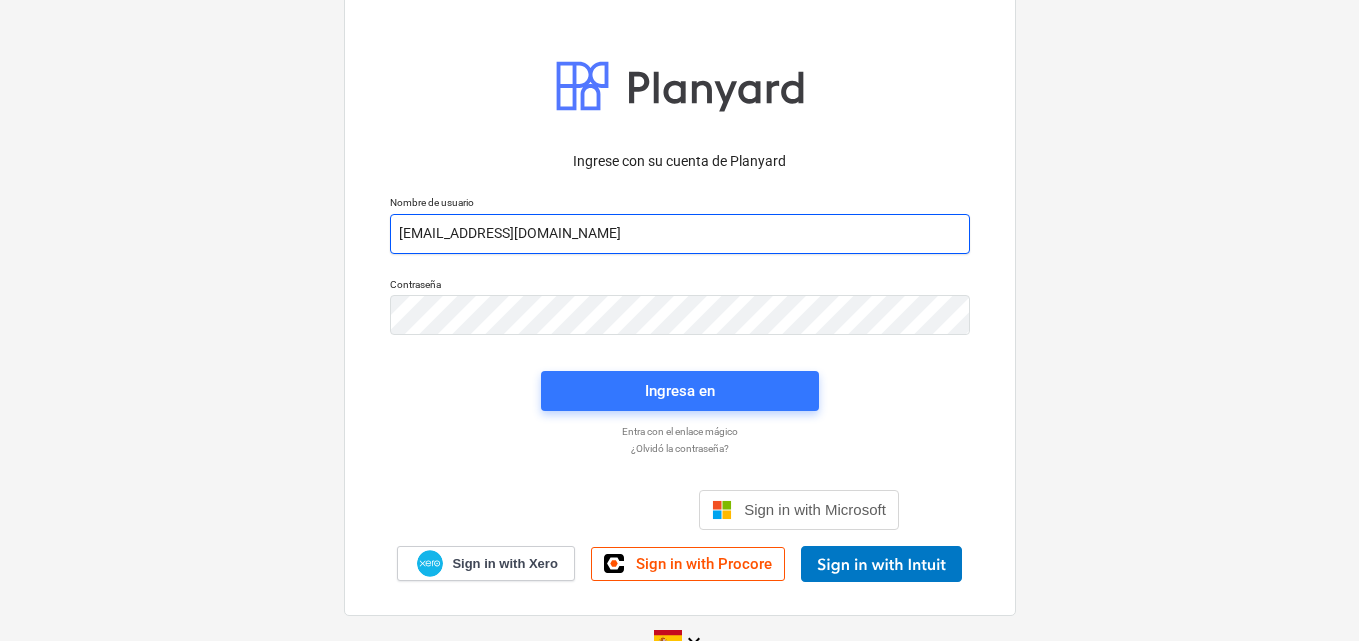 type on "admin2+catiland@catilandpanama.com" 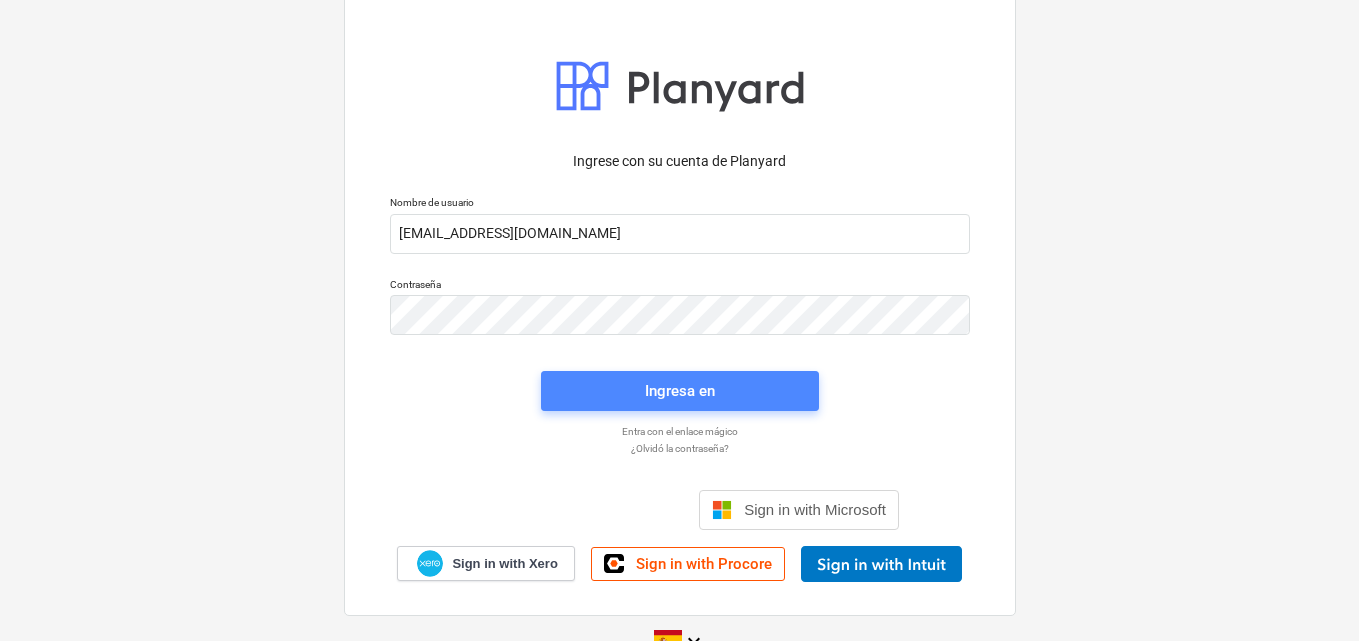 click on "Ingresa en" at bounding box center [680, 391] 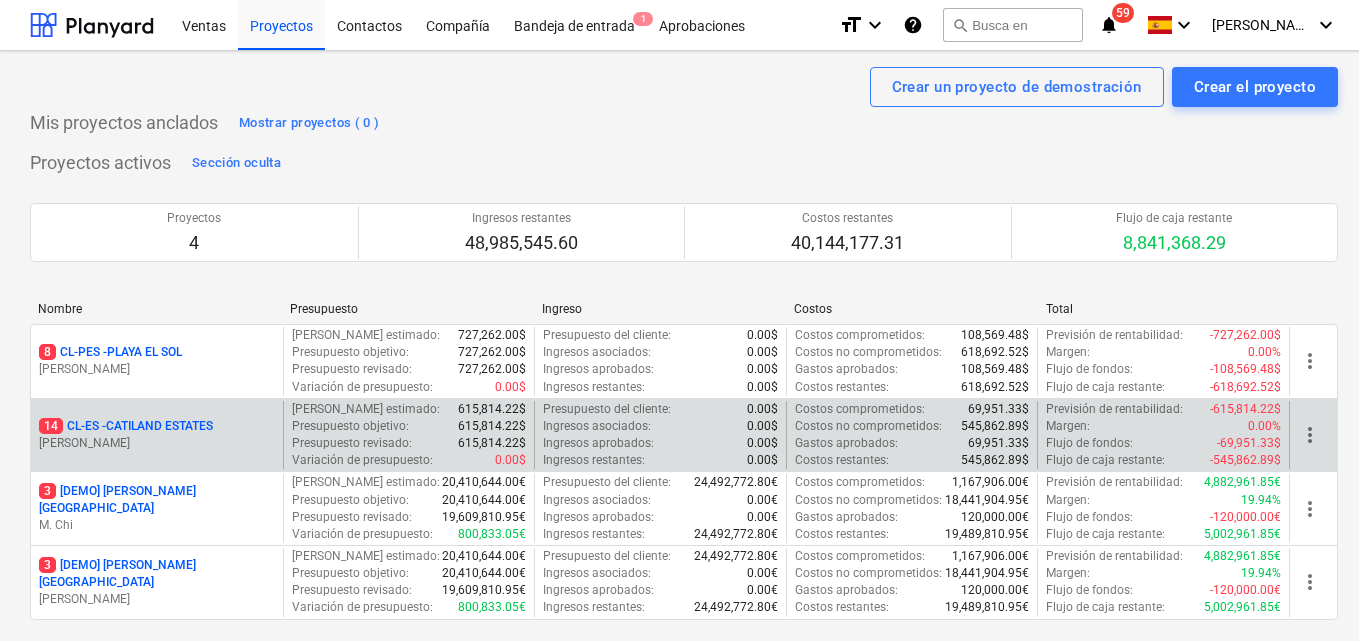 click on "14  CL-ES -  CATILAND ESTATES" at bounding box center (126, 426) 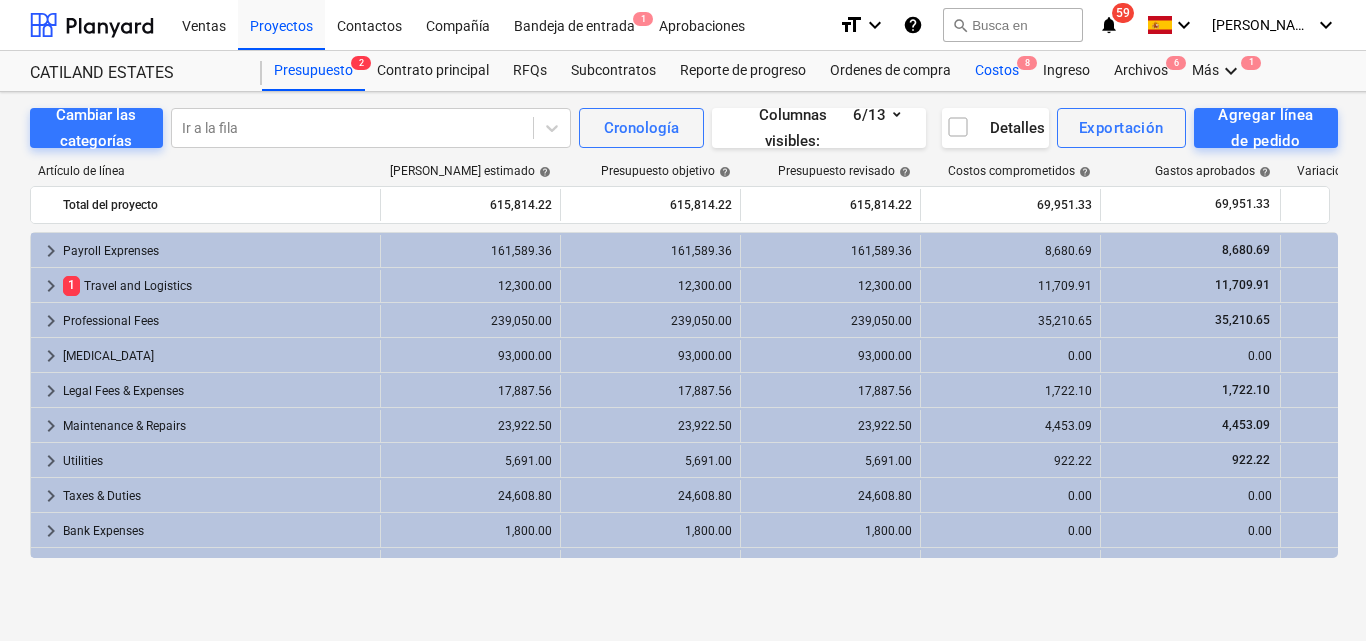 click on "Costos 8" at bounding box center (997, 71) 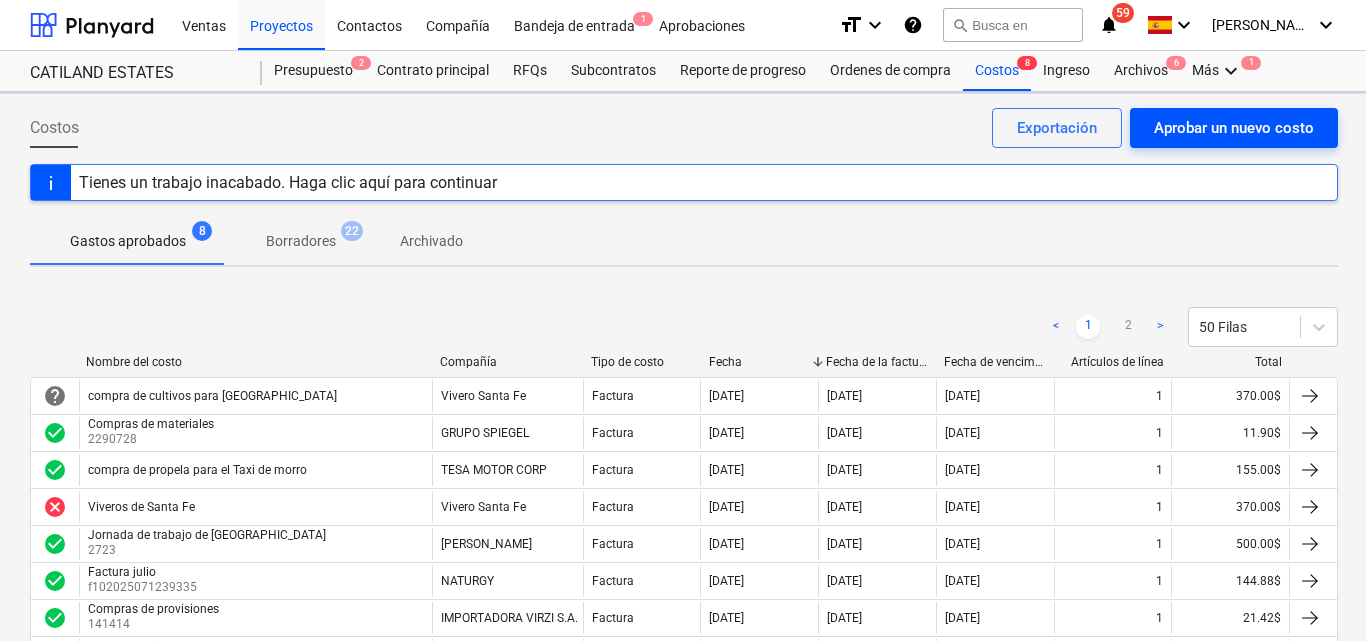 click on "Aprobar un nuevo costo" at bounding box center [1234, 128] 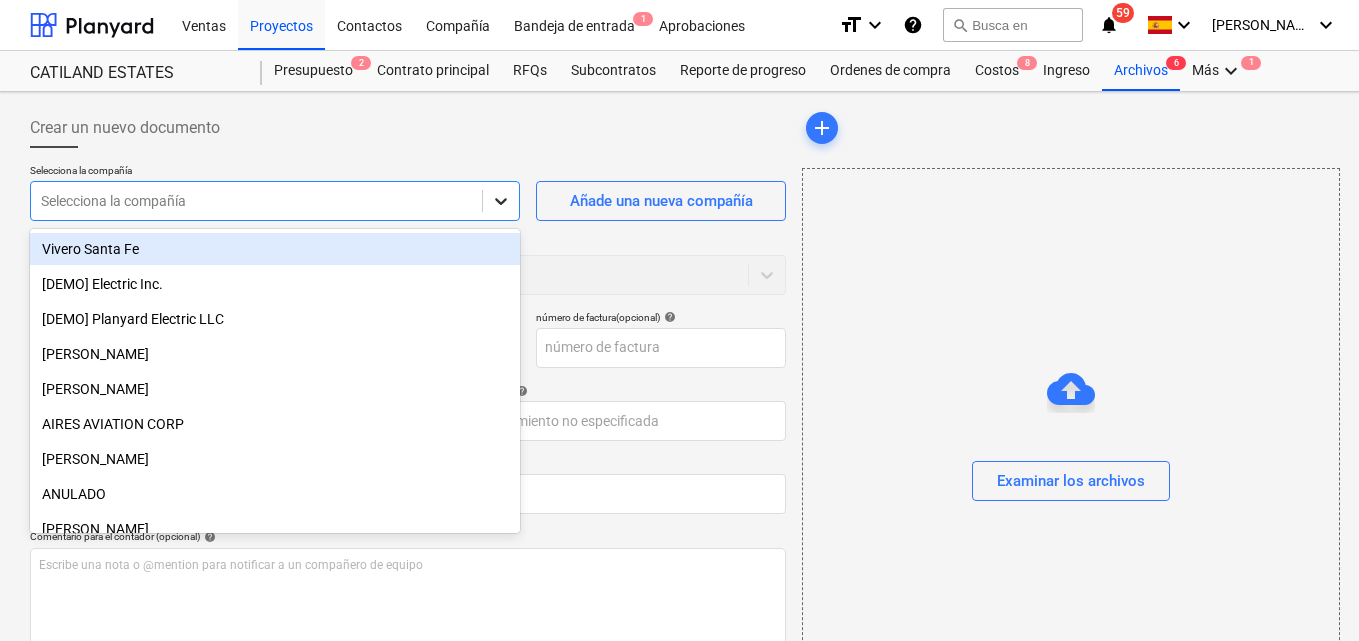 click 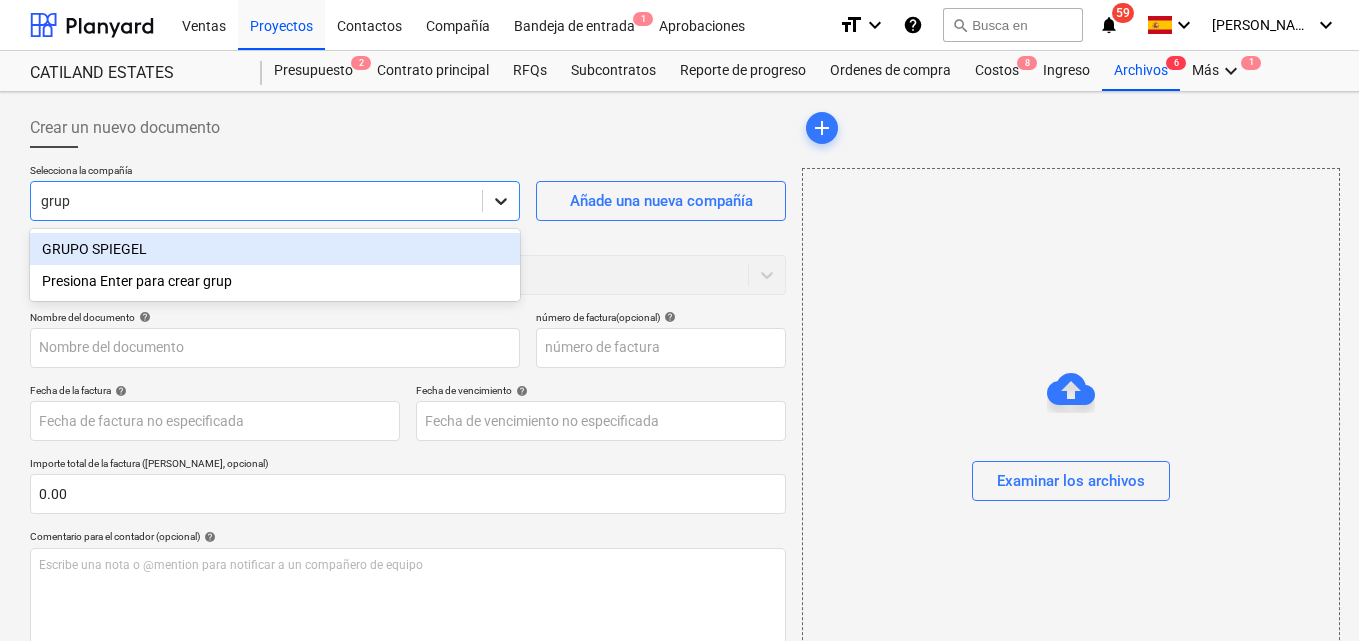 type on "grupo" 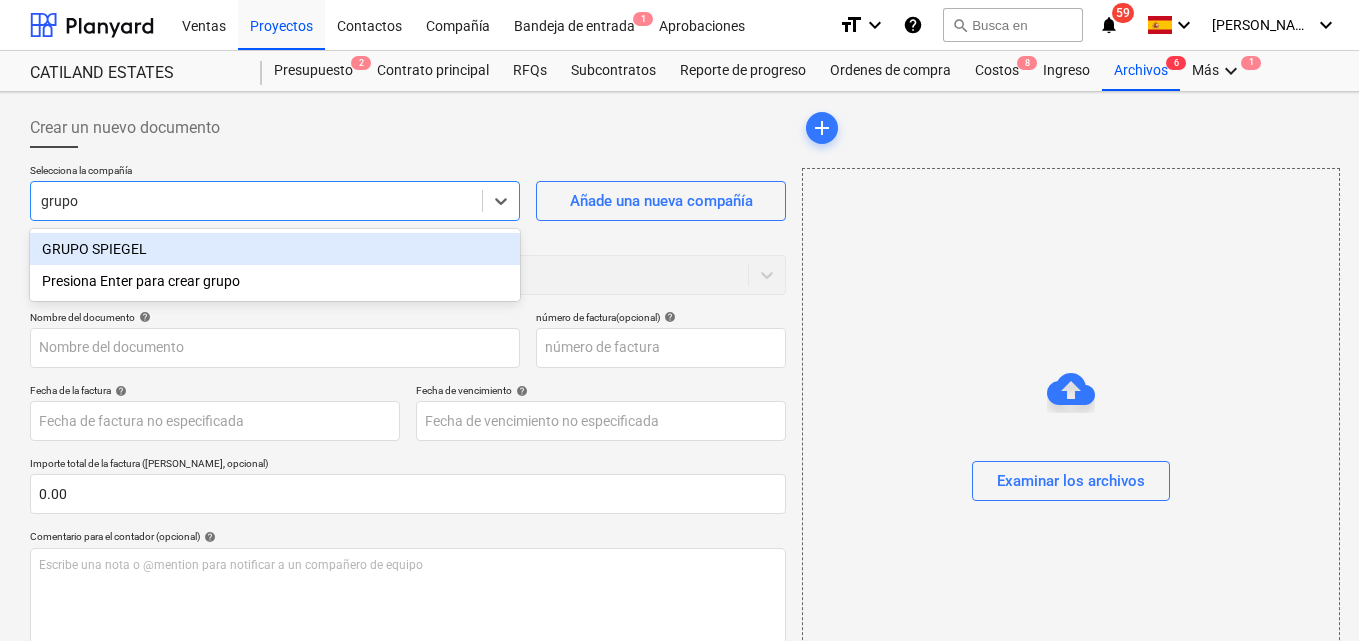 click on "GRUPO SPIEGEL" at bounding box center [275, 249] 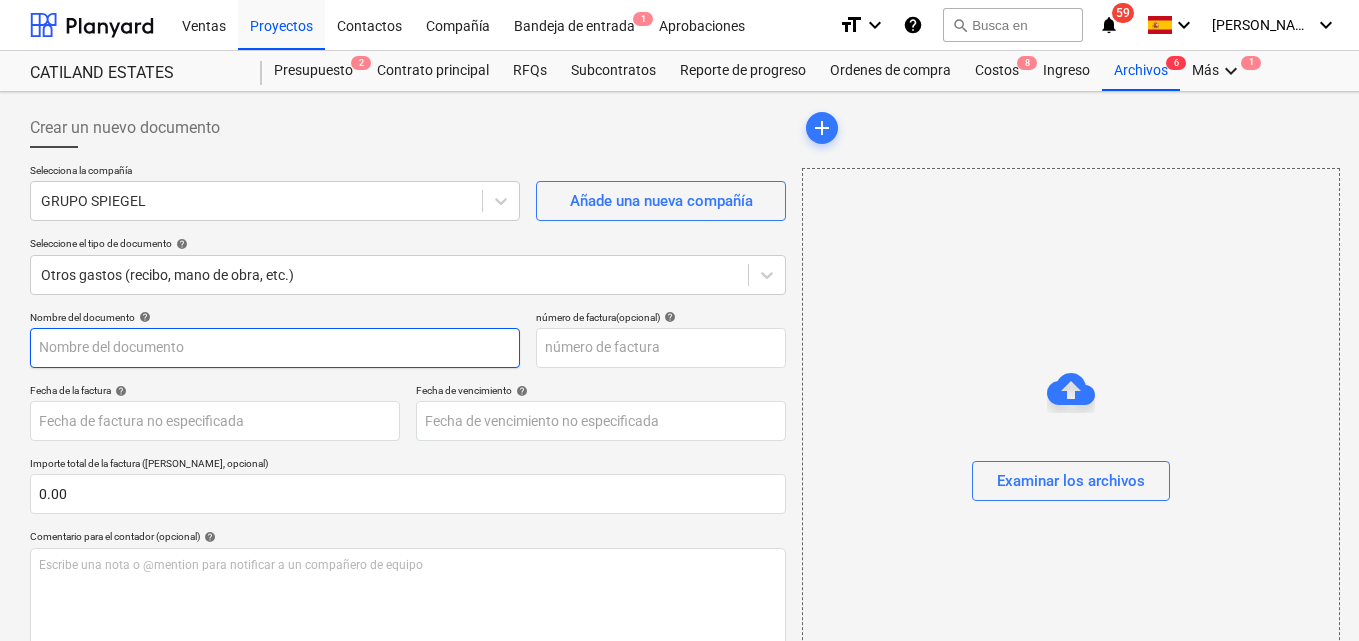 click at bounding box center (275, 348) 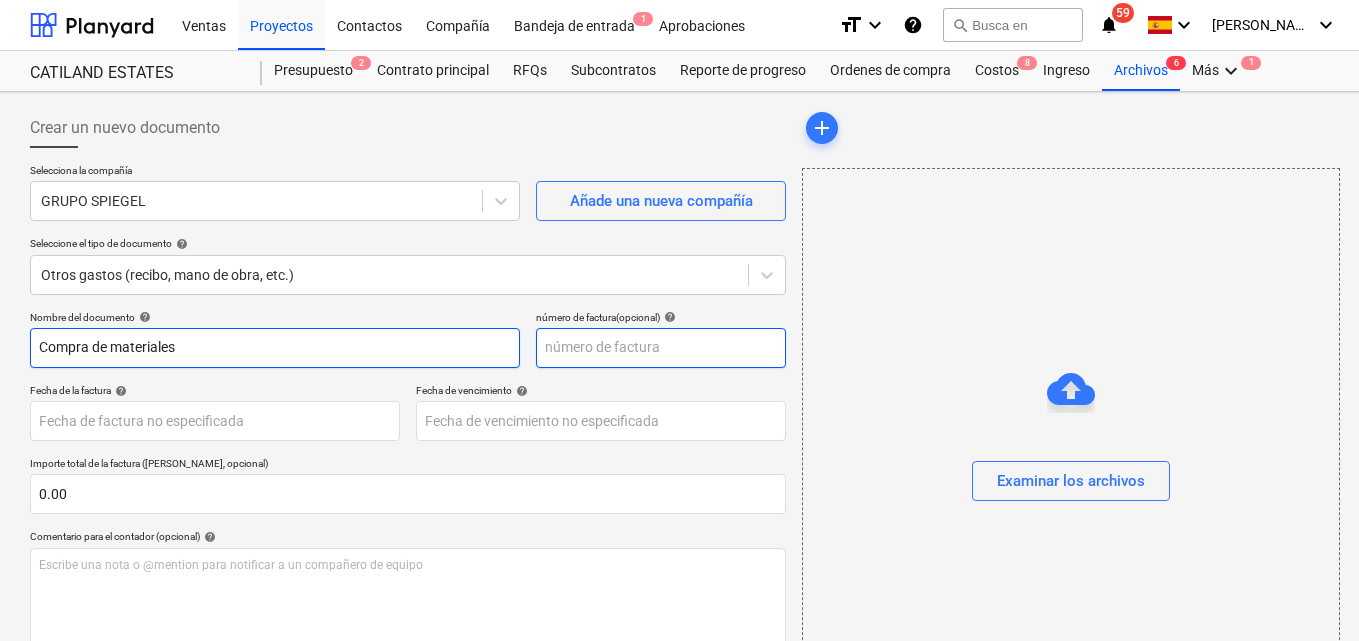 type on "Compra de materiales" 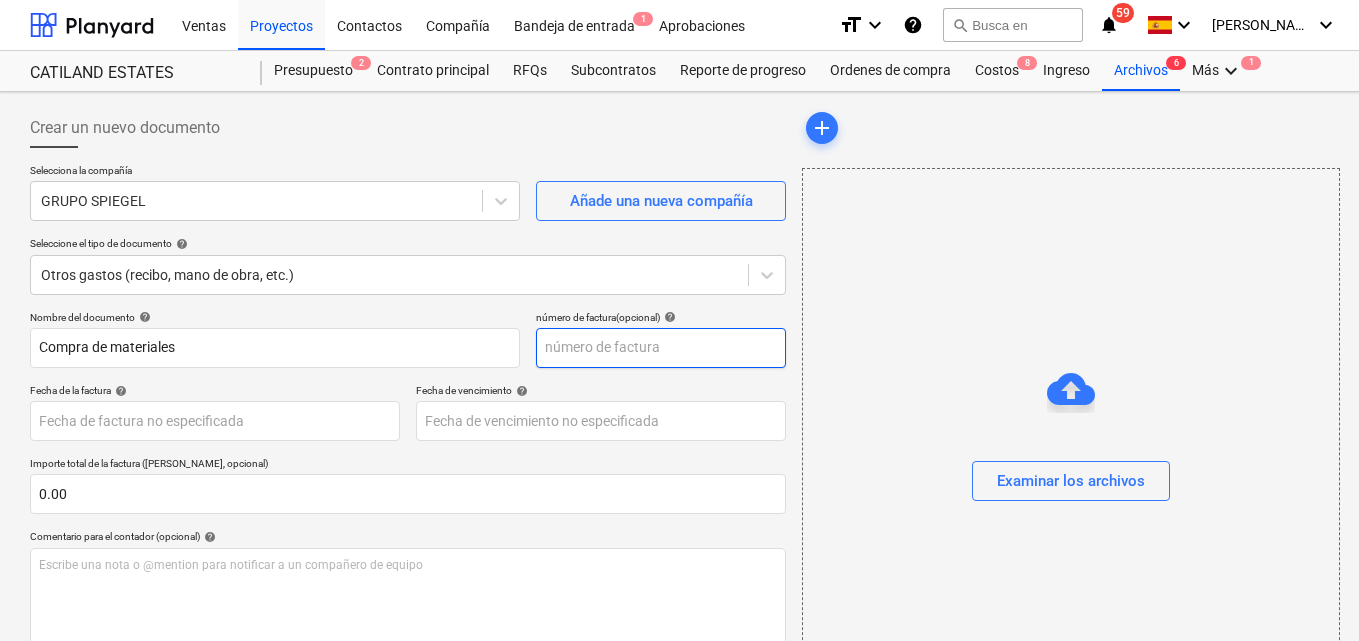 click at bounding box center [661, 348] 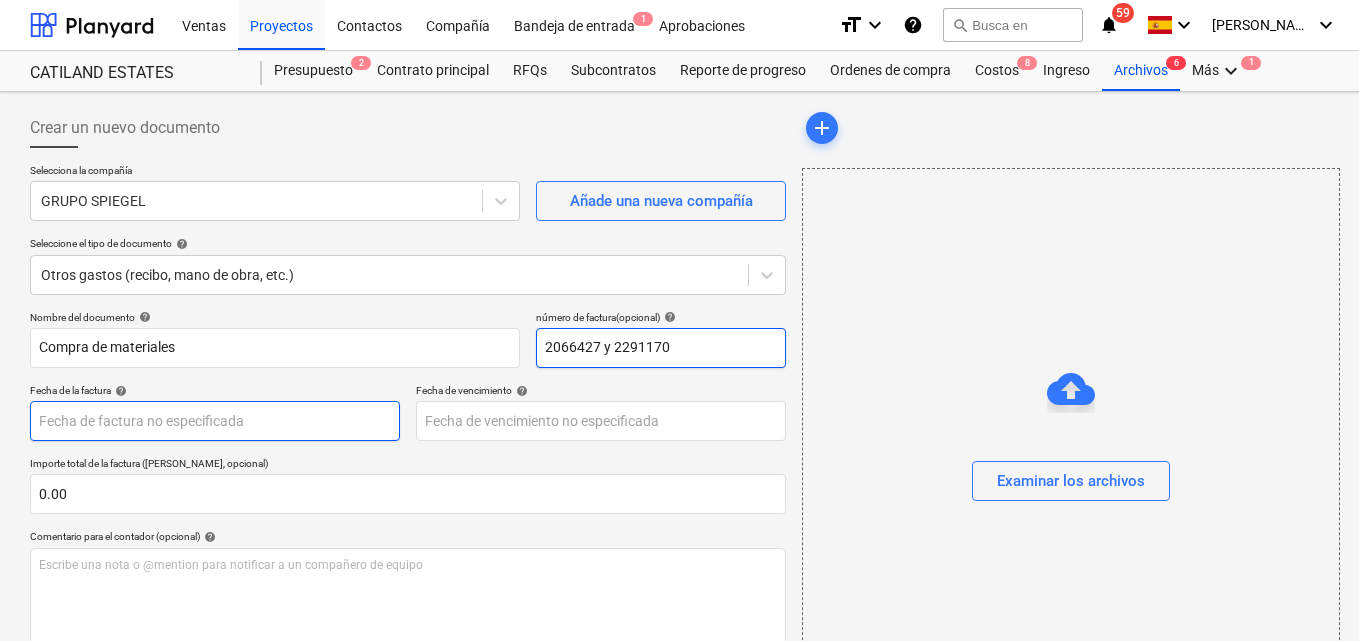 type on "2066427 y 2291170" 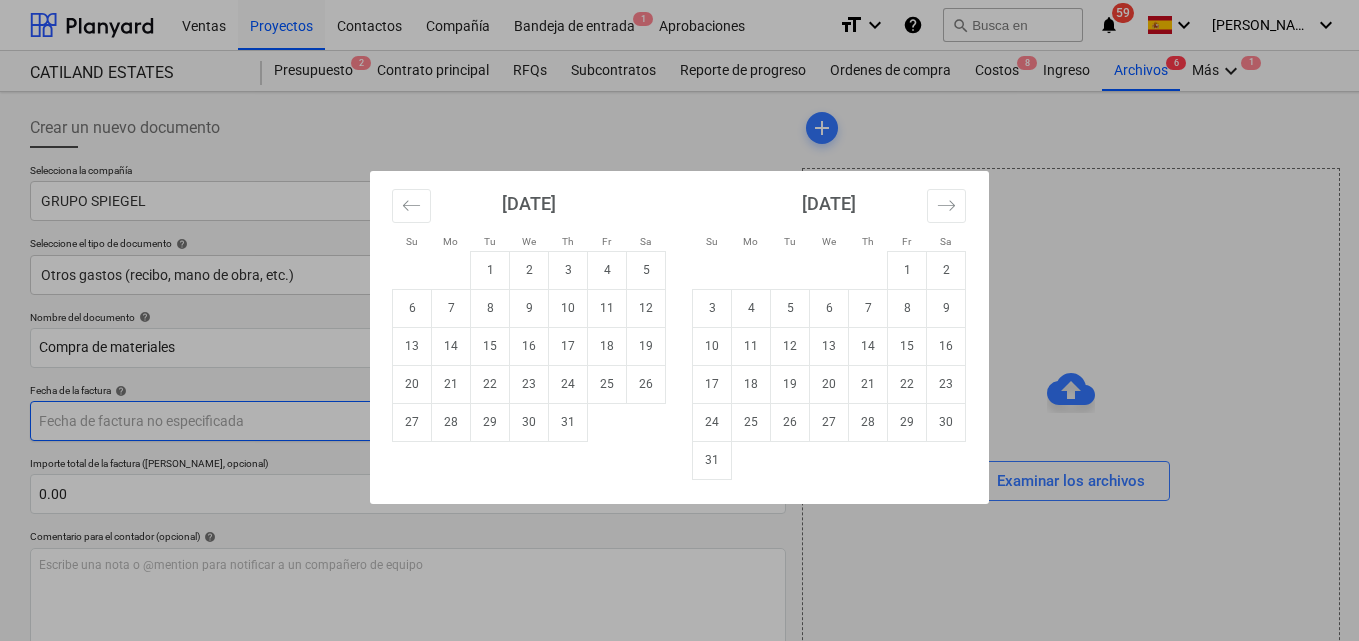 click on "Ventas Proyectos Contactos Compañía Bandeja de entrada 1 Aprobaciones format_size keyboard_arrow_down help search Busca en notifications 59 keyboard_arrow_down M. MORALES keyboard_arrow_down CATILAND ESTATES Presupuesto 2 Contrato principal RFQs Subcontratos Reporte de progreso Ordenes de compra Costos 8 Ingreso Archivos 6 Más keyboard_arrow_down 1 Crear un nuevo documento Selecciona la compañía GRUPO SPIEGEL   Añade una nueva compañía Seleccione el tipo de documento help Otros gastos (recibo, mano de obra, etc.) Nombre del documento help Compra de materiales número de factura  (opcional) help 2066427 y 2291170 Fecha de la factura help Press the down arrow key to interact with the calendar and
select a date. Press the question mark key to get the keyboard shortcuts for changing dates. Fecha de vencimiento help Press the down arrow key to interact with the calendar and
select a date. Press the question mark key to get the keyboard shortcuts for changing dates. 0.00 help ﻿ Despejado Guardar" at bounding box center (679, 320) 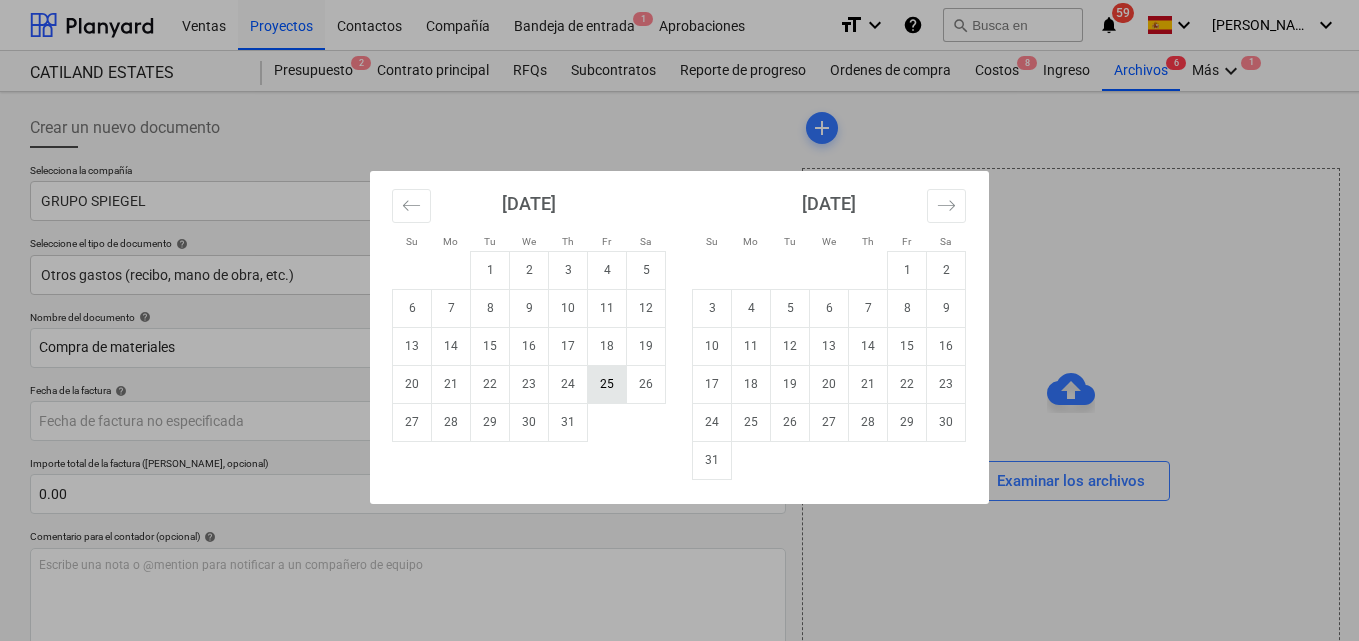 click on "25" at bounding box center (607, 384) 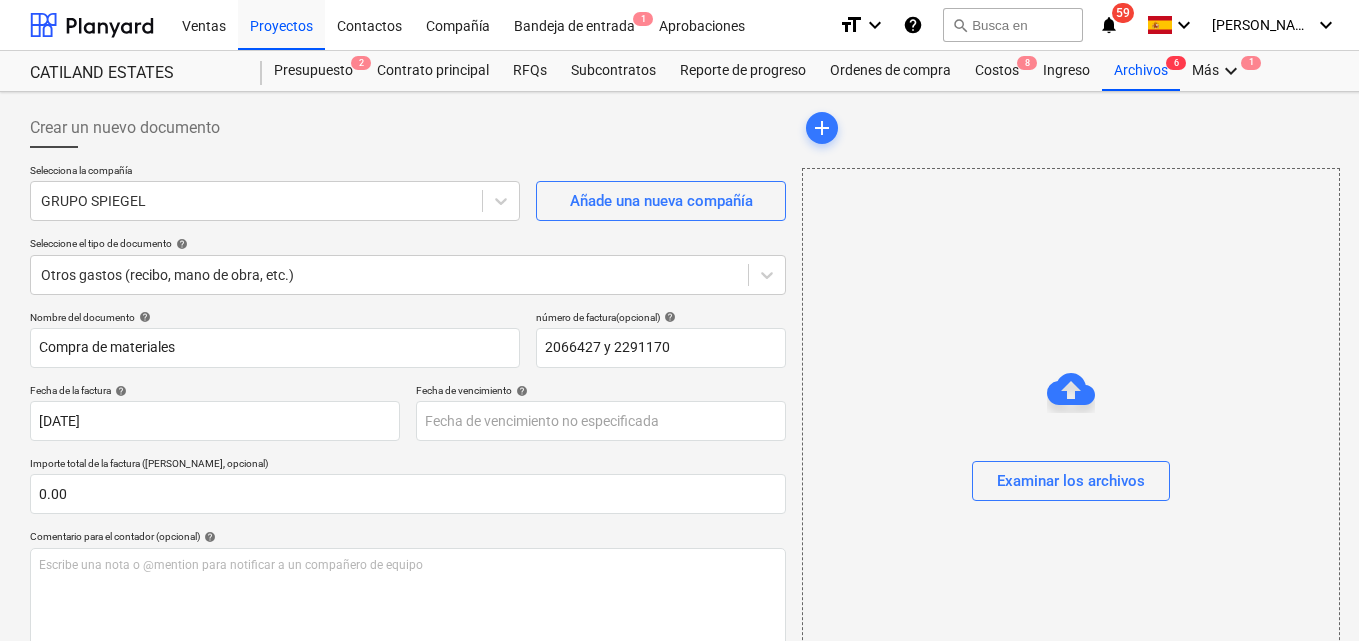 type on "[DATE]" 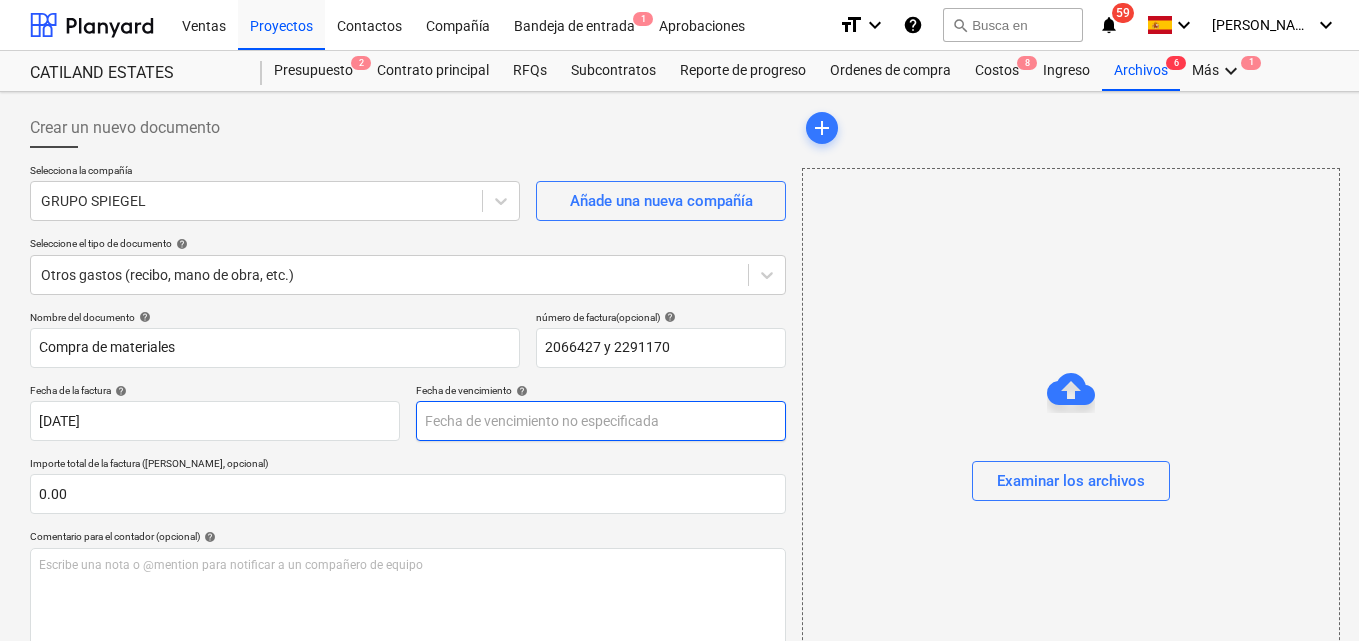 click on "Ventas Proyectos Contactos Compañía Bandeja de entrada 1 Aprobaciones format_size keyboard_arrow_down help search Busca en notifications 59 keyboard_arrow_down M. MORALES keyboard_arrow_down CATILAND ESTATES Presupuesto 2 Contrato principal RFQs Subcontratos Reporte de progreso Ordenes de compra Costos 8 Ingreso Archivos 6 Más keyboard_arrow_down 1 Crear un nuevo documento Selecciona la compañía GRUPO SPIEGEL   Añade una nueva compañía Seleccione el tipo de documento help Otros gastos (recibo, mano de obra, etc.) Nombre del documento help Compra de materiales número de factura  (opcional) help 2066427 y 2291170 Fecha de la factura help 25 Jul 2025 25.07.2025 Press the down arrow key to interact with the calendar and
select a date. Press the question mark key to get the keyboard shortcuts for changing dates. Fecha de vencimiento help Press the down arrow key to interact with the calendar and
select a date. Press the question mark key to get the keyboard shortcuts for changing dates. 0.00 ﻿" at bounding box center [679, 320] 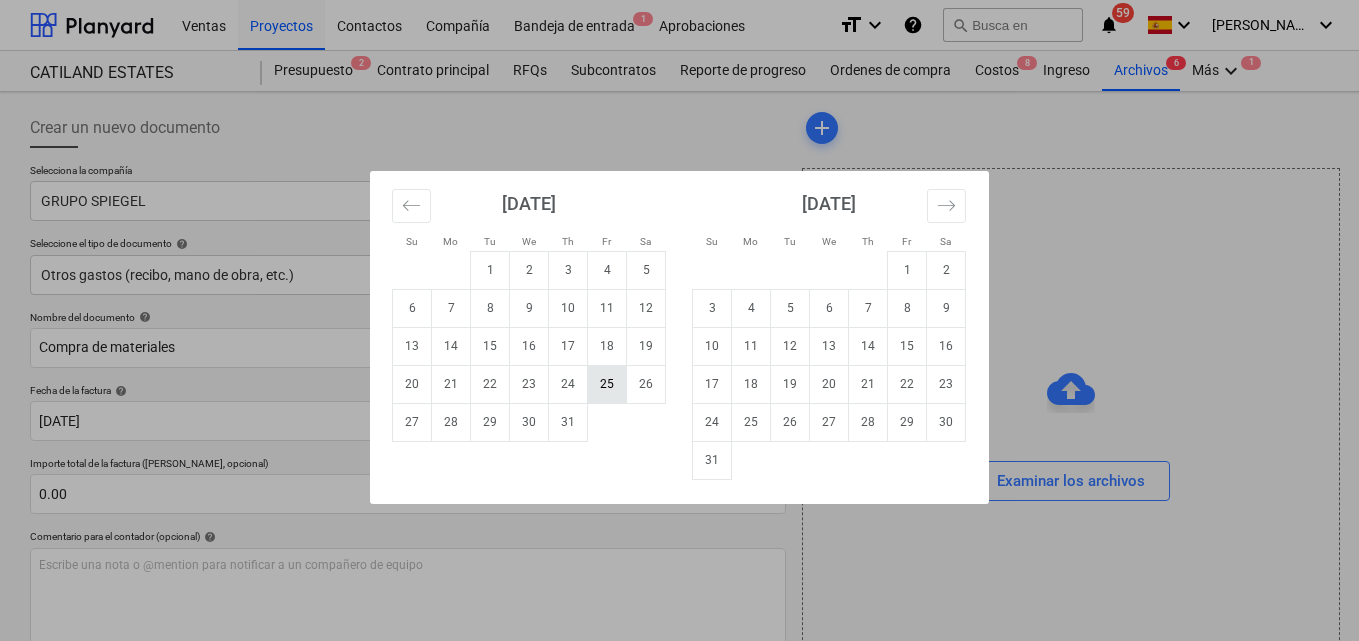 click on "25" at bounding box center (607, 384) 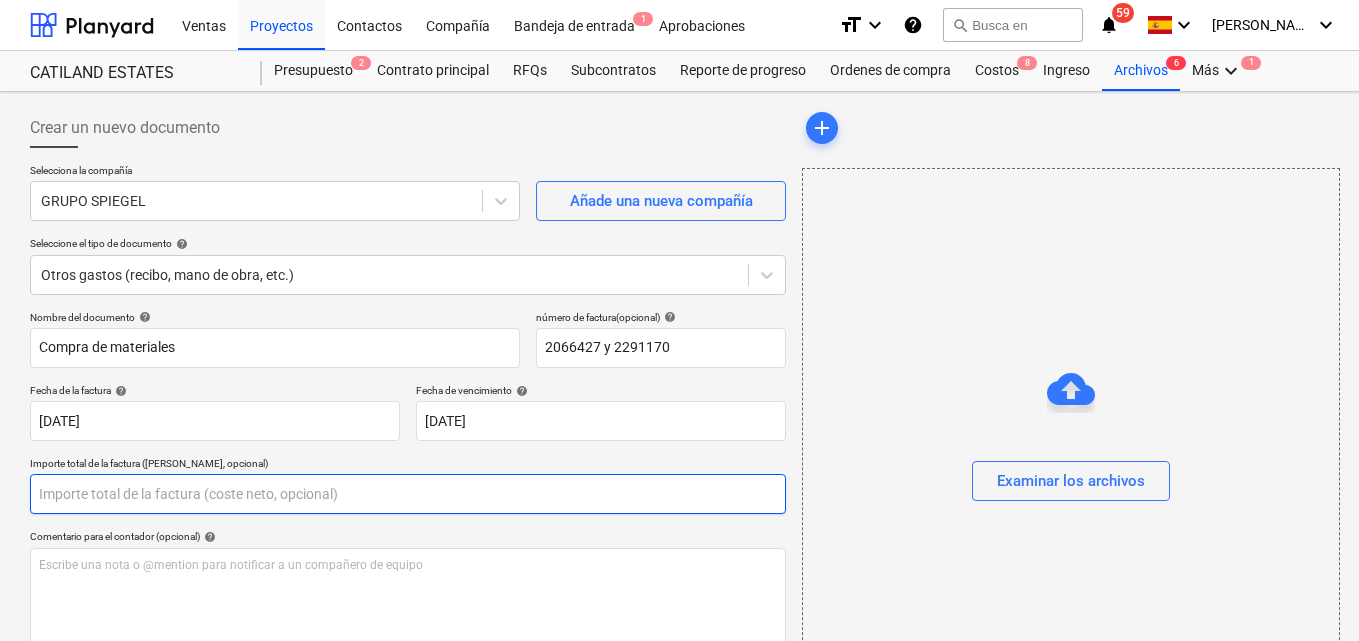 click at bounding box center (408, 494) 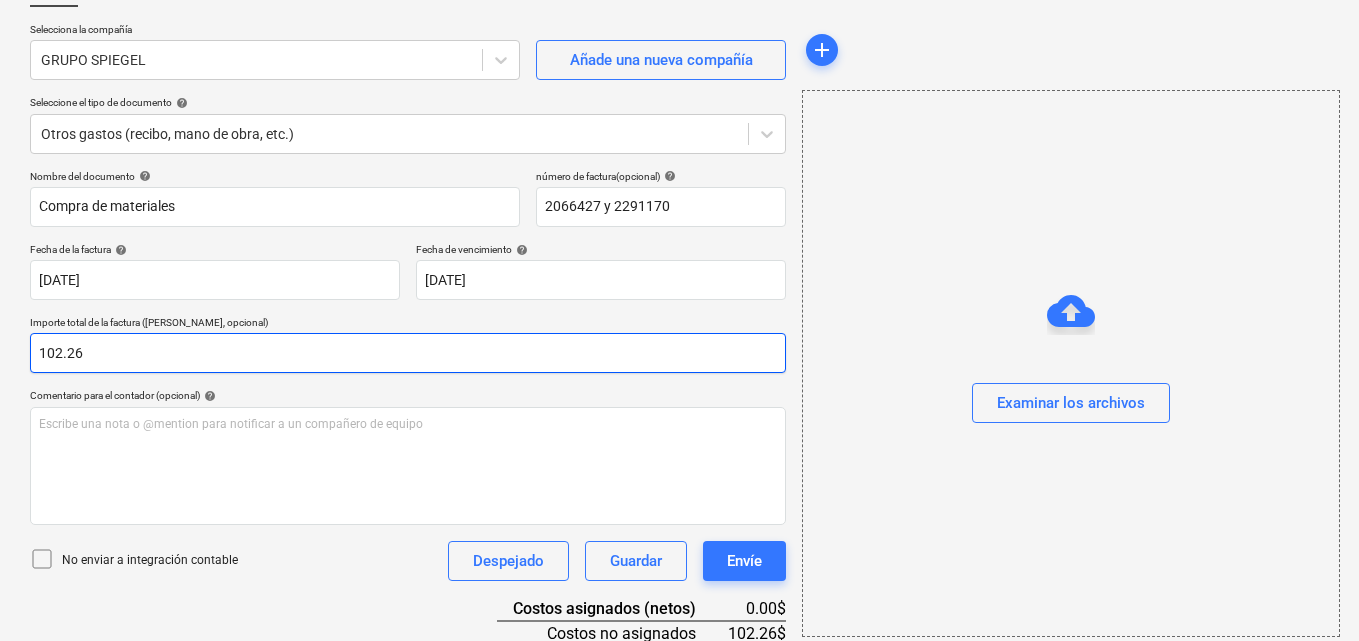 scroll, scrollTop: 200, scrollLeft: 0, axis: vertical 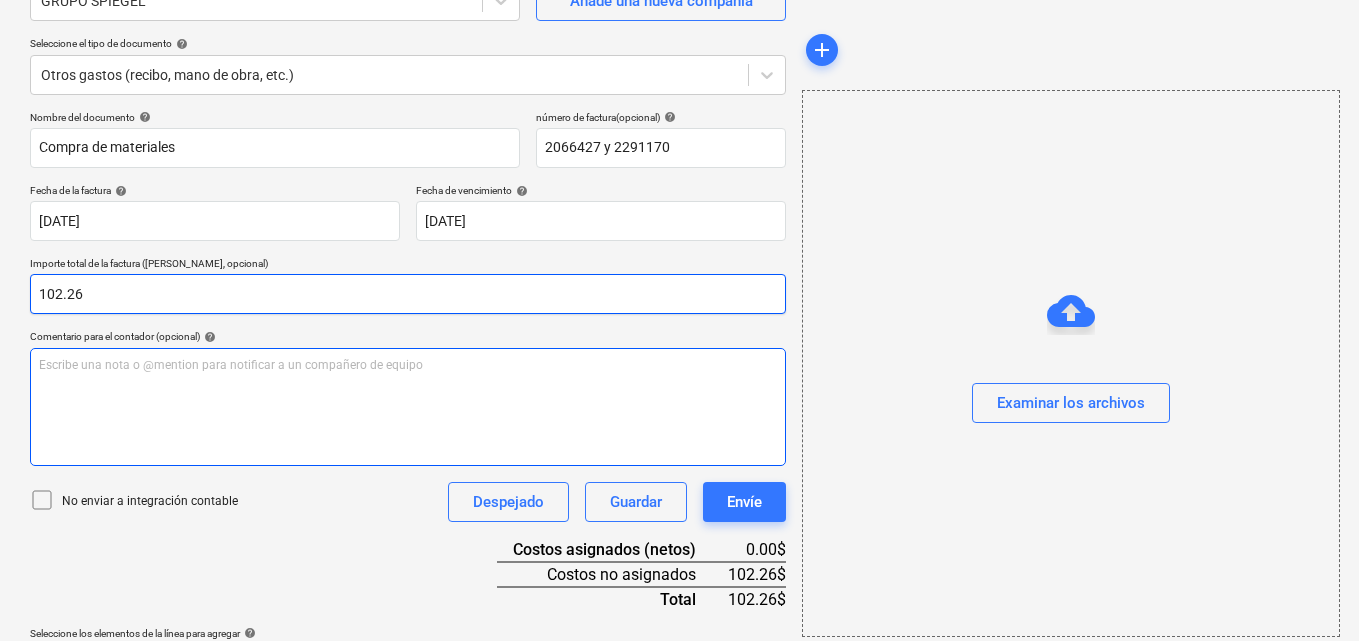 type on "102.26" 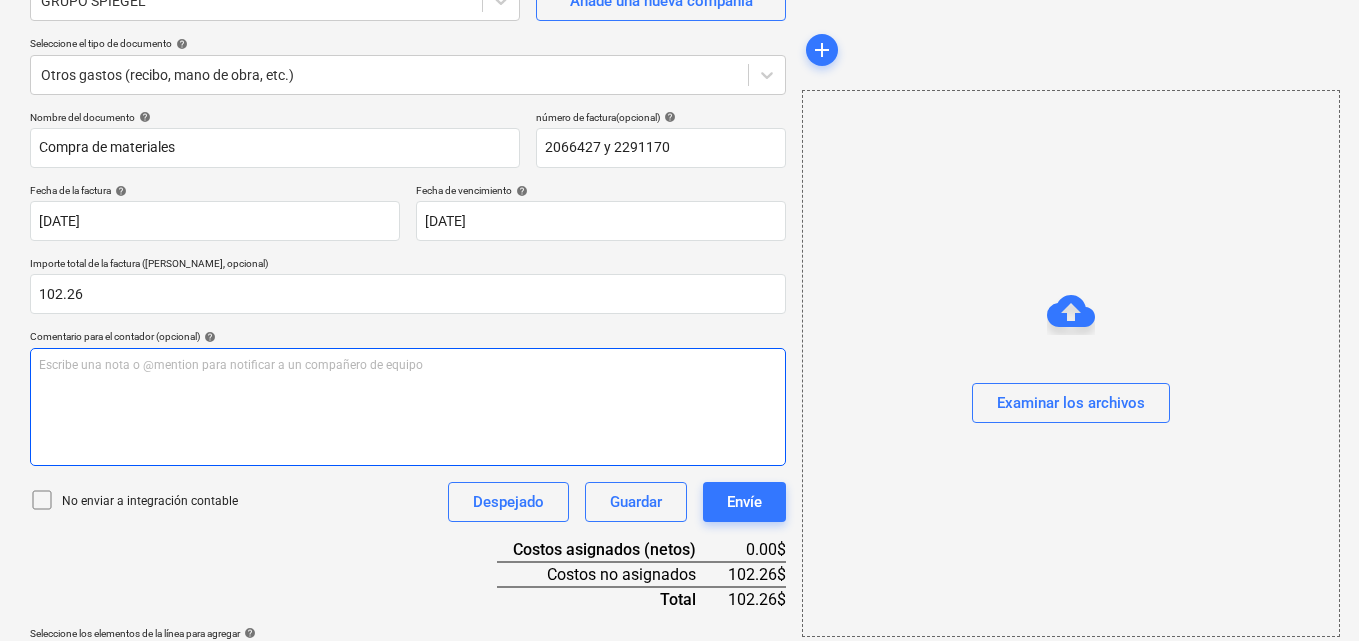 click on "Escribe una nota o @mention para notificar a un compañero de equipo ﻿" at bounding box center [408, 365] 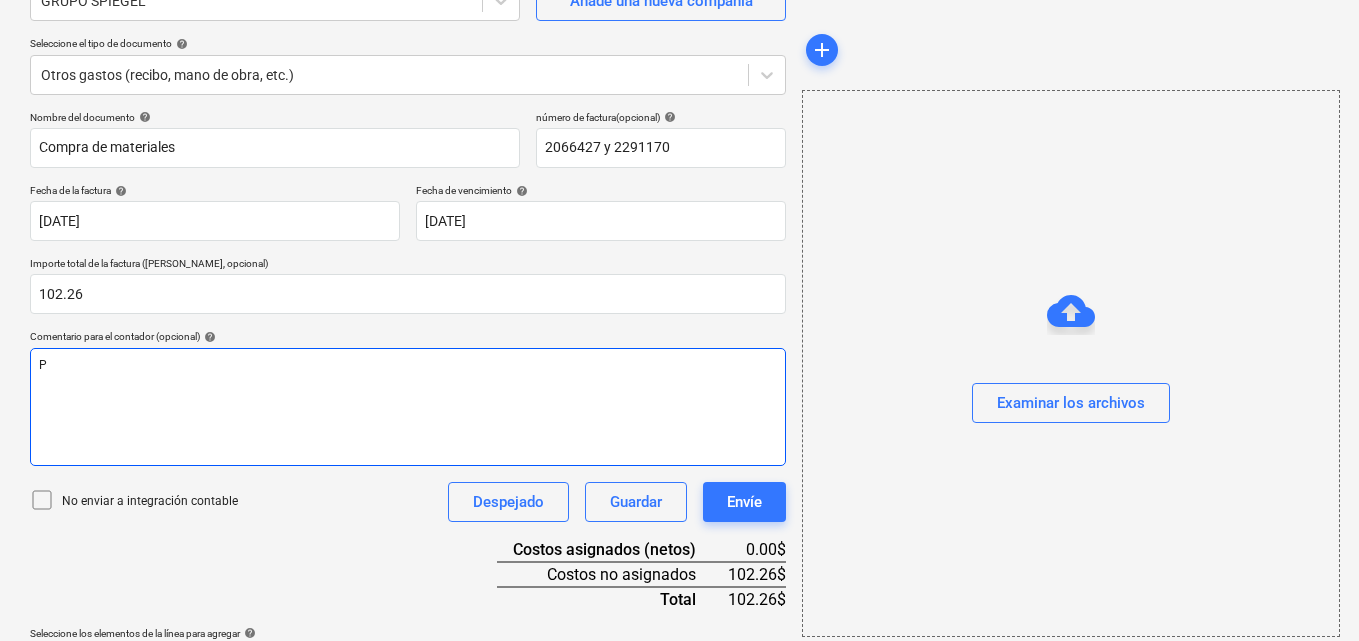 type 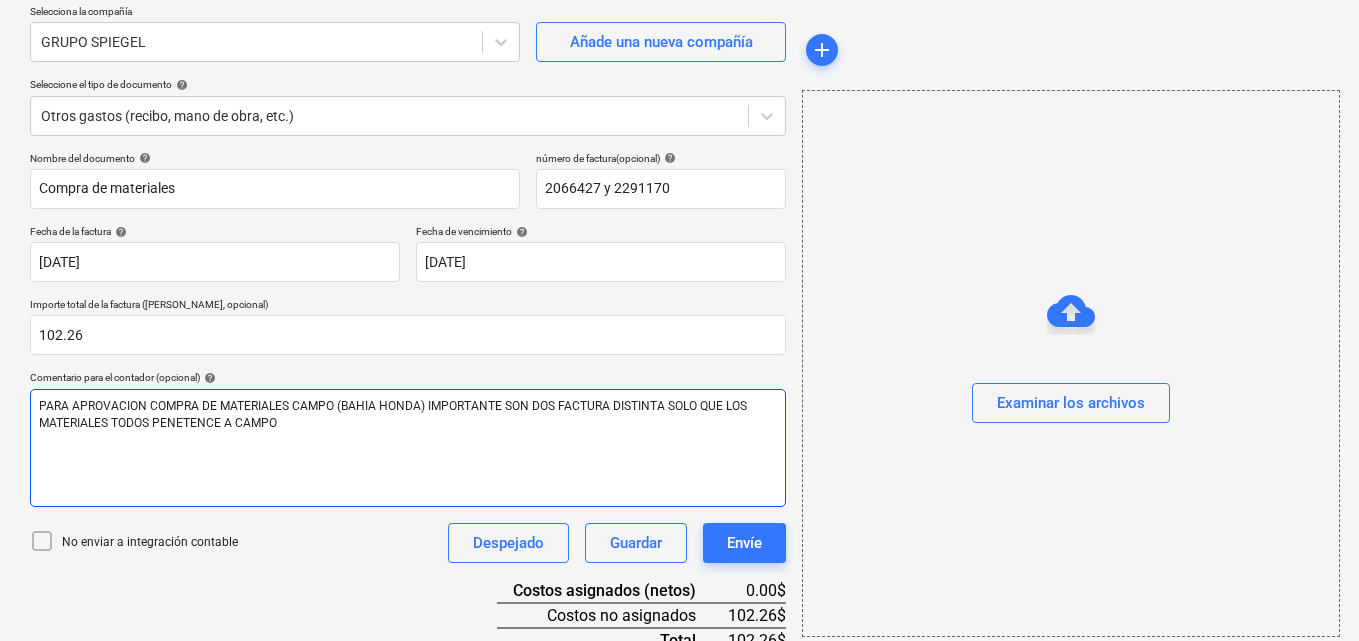 scroll, scrollTop: 259, scrollLeft: 0, axis: vertical 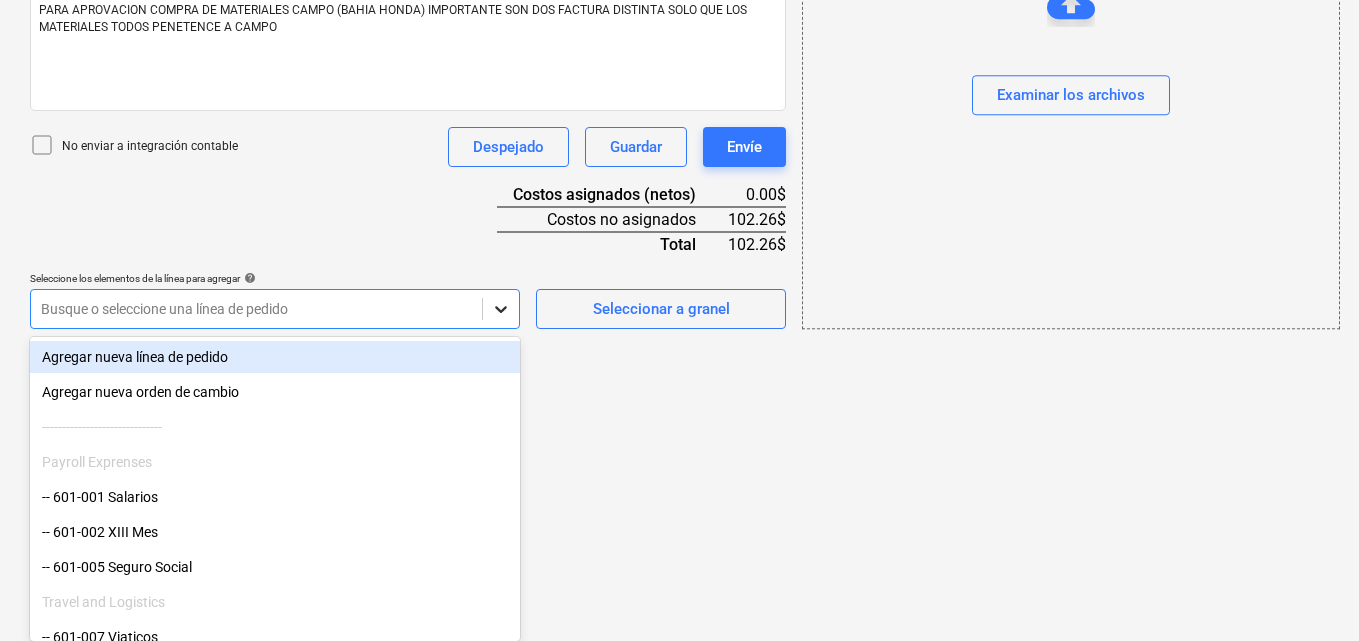 click on "Ventas Proyectos Contactos Compañía Bandeja de entrada 1 Aprobaciones format_size keyboard_arrow_down help search Busca en notifications 59 keyboard_arrow_down M. MORALES keyboard_arrow_down CATILAND ESTATES Presupuesto 2 Contrato principal RFQs Subcontratos Reporte de progreso Ordenes de compra Costos 8 Ingreso Archivos 6 Más keyboard_arrow_down 1 Crear un nuevo documento Selecciona la compañía GRUPO SPIEGEL   Añade una nueva compañía Seleccione el tipo de documento help Otros gastos (recibo, mano de obra, etc.) Nombre del documento help Compra de materiales número de factura  (opcional) help 2066427 y 2291170 Fecha de la factura help 25 Jul 2025 25.07.2025 Press the down arrow key to interact with the calendar and
select a date. Press the question mark key to get the keyboard shortcuts for changing dates. Fecha de vencimiento help 25 Jul 2025 25.07.2025 Importe total de la factura (coste neto, opcional) 102.26 Comentario para el contador (opcional) help No enviar a integración contable add" at bounding box center (679, -235) 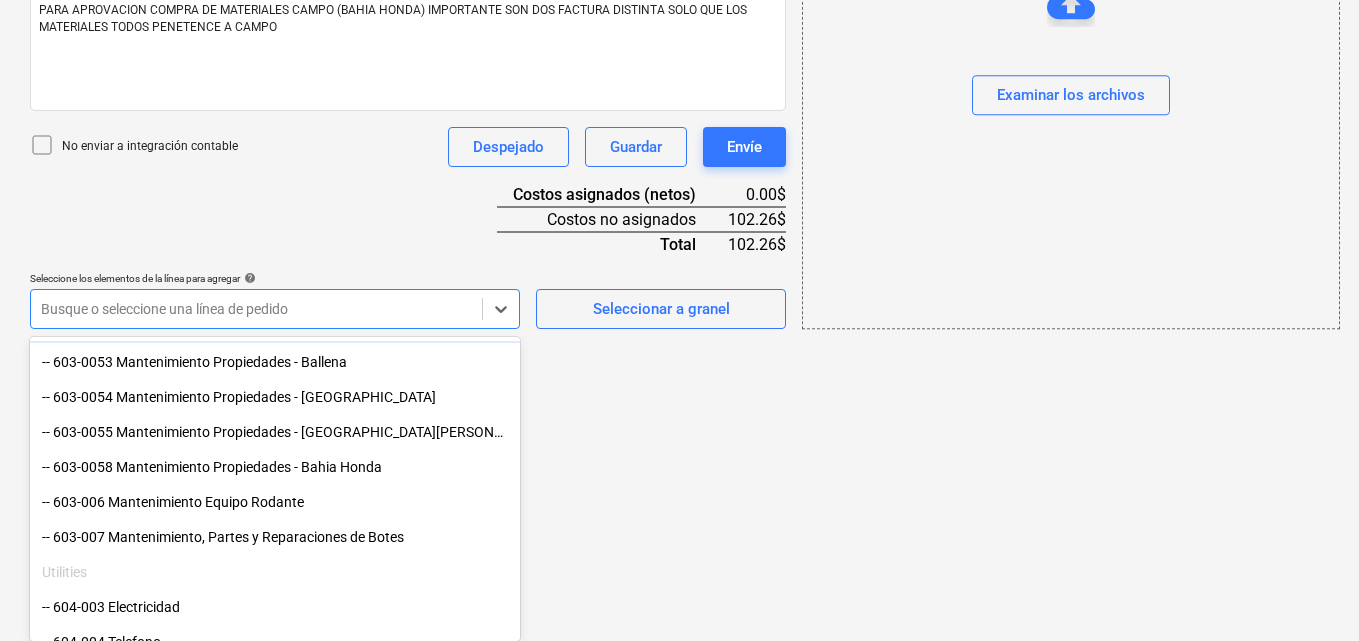 scroll, scrollTop: 900, scrollLeft: 0, axis: vertical 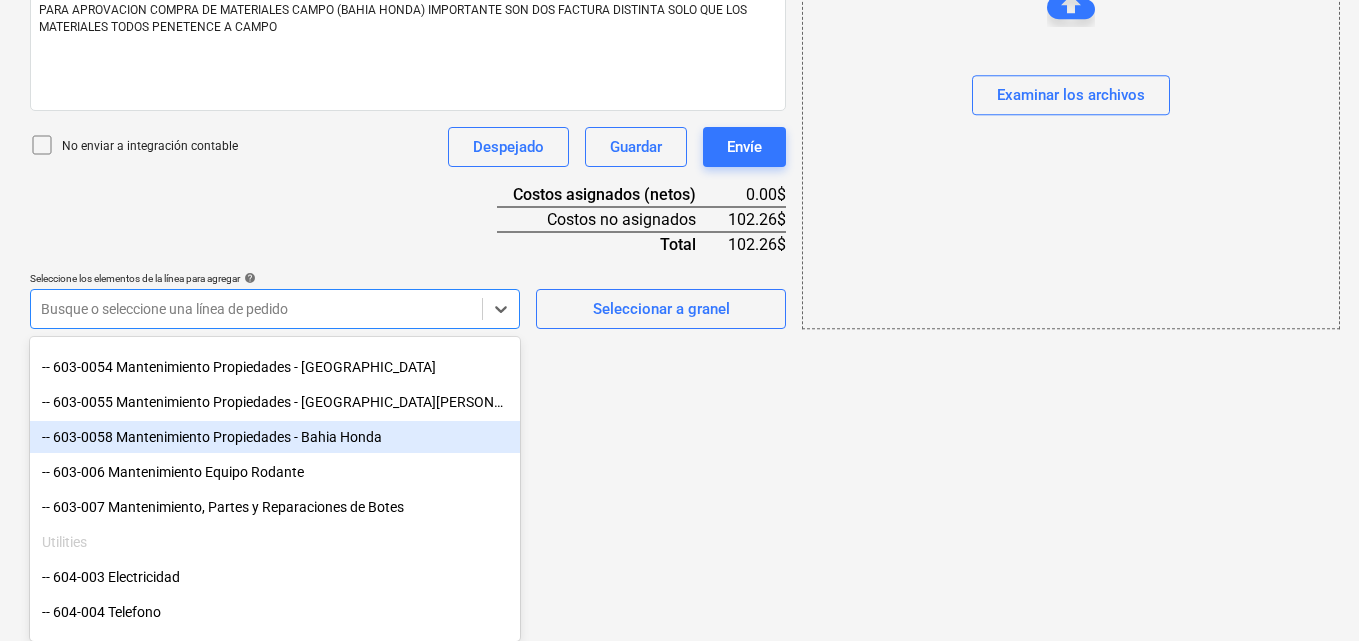 click on "--  603-0058 Mantenimiento Propiedades - Bahia Honda" at bounding box center (275, 437) 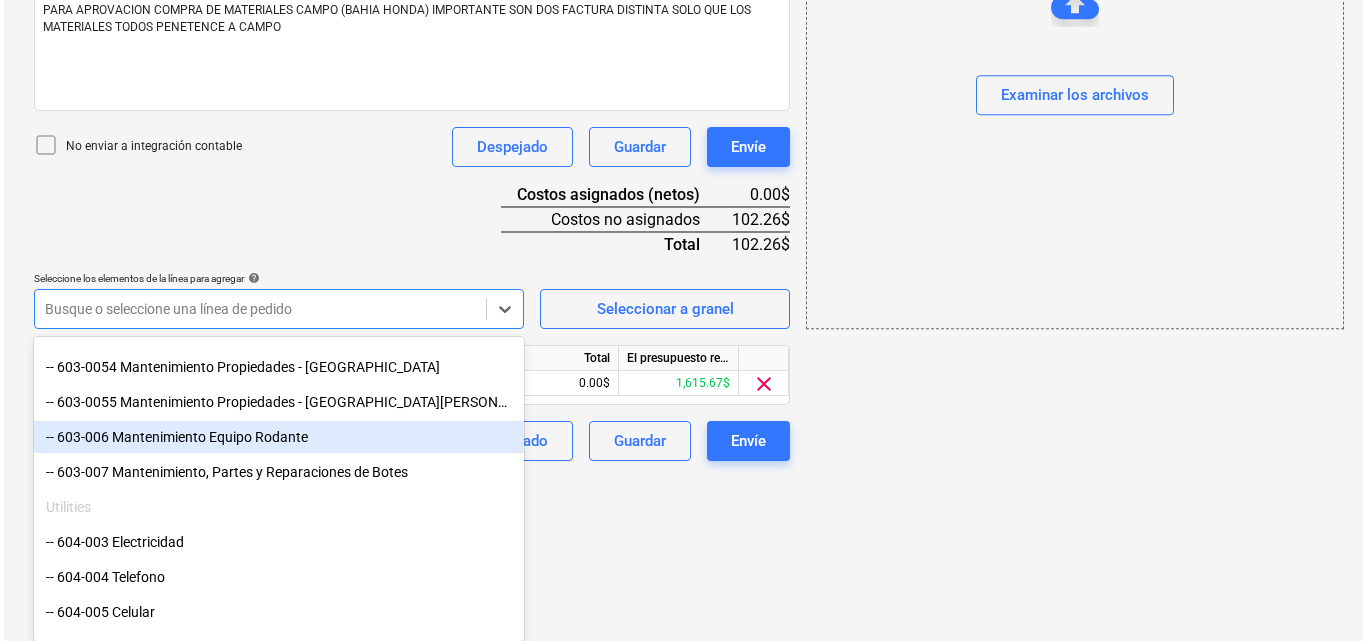scroll, scrollTop: 391, scrollLeft: 0, axis: vertical 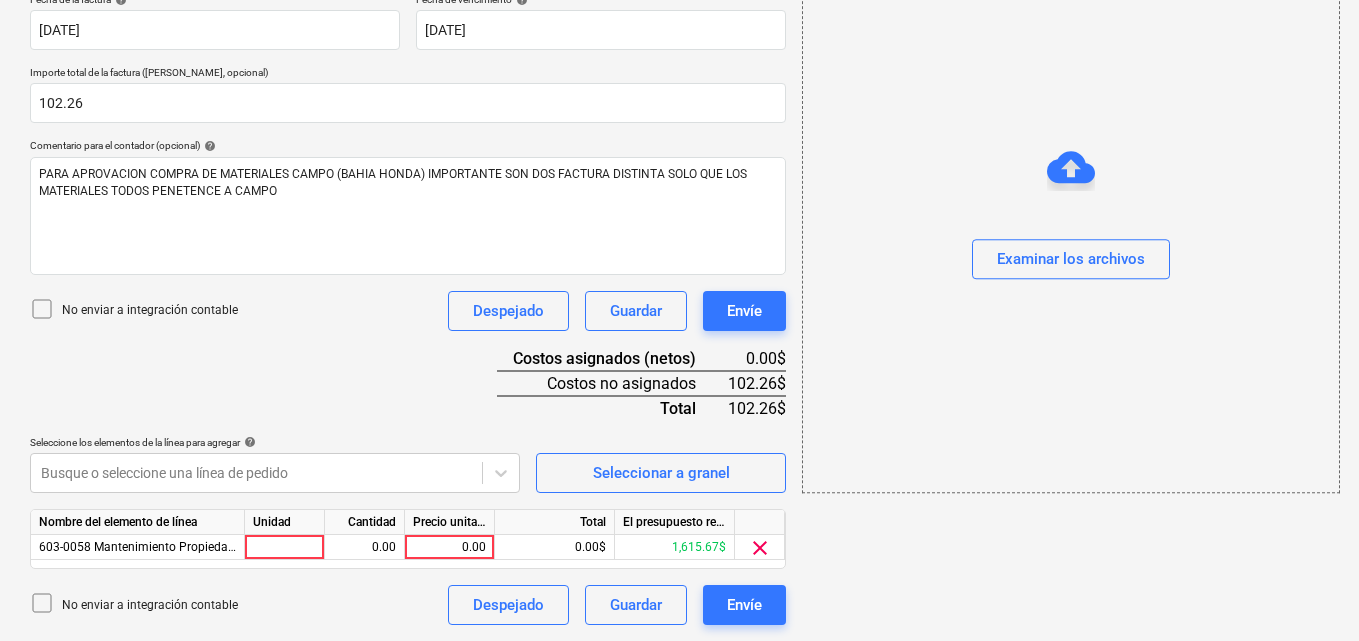 click on "Ventas Proyectos Contactos Compañía Bandeja de entrada 1 Aprobaciones format_size keyboard_arrow_down help search Busca en notifications 59 keyboard_arrow_down M. MORALES keyboard_arrow_down CATILAND ESTATES Presupuesto 2 Contrato principal RFQs Subcontratos Reporte de progreso Ordenes de compra Costos 8 Ingreso Archivos 6 Más keyboard_arrow_down 1 Crear un nuevo documento Selecciona la compañía GRUPO SPIEGEL   Añade una nueva compañía Seleccione el tipo de documento help Otros gastos (recibo, mano de obra, etc.) Nombre del documento help Compra de materiales número de factura  (opcional) help 2066427 y 2291170 Fecha de la factura help 25 Jul 2025 25.07.2025 Press the down arrow key to interact with the calendar and
select a date. Press the question mark key to get the keyboard shortcuts for changing dates. Fecha de vencimiento help 25 Jul 2025 25.07.2025 Importe total de la factura (coste neto, opcional) 102.26 Comentario para el contador (opcional) help Despejado Guardar Envíe 0.00$" at bounding box center [679, -71] 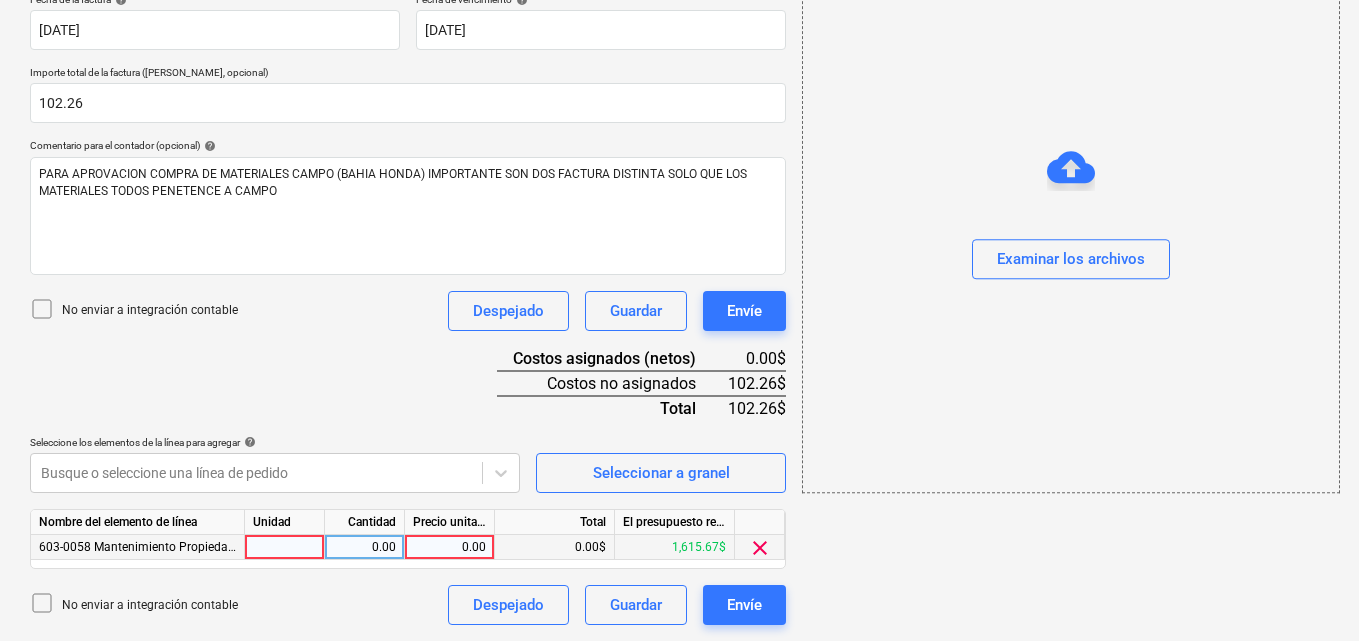 click at bounding box center (285, 547) 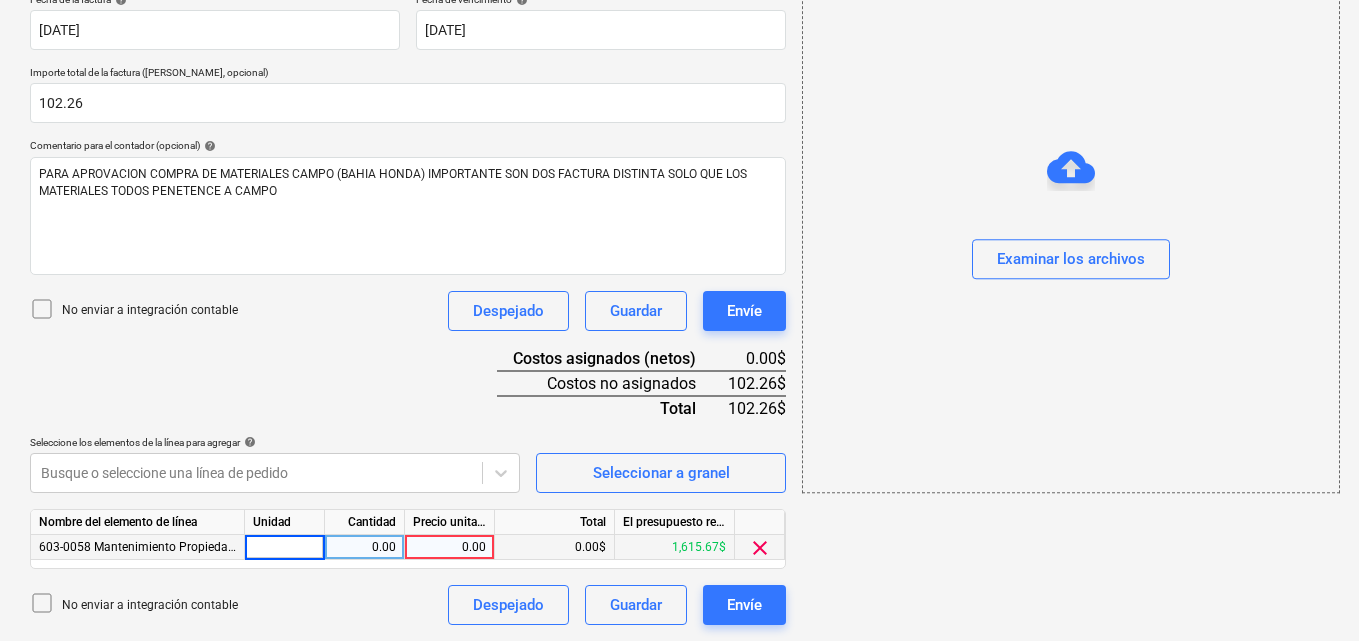 type on "1" 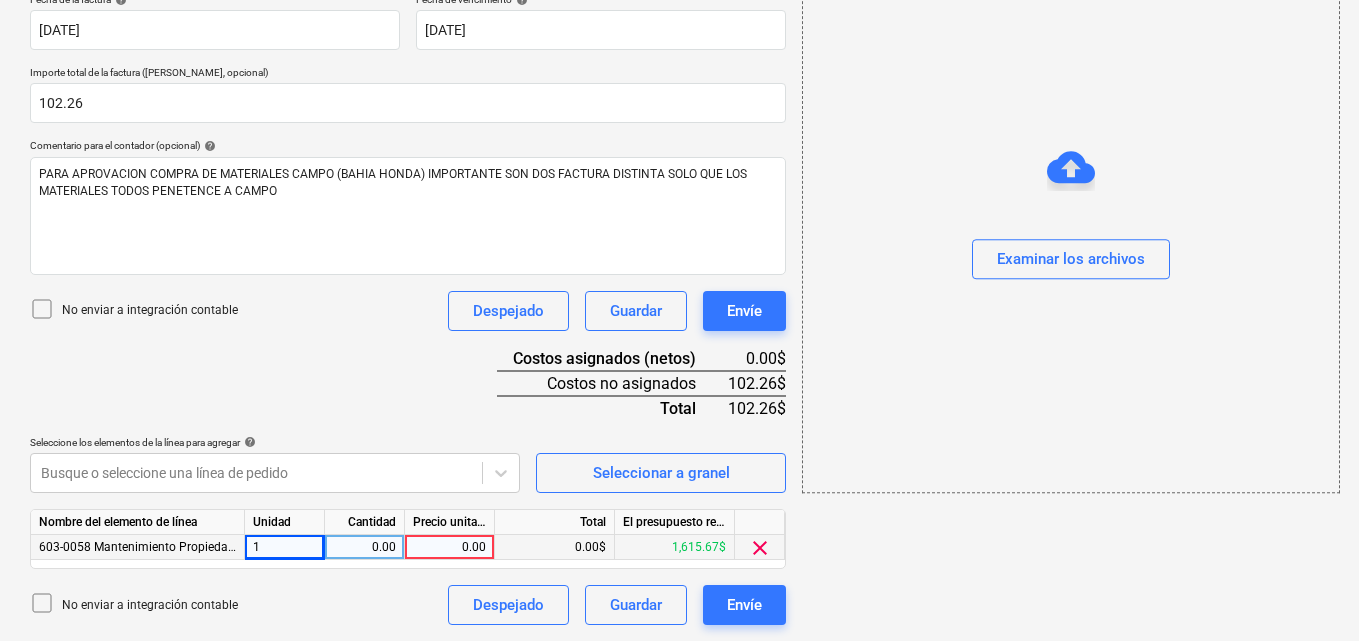 click on "0.00" at bounding box center [364, 547] 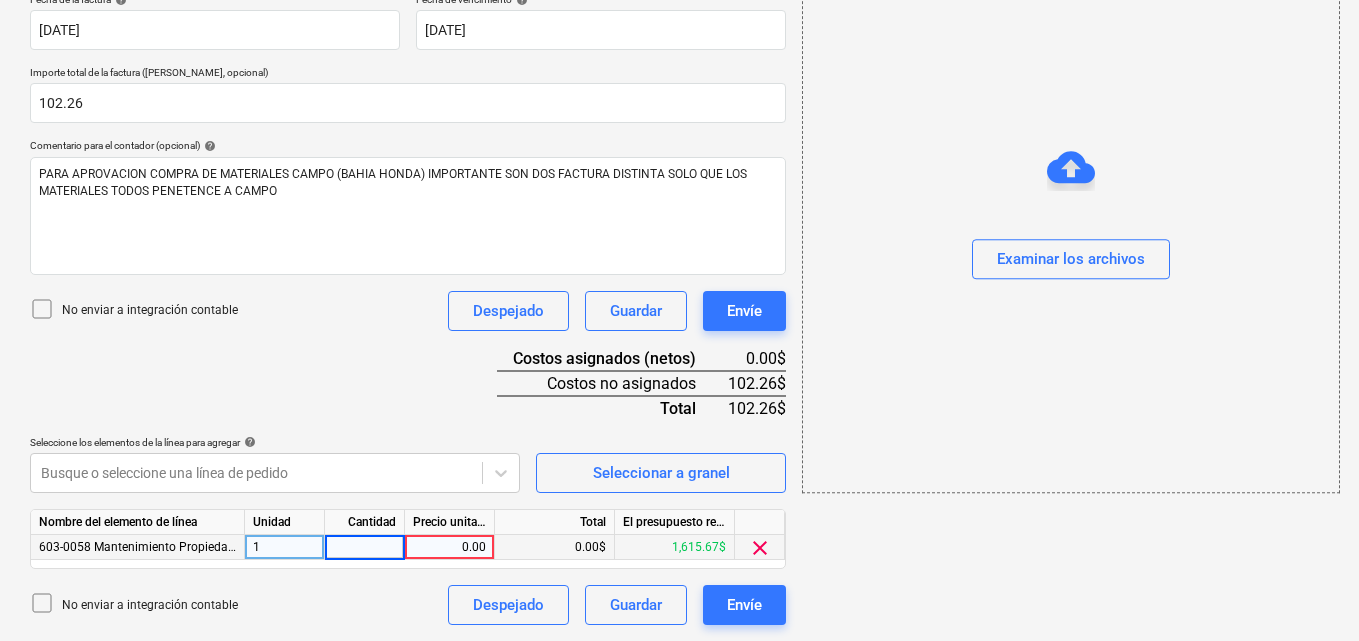 type on "1" 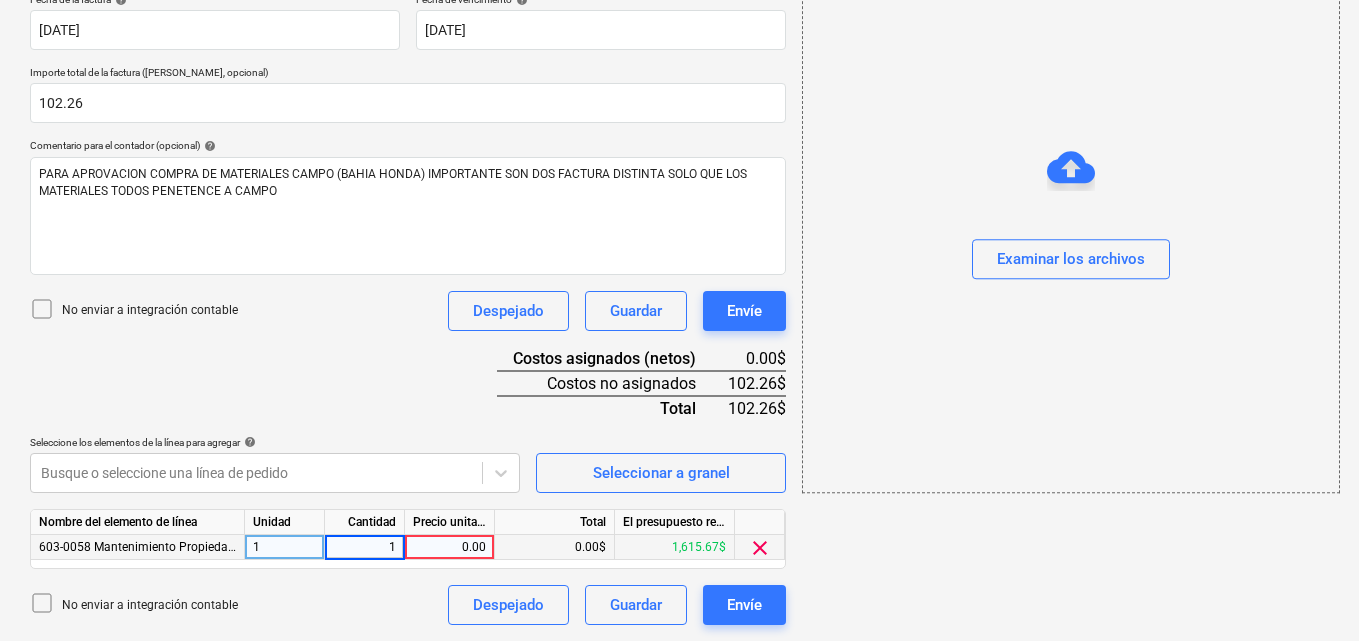 click on "0.00" at bounding box center (449, 547) 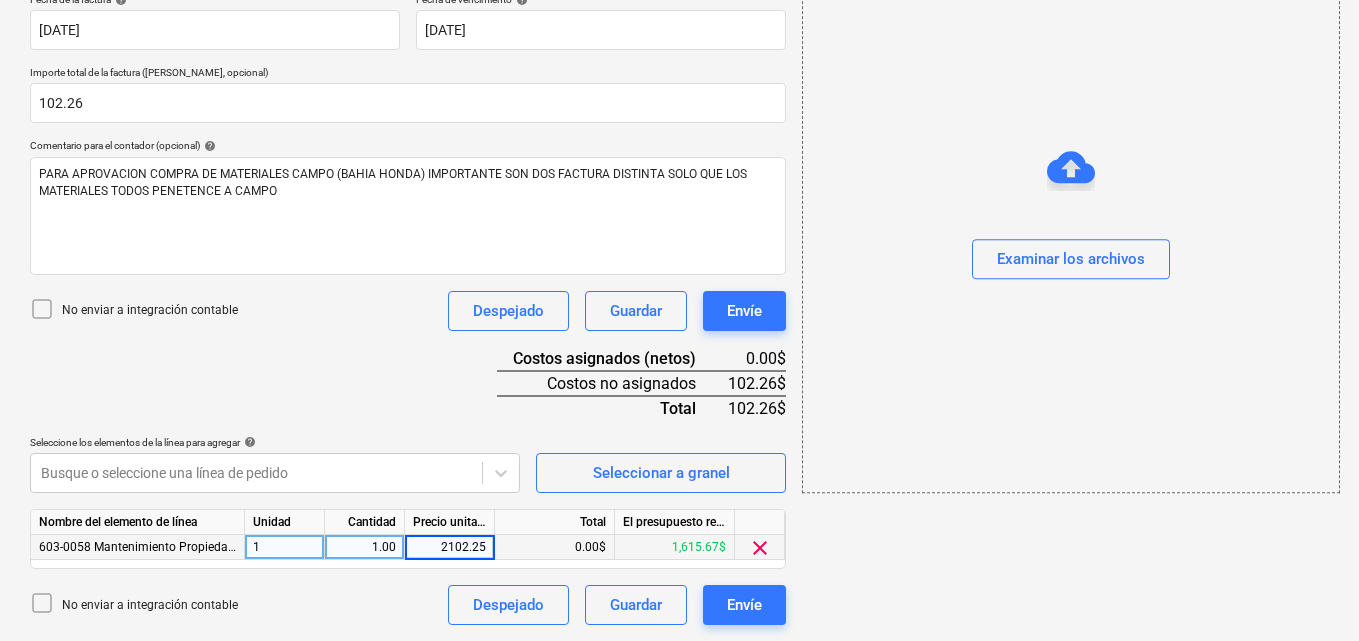 click on "2102.25" at bounding box center (449, 547) 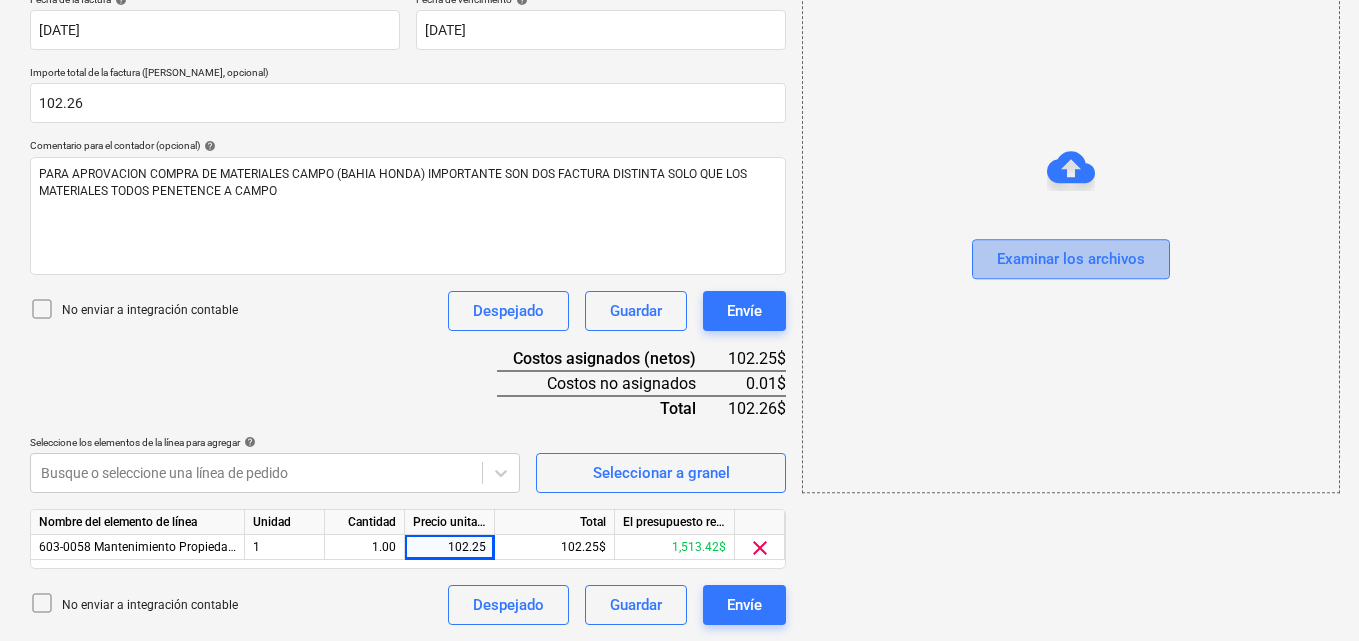 click on "Examinar los archivos" at bounding box center (1071, 260) 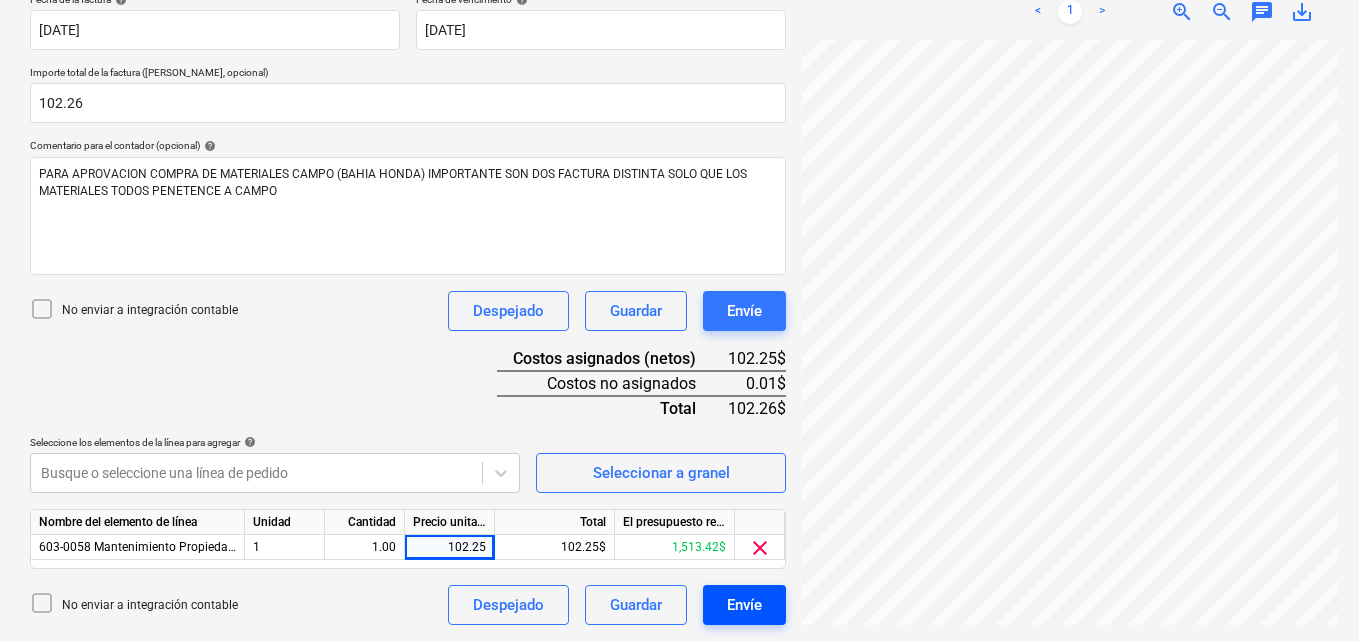 click on "Envíe" at bounding box center (744, 605) 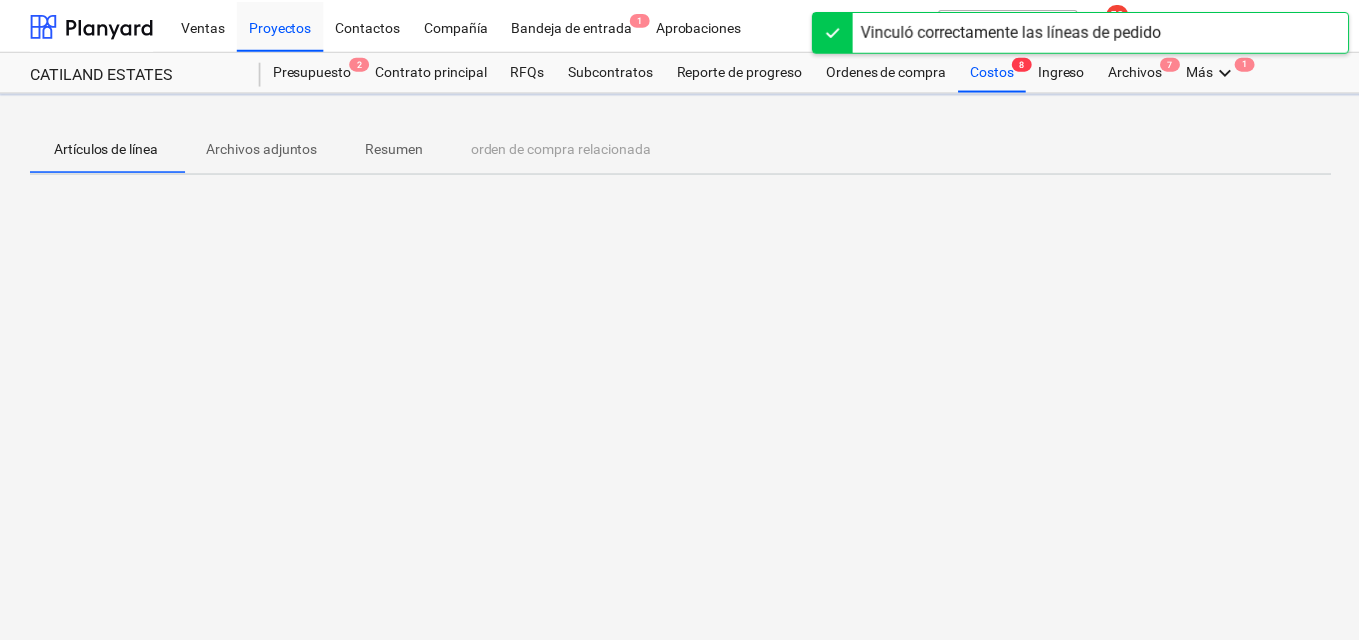 scroll, scrollTop: 0, scrollLeft: 0, axis: both 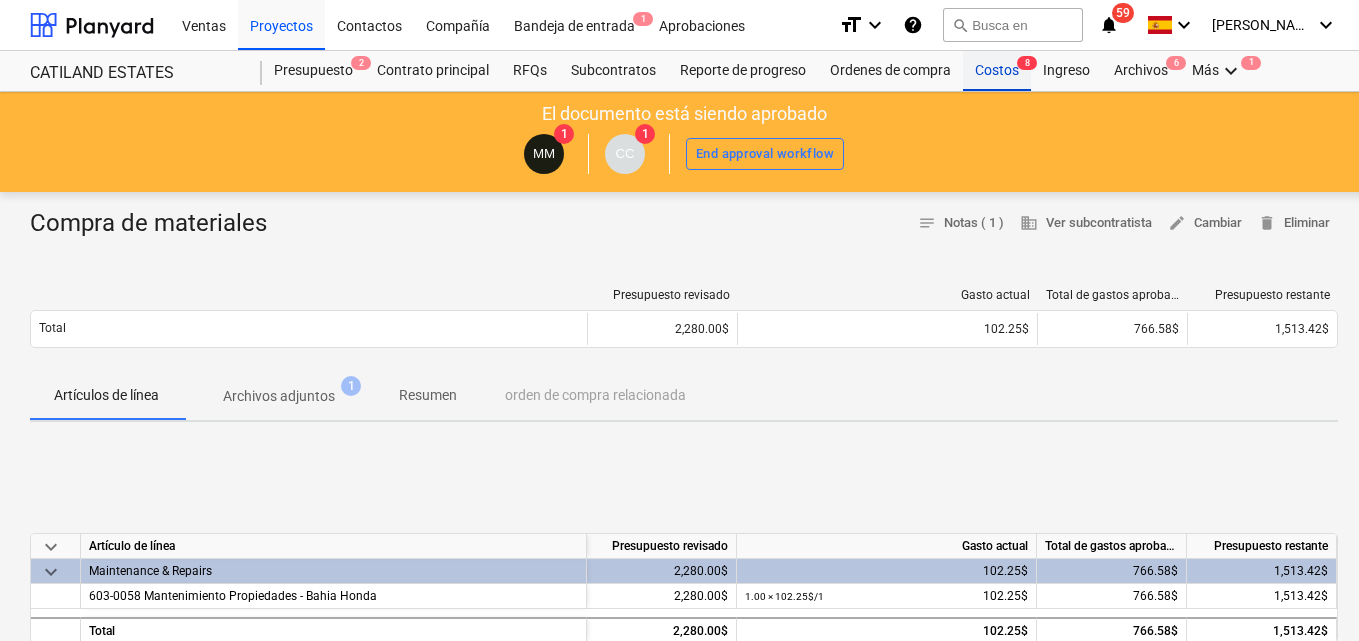 click on "Costos 8" at bounding box center [997, 71] 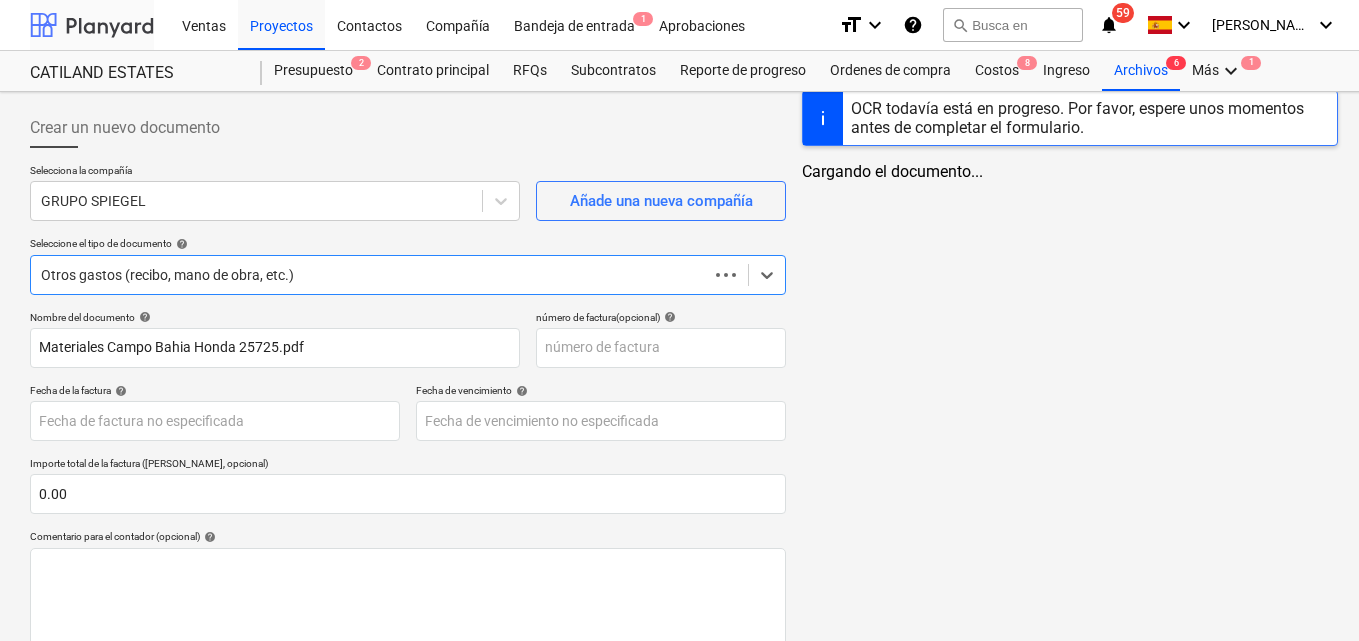 scroll, scrollTop: 209, scrollLeft: 0, axis: vertical 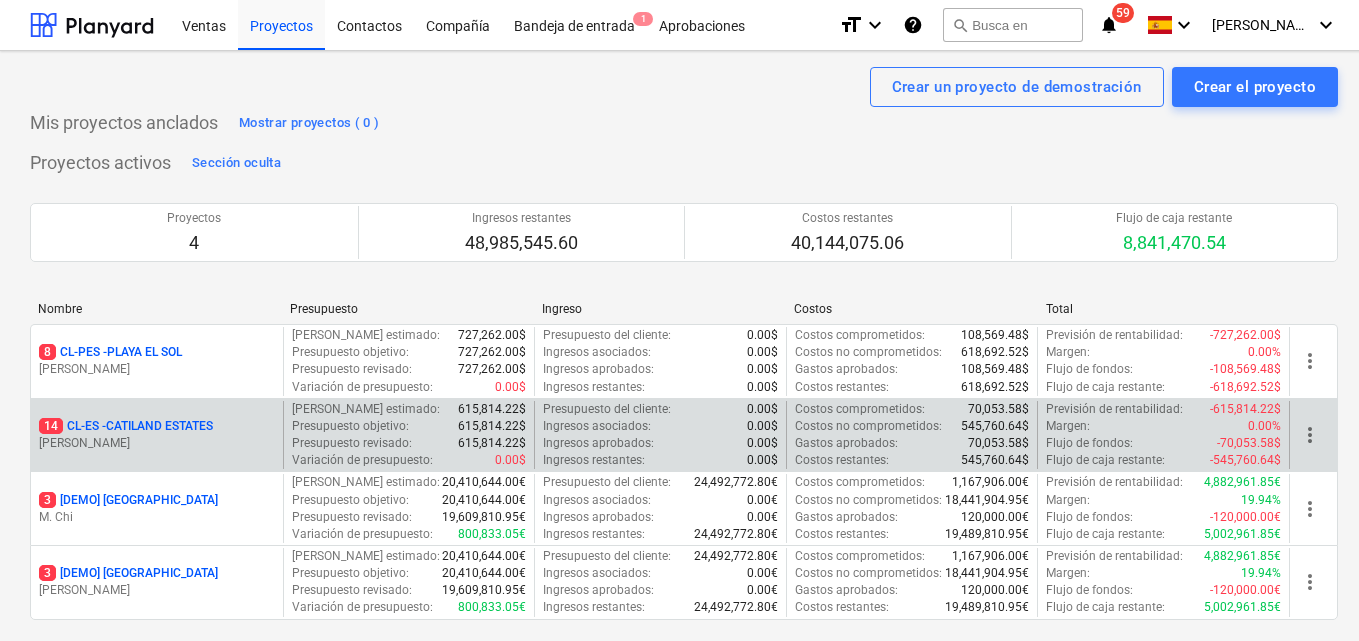 click on "14  CL-ES -  CATILAND ESTATES" at bounding box center (126, 426) 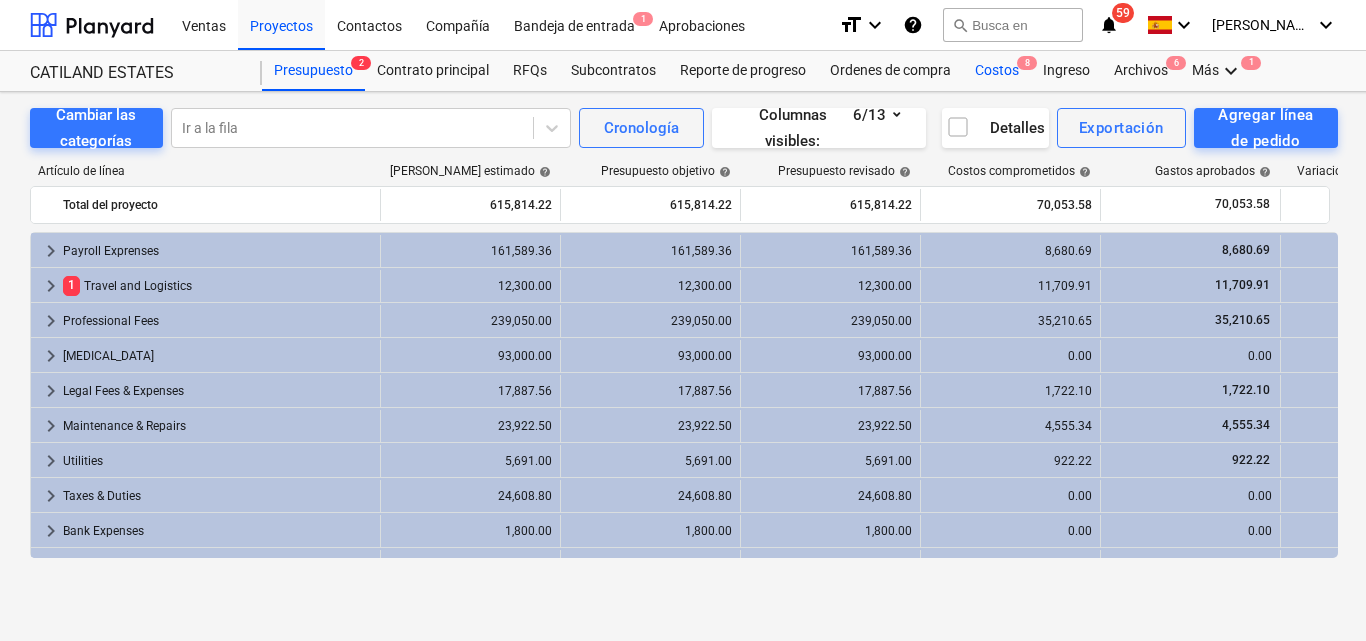 click on "Costos 8" at bounding box center [997, 71] 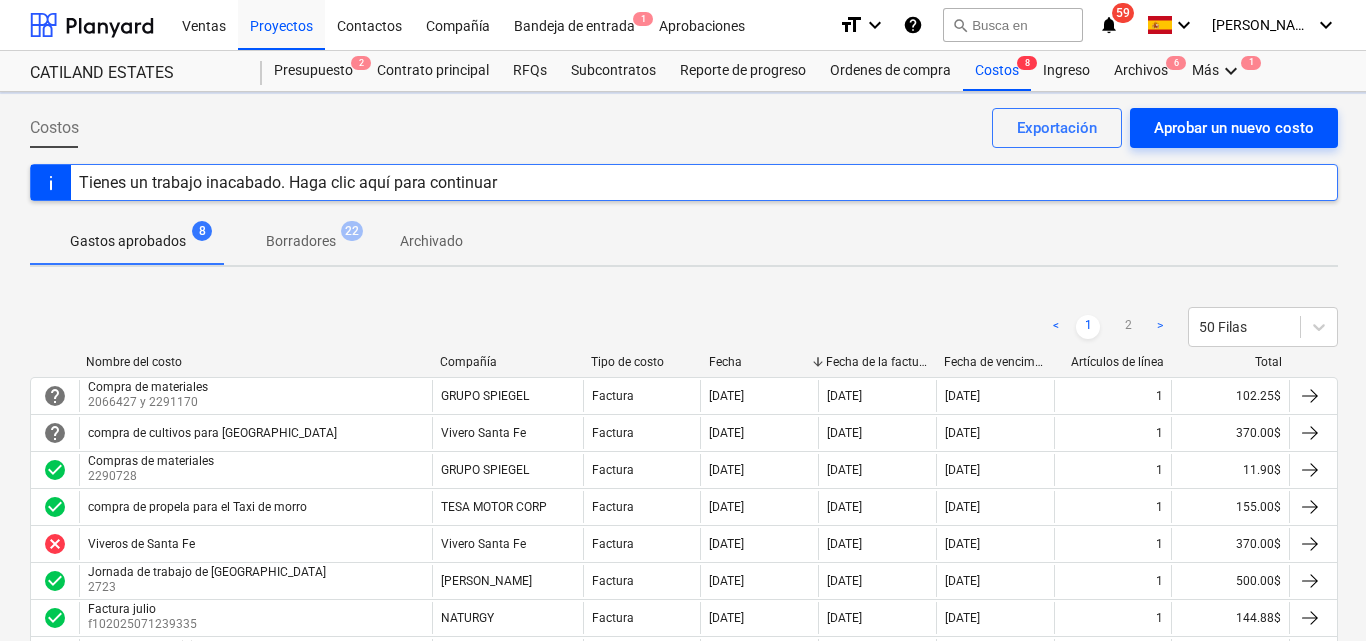click on "Aprobar un nuevo costo" at bounding box center [1234, 128] 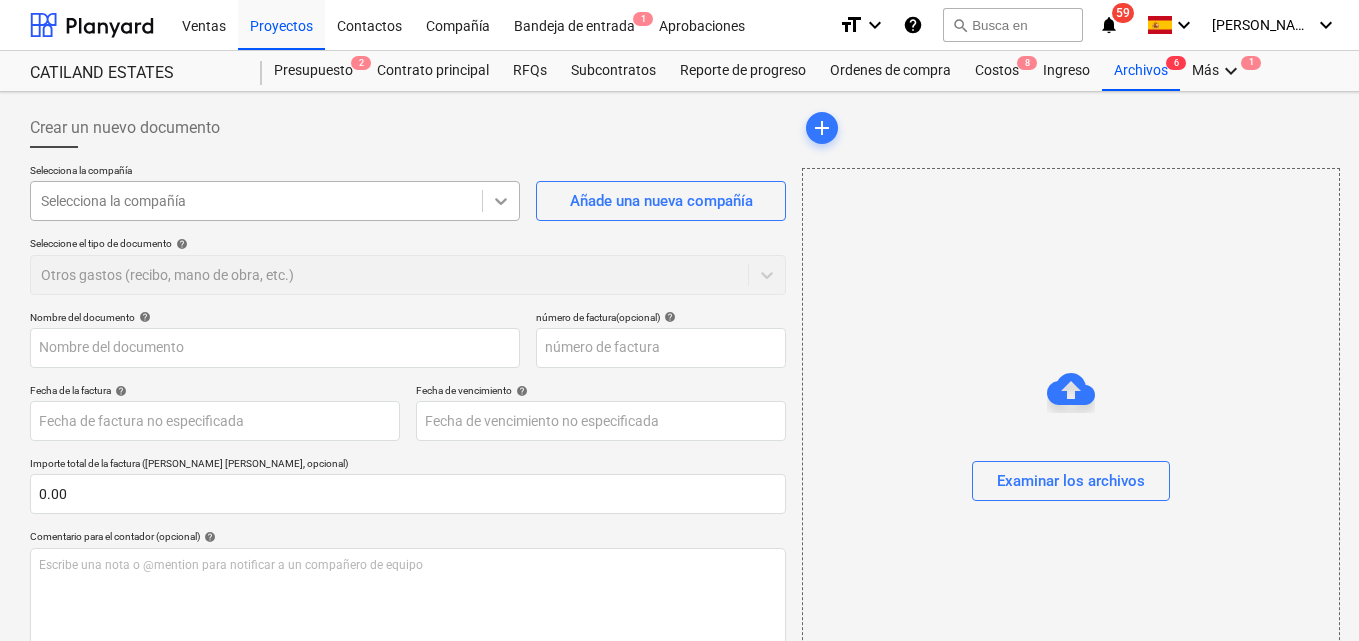 click 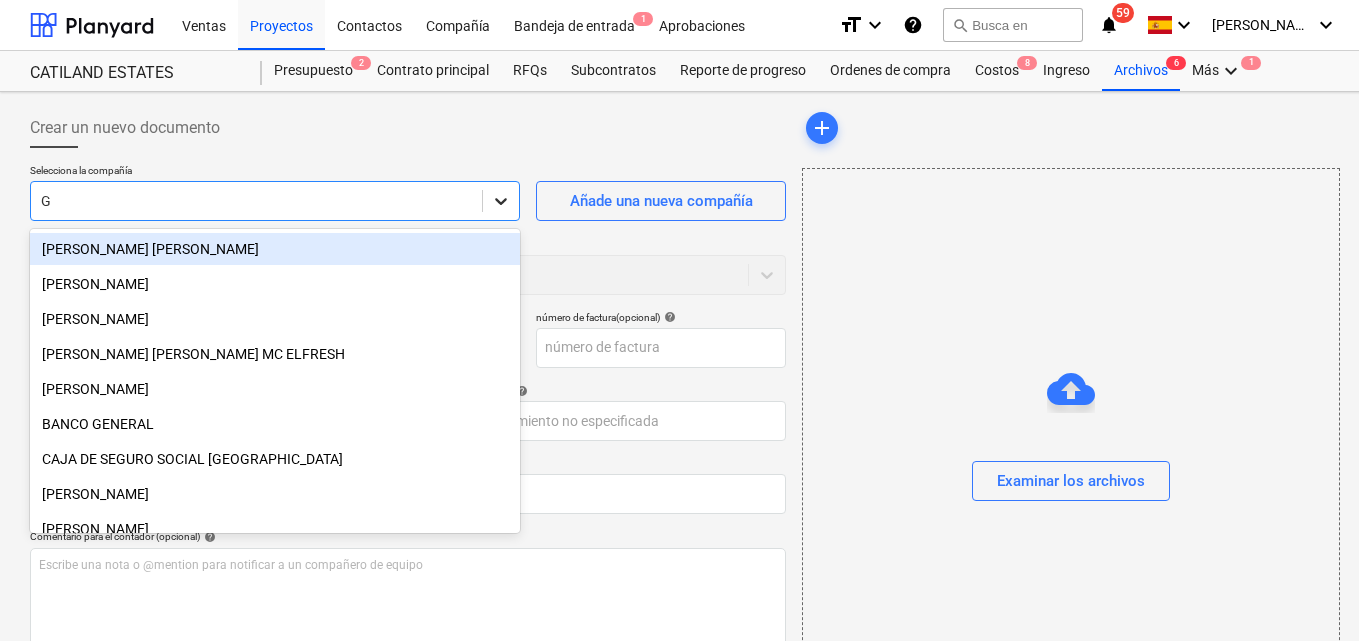 type on "GR" 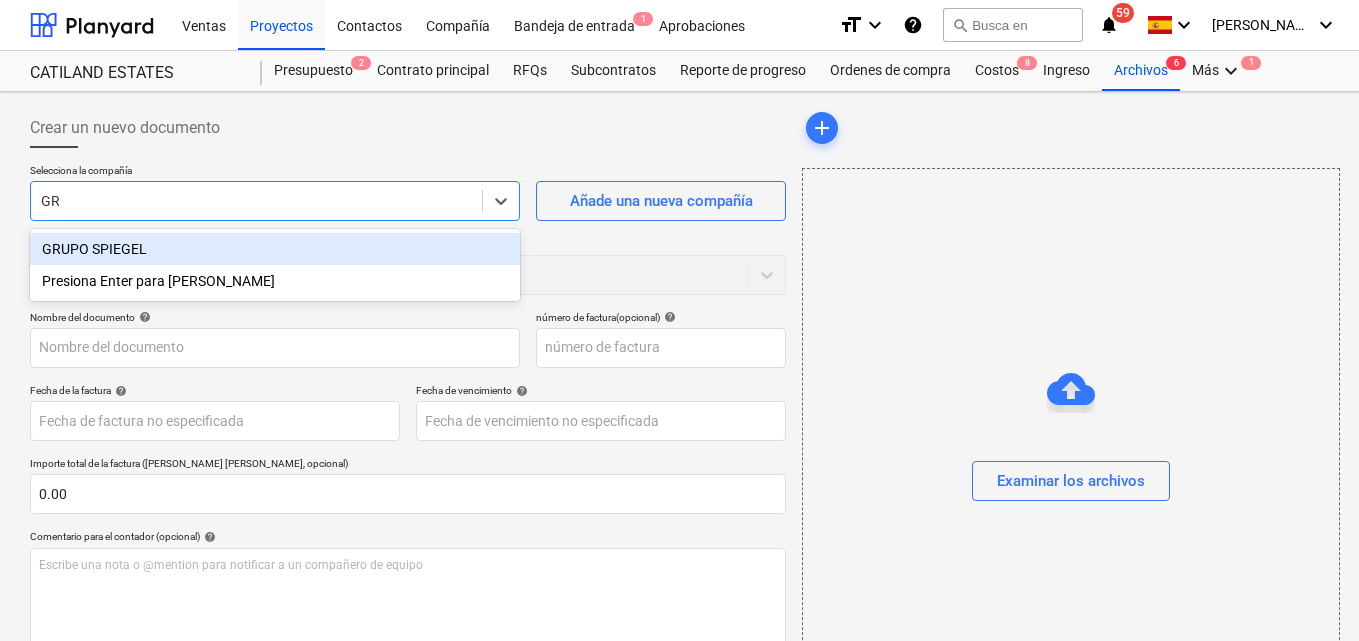 click on "GRUPO SPIEGEL" at bounding box center (275, 249) 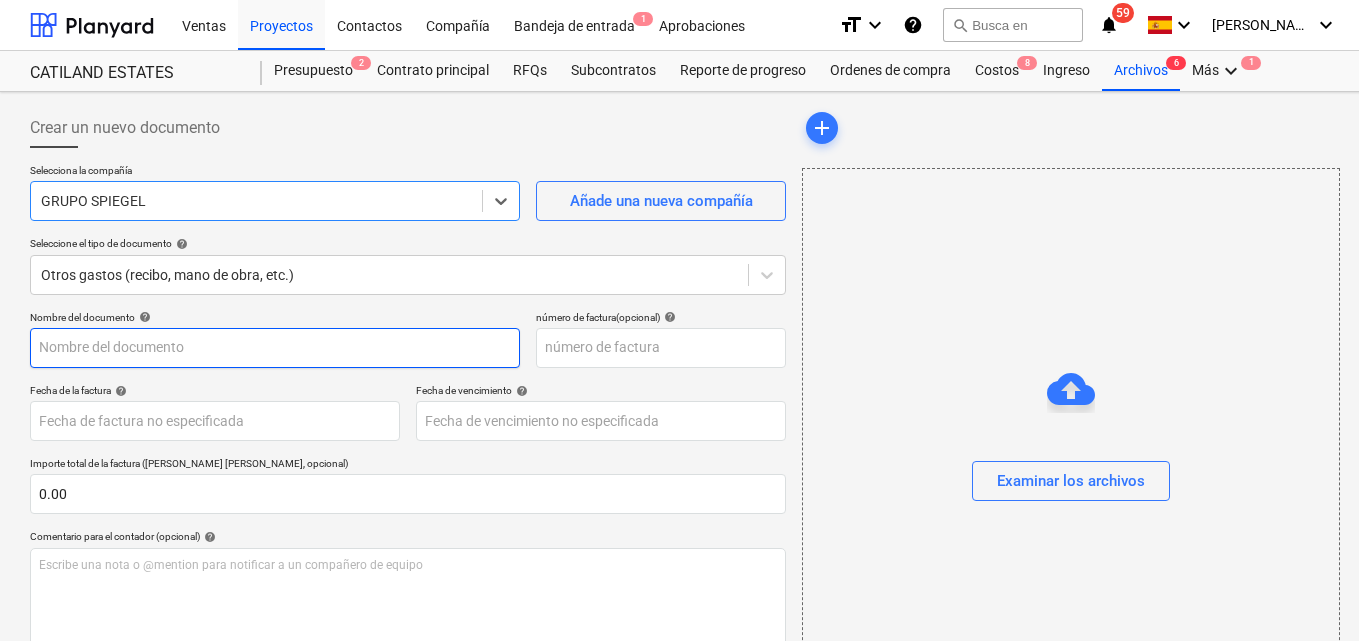 click at bounding box center [275, 348] 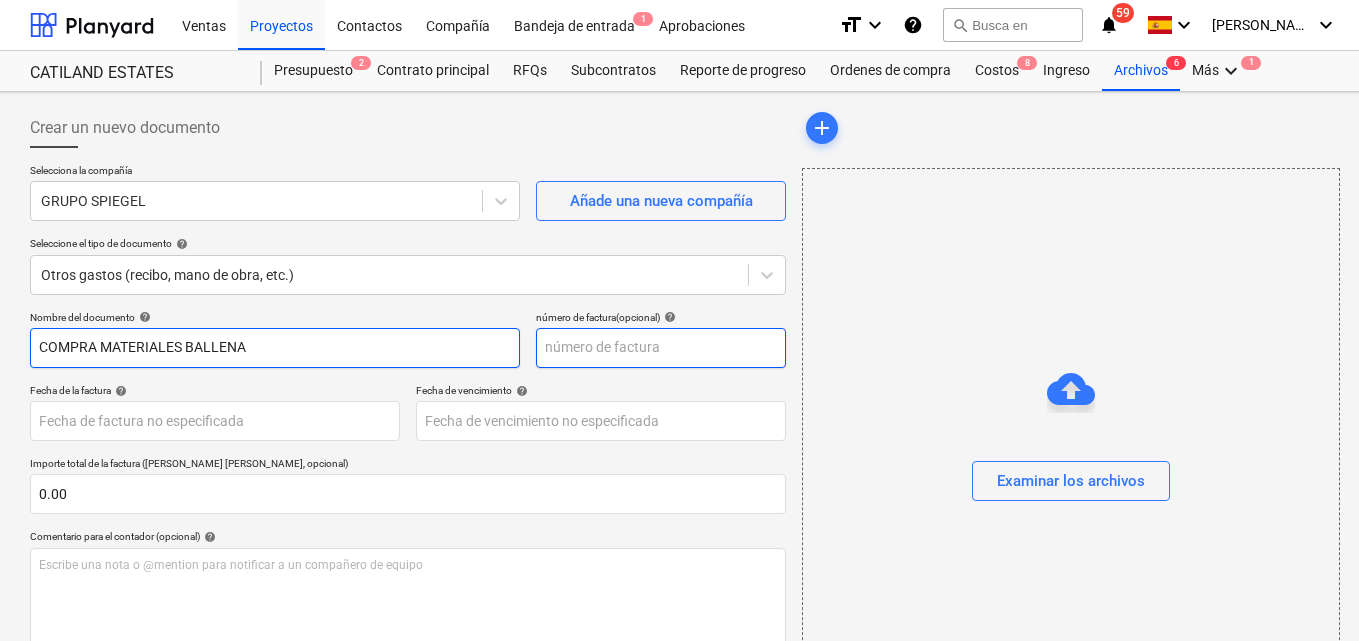 type on "COMPRA MATERIALES BALLENA" 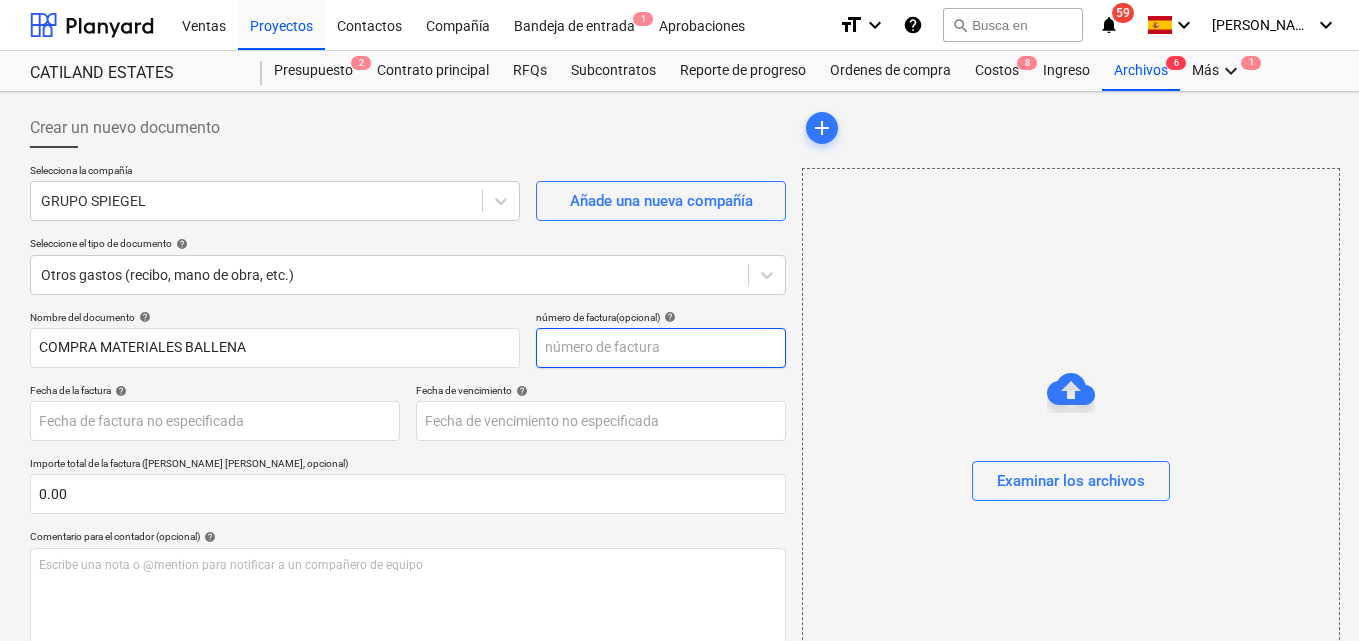 click at bounding box center [661, 348] 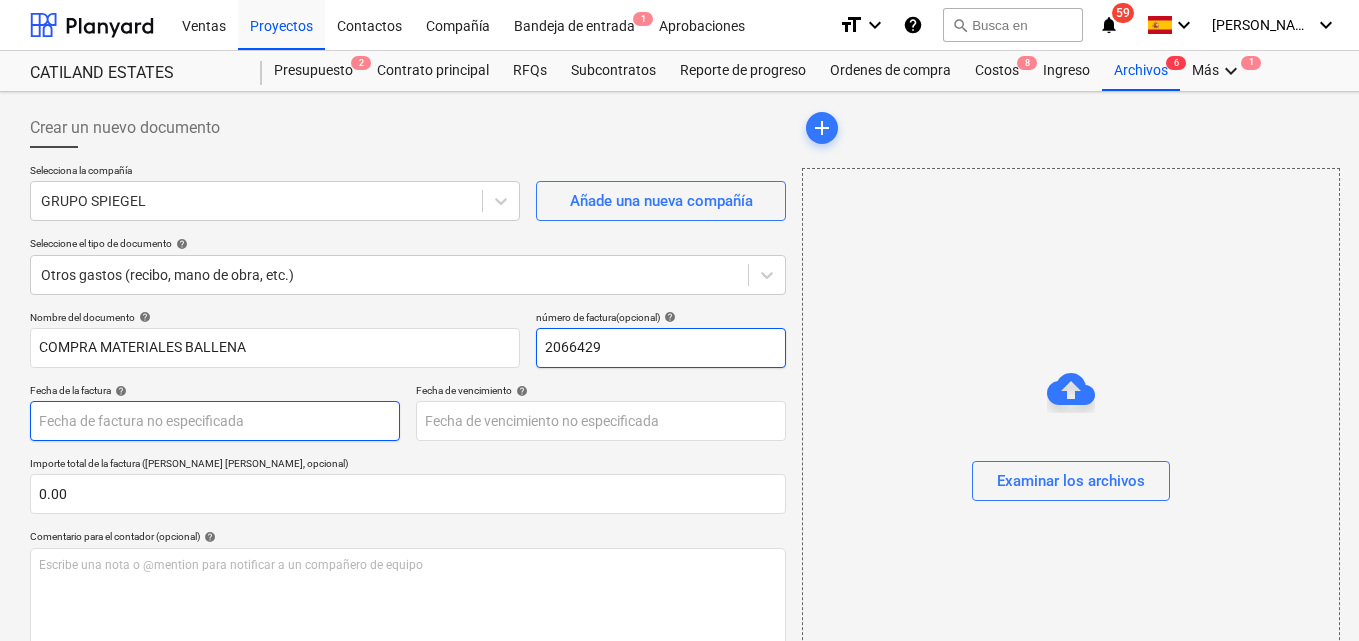 type on "2066429" 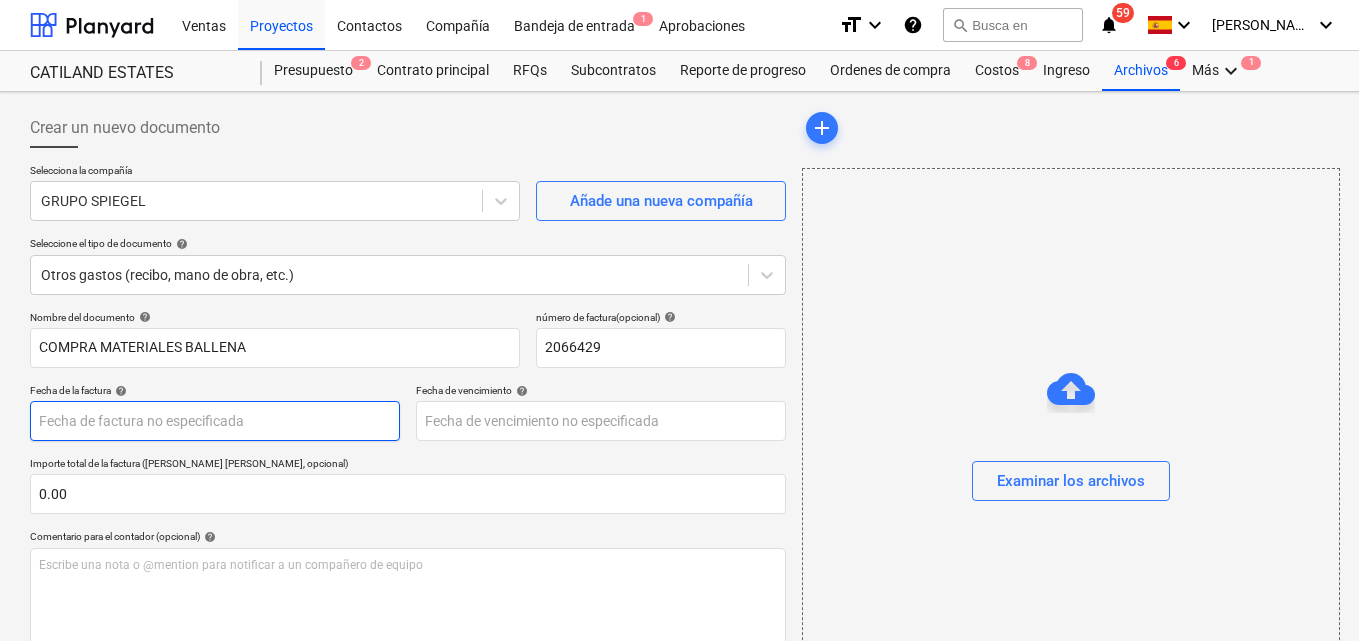 click on "Ventas Proyectos Contactos Compañía Bandeja de entrada 1 Aprobaciones format_size keyboard_arrow_down help search Busca en notifications 59 keyboard_arrow_down M. MORALES keyboard_arrow_down CATILAND ESTATES Presupuesto 2 Contrato principal RFQs Subcontratos Reporte de progreso Ordenes de compra Costos 8 Ingreso Archivos 6 Más keyboard_arrow_down 1 Crear un nuevo documento Selecciona la compañía GRUPO SPIEGEL   Añade una nueva compañía Seleccione el tipo de documento help Otros gastos (recibo, mano de obra, etc.) Nombre del documento help COMPRA MATERIALES BALLENA número de factura  (opcional) help 2066429 Fecha de la factura help Press the down arrow key to interact with the calendar and
select a date. Press the question mark key to get the keyboard shortcuts for changing dates. Fecha de vencimiento help Press the down arrow key to interact with the calendar and
select a date. Press the question mark key to get the keyboard shortcuts for changing dates. 0.00 help ﻿ Despejado Guardar help" at bounding box center (679, 320) 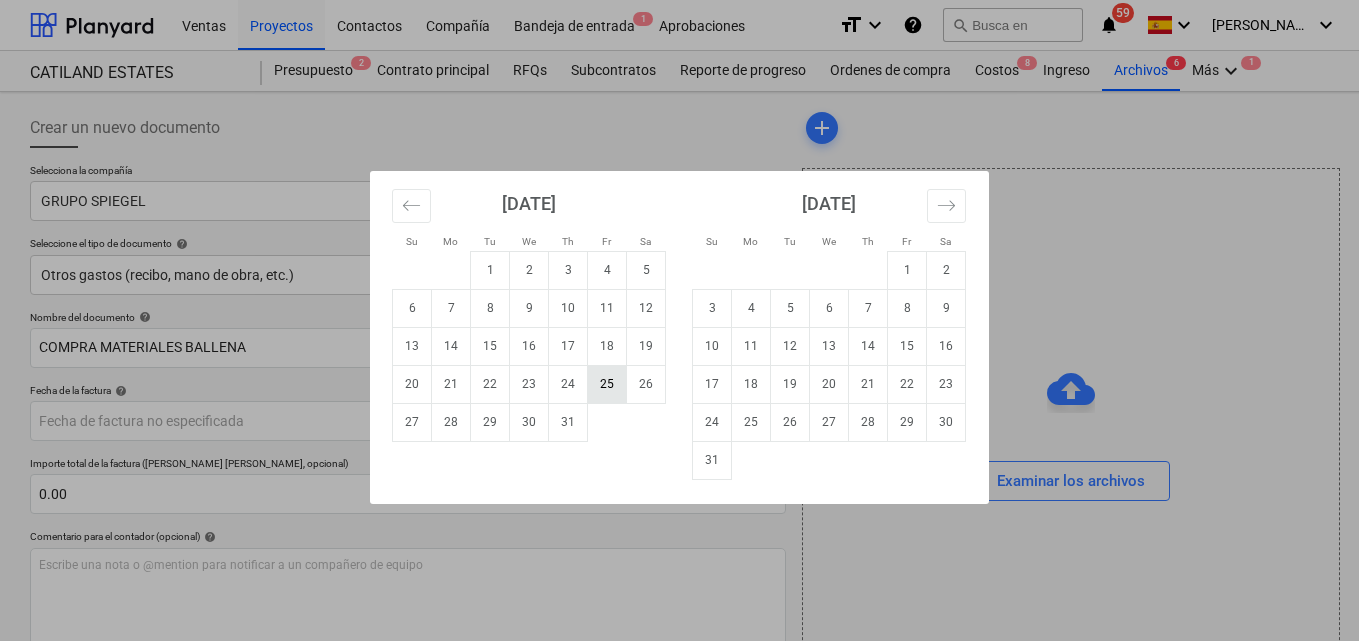 click on "25" at bounding box center (607, 384) 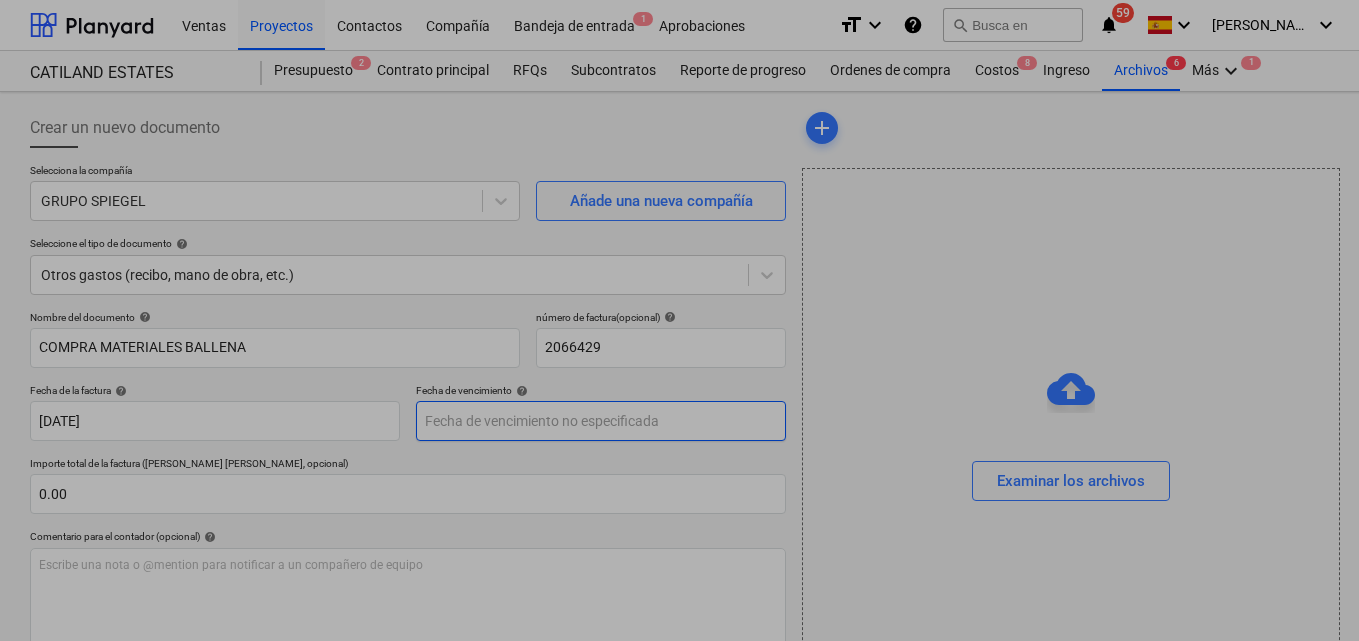 click on "Ventas Proyectos Contactos Compañía Bandeja de entrada 1 Aprobaciones format_size keyboard_arrow_down help search Busca en notifications 59 keyboard_arrow_down M. MORALES keyboard_arrow_down CATILAND ESTATES Presupuesto 2 Contrato principal RFQs Subcontratos Reporte de progreso Ordenes de compra Costos 8 Ingreso Archivos 6 Más keyboard_arrow_down 1 Crear un nuevo documento Selecciona la compañía GRUPO SPIEGEL   Añade una nueva compañía Seleccione el tipo de documento help Otros gastos (recibo, mano de obra, etc.) Nombre del documento help COMPRA MATERIALES BALLENA número de factura  (opcional) help 2066429 Fecha de la factura help 25 Jul 2025 25.07.2025 Press the down arrow key to interact with the calendar and
select a date. Press the question mark key to get the keyboard shortcuts for changing dates. Fecha de vencimiento help Press the down arrow key to interact with the calendar and
select a date. Press the question mark key to get the keyboard shortcuts for changing dates. 0.00 help ﻿" at bounding box center (679, 320) 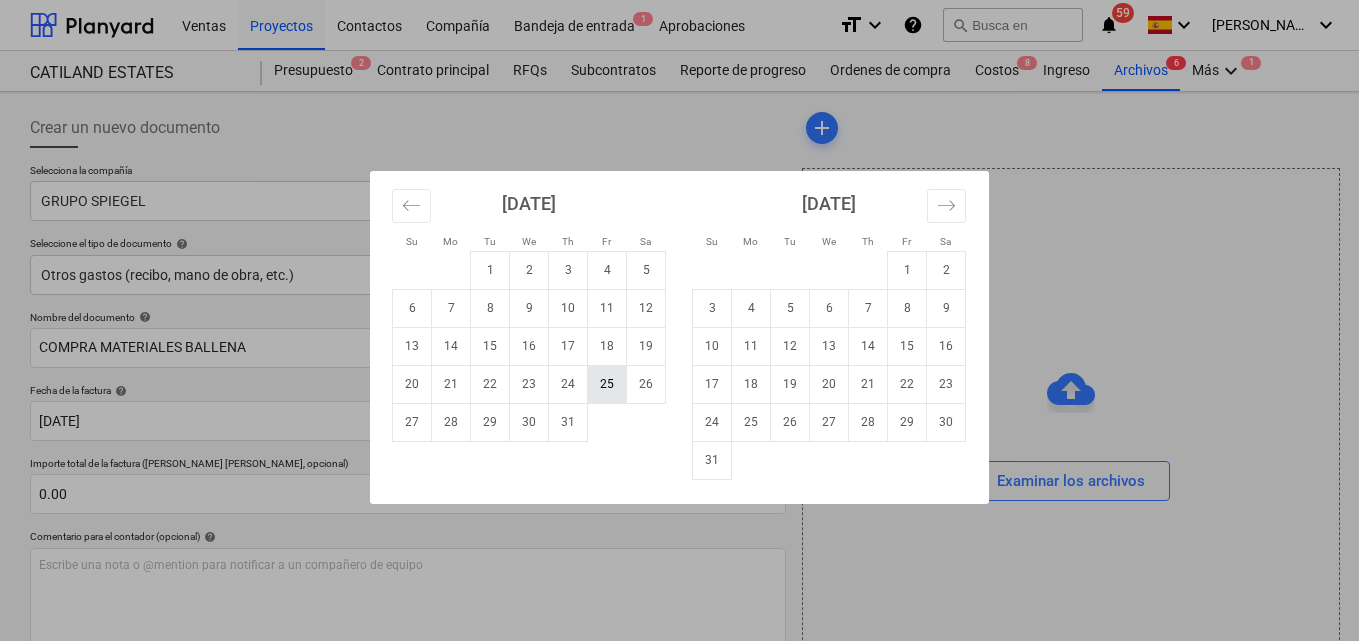 click on "25" at bounding box center [607, 384] 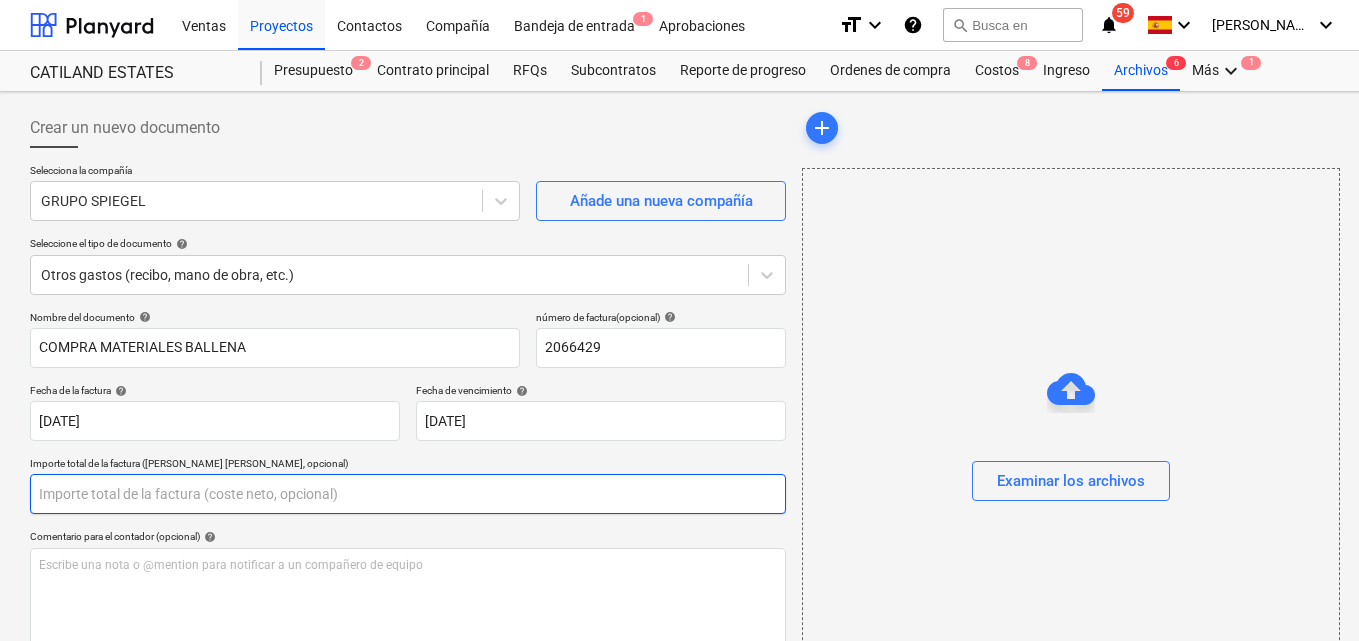 click at bounding box center [408, 494] 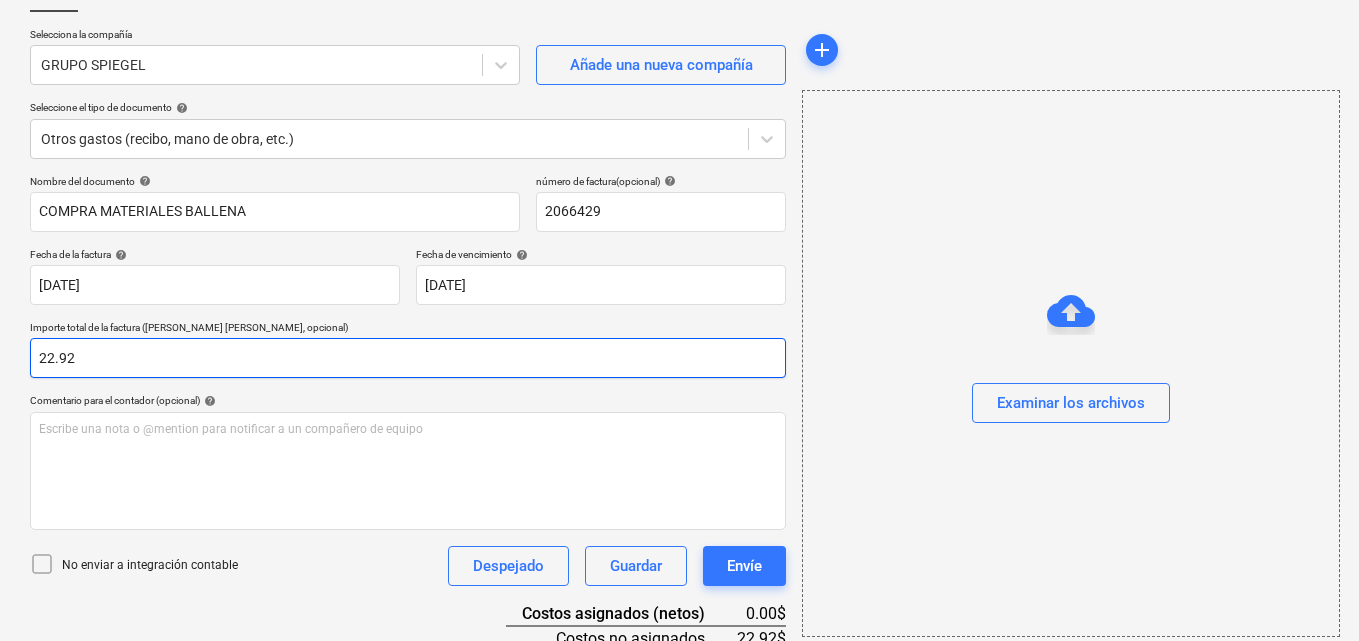 scroll, scrollTop: 200, scrollLeft: 0, axis: vertical 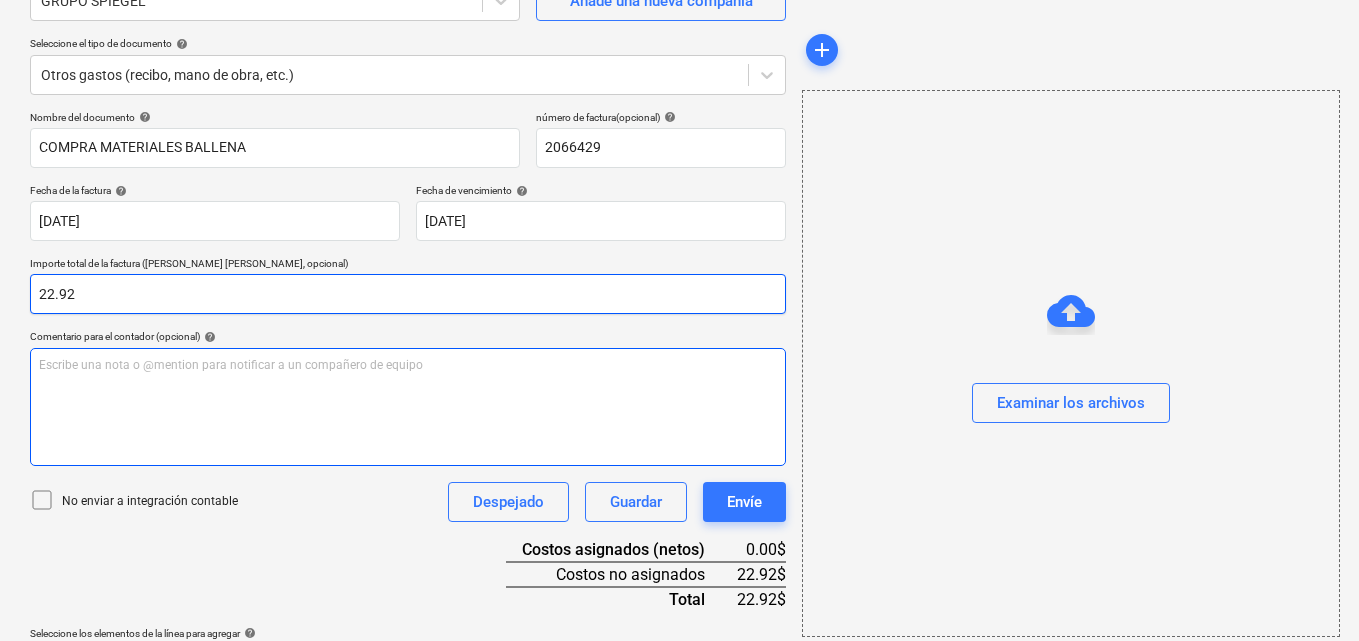 type on "22.92" 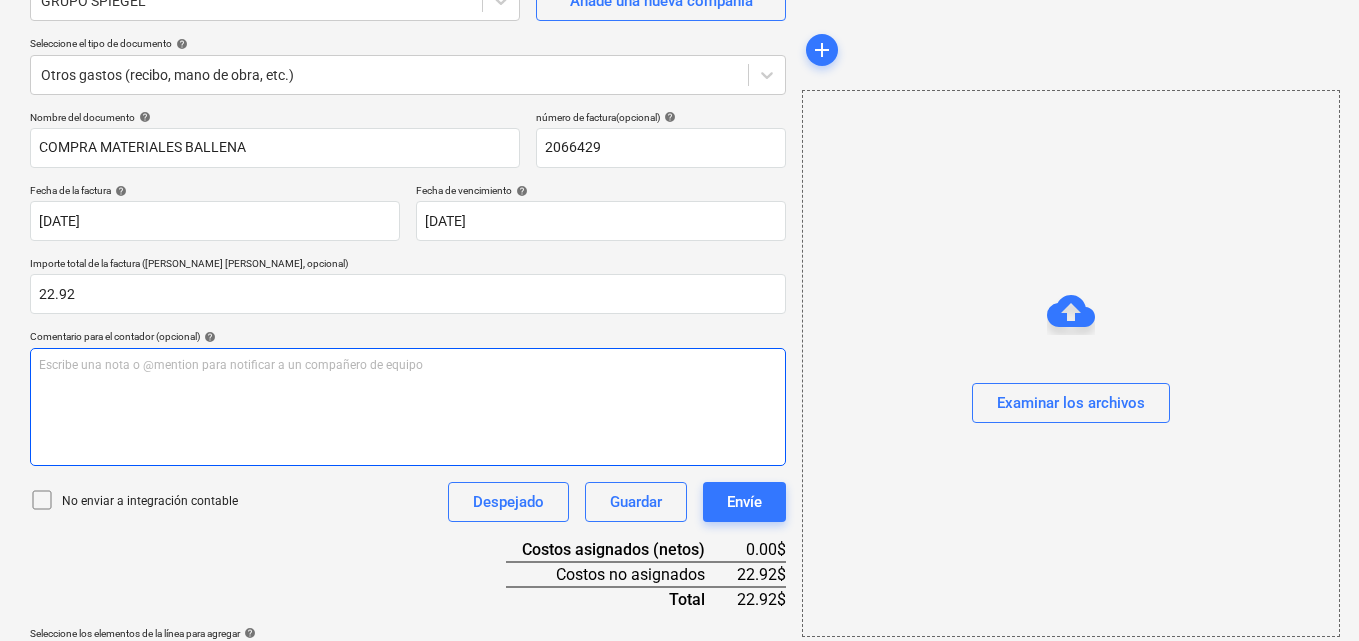 click on "Escribe una nota o @mention para notificar a un compañero de equipo ﻿" at bounding box center (408, 365) 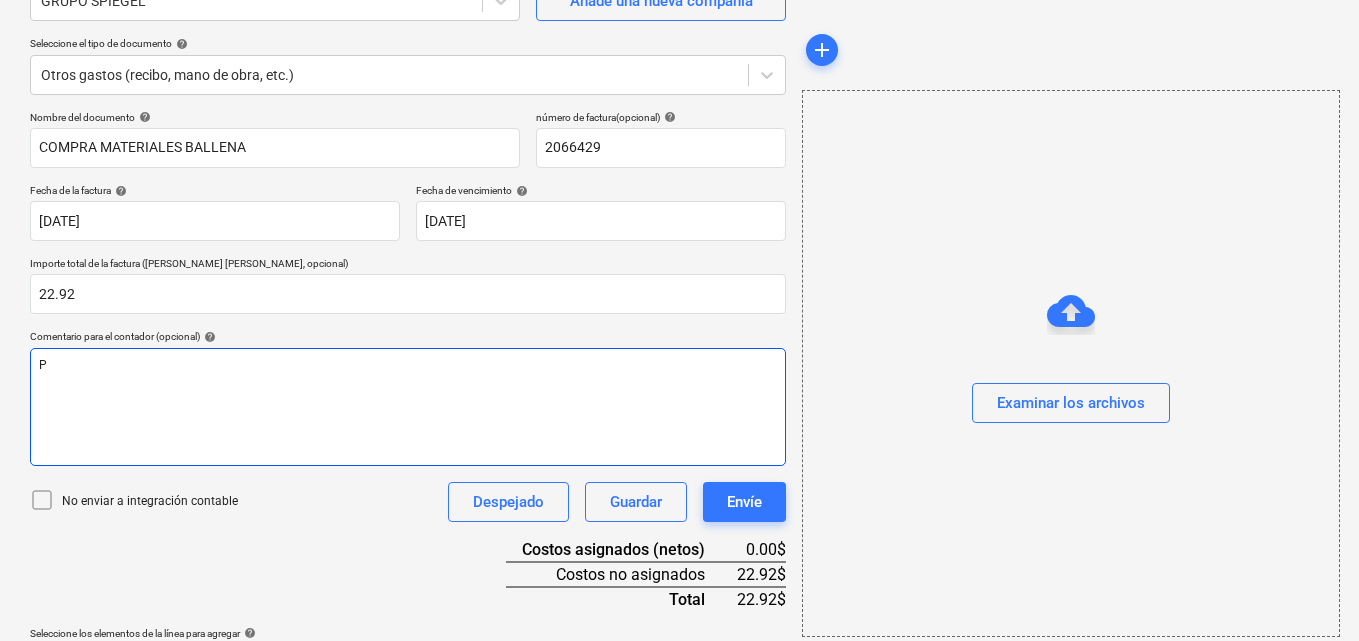 type 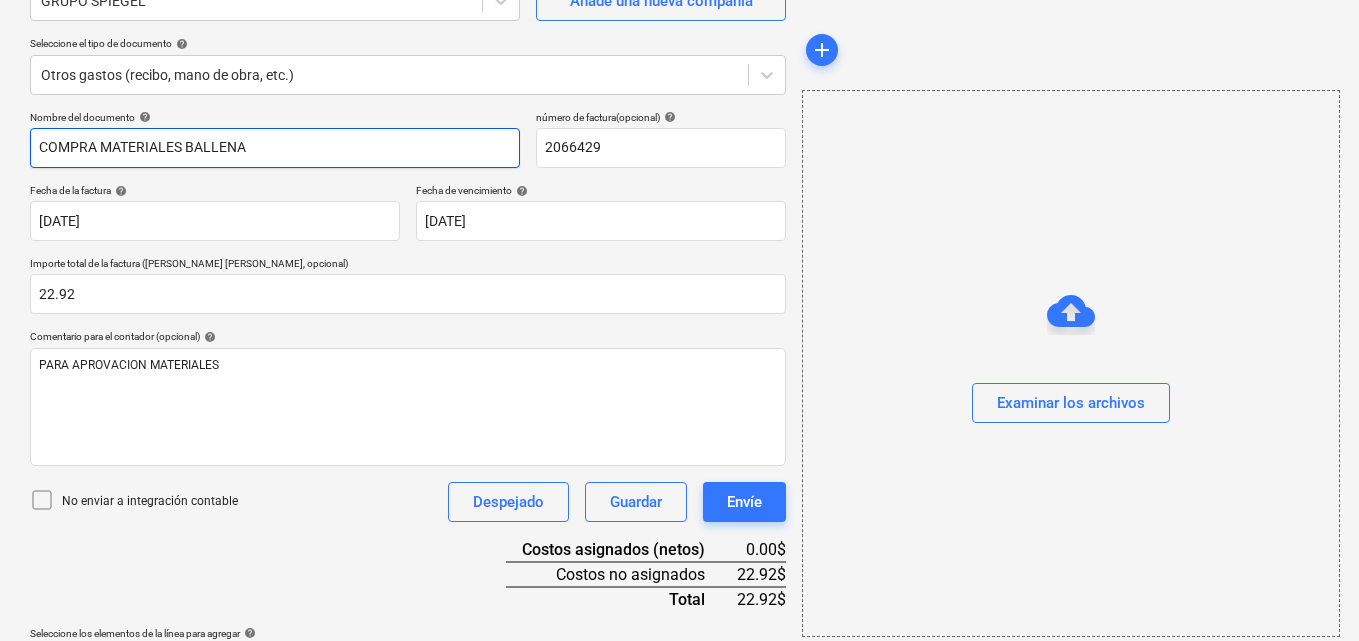 click on "COMPRA MATERIALES BALLENA" at bounding box center [275, 148] 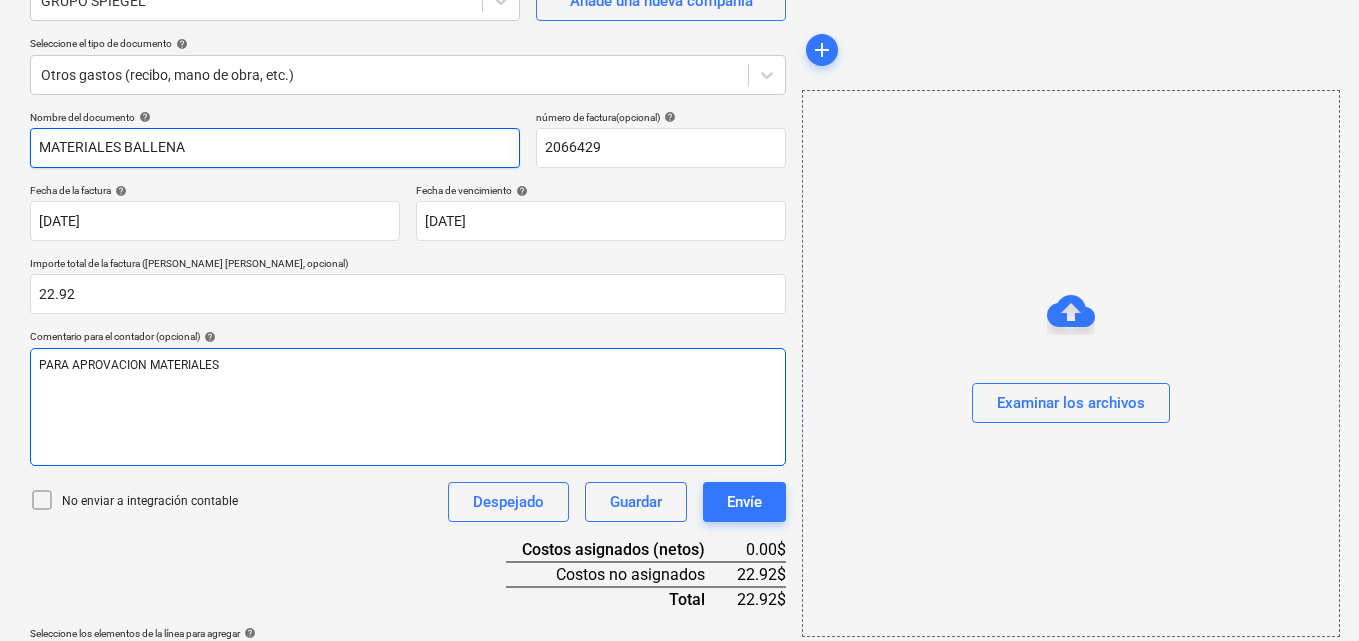 type on "MATERIALES BALLENA" 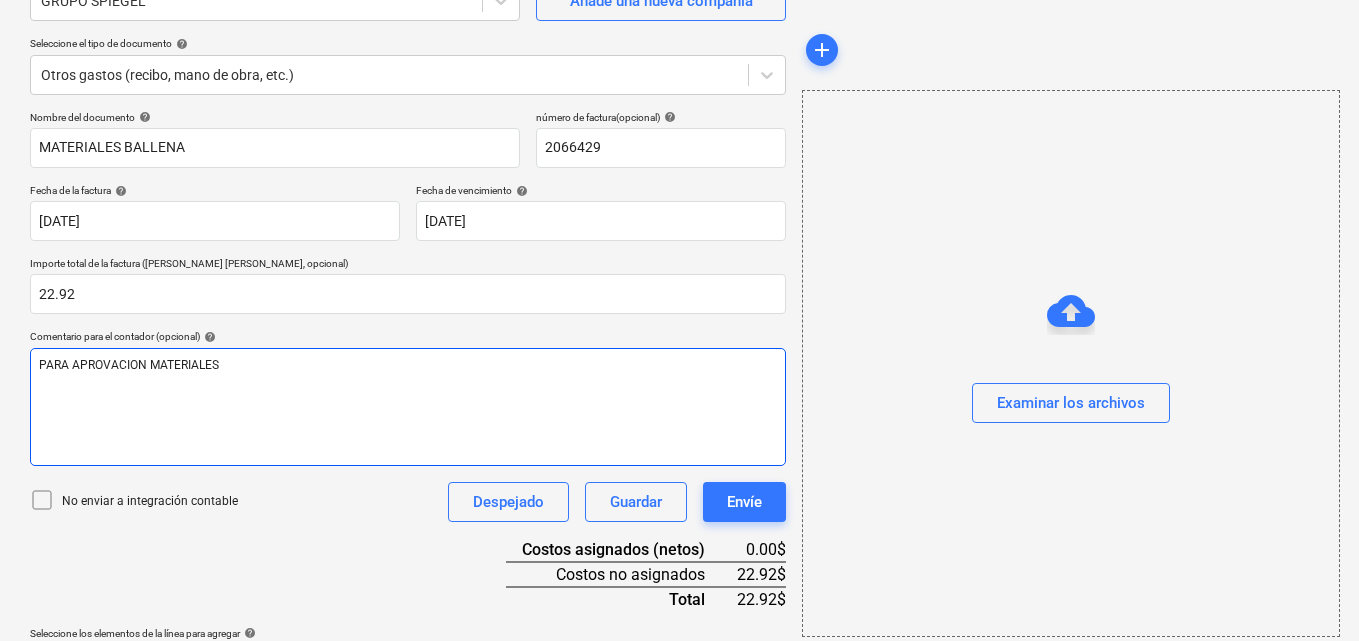 click on "PARA APROVACION MATERIALES" at bounding box center [408, 365] 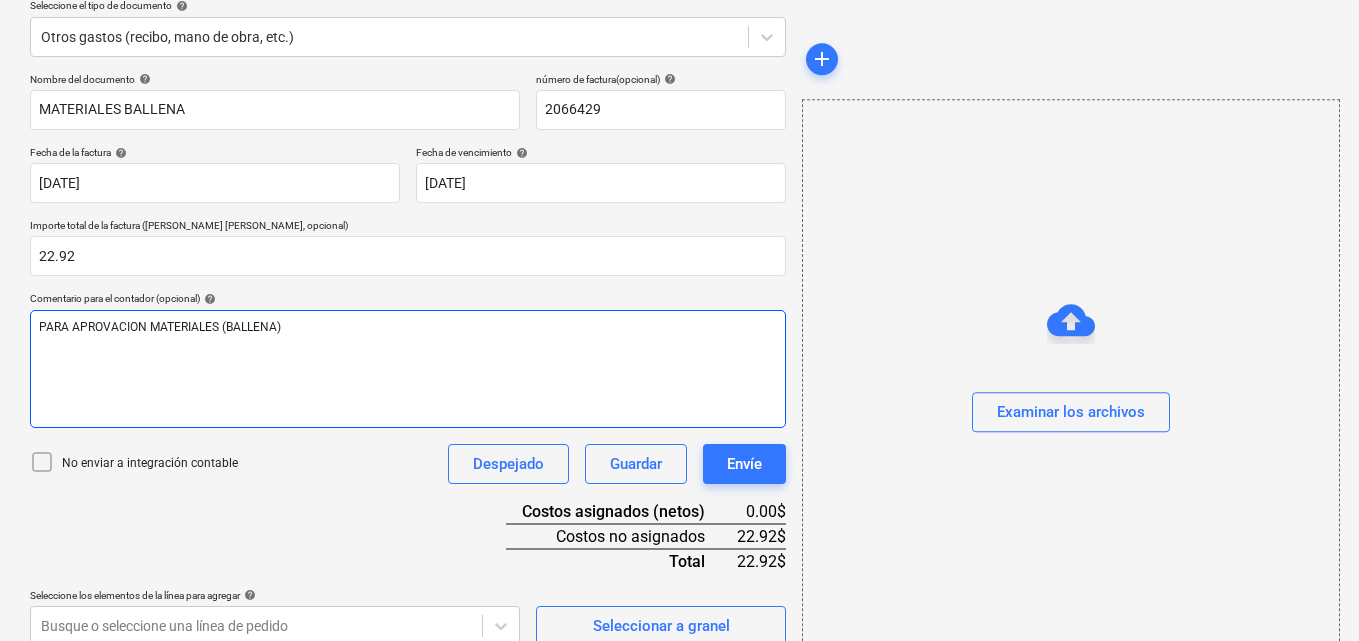 scroll, scrollTop: 259, scrollLeft: 0, axis: vertical 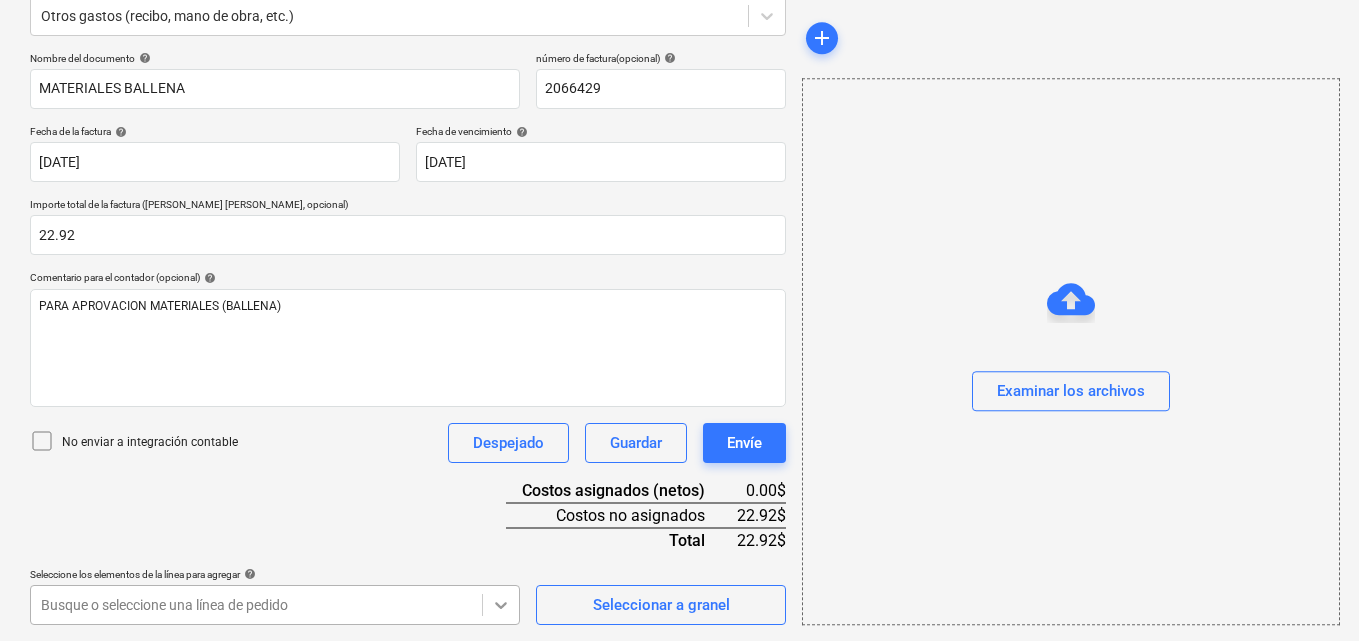 click on "Ventas Proyectos Contactos Compañía Bandeja de entrada 1 Aprobaciones format_size keyboard_arrow_down help search Busca en notifications 59 keyboard_arrow_down M. MORALES keyboard_arrow_down CATILAND ESTATES Presupuesto 2 Contrato principal RFQs Subcontratos Reporte de progreso Ordenes de compra Costos 8 Ingreso Archivos 6 Más keyboard_arrow_down 1 Crear un nuevo documento Selecciona la compañía GRUPO SPIEGEL   Añade una nueva compañía Seleccione el tipo de documento help Otros gastos (recibo, mano de obra, etc.) Nombre del documento help MATERIALES BALLENA número de factura  (opcional) help 2066429 Fecha de la factura help 25 Jul 2025 25.07.2025 Press the down arrow key to interact with the calendar and
select a date. Press the question mark key to get the keyboard shortcuts for changing dates. Fecha de vencimiento help 25 Jul 2025 25.07.2025 Importe total de la factura (coste neto, opcional) 22.92 Comentario para el contador (opcional) help PARA APROVACION MATERIALES (BALLENA)  Despejado" at bounding box center (679, 61) 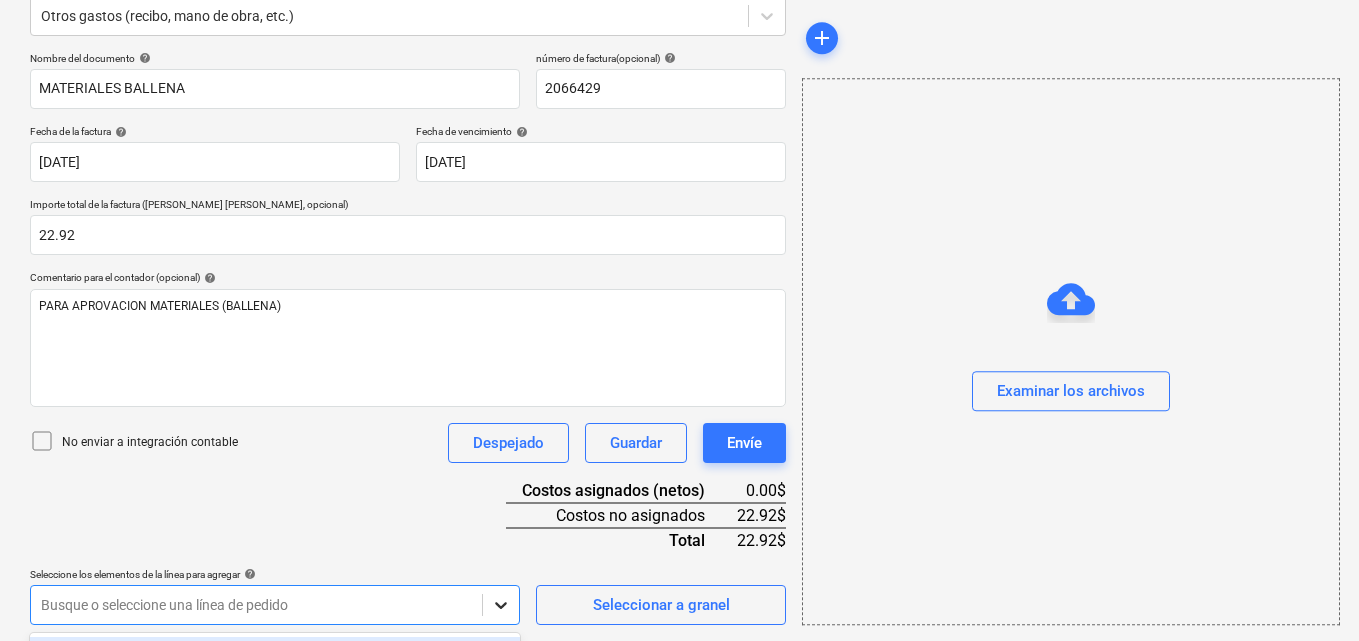scroll, scrollTop: 555, scrollLeft: 0, axis: vertical 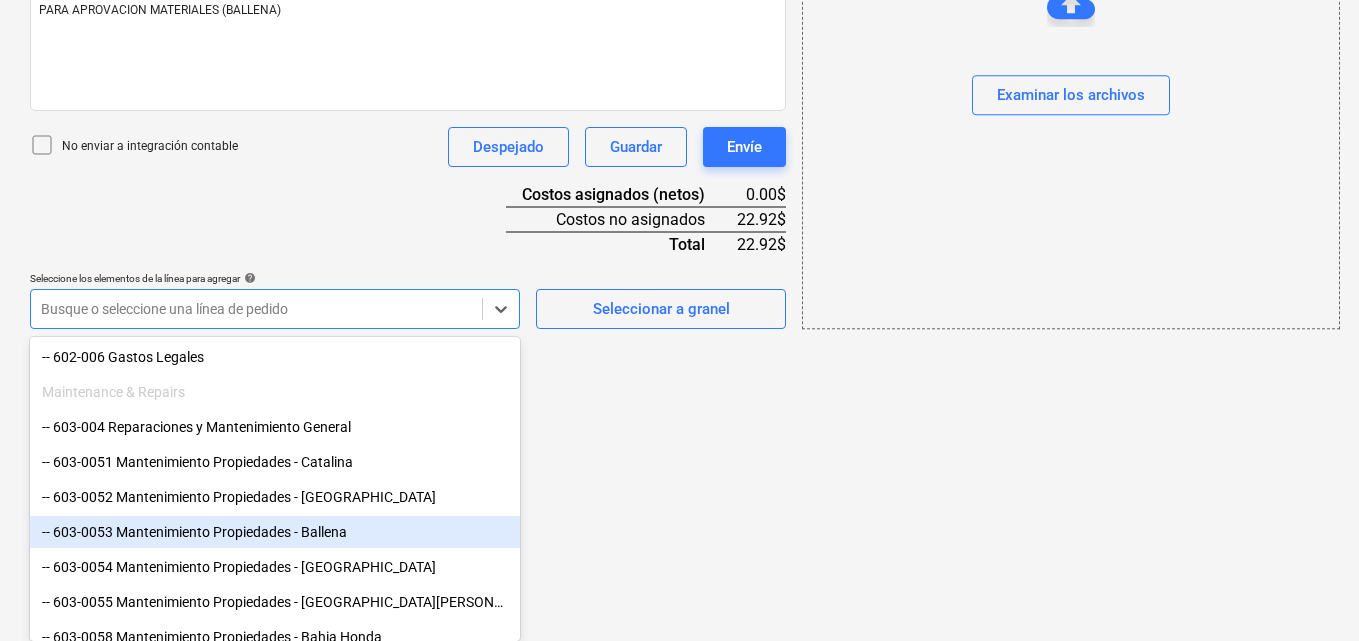 click on "--  603-0053 Mantenimiento Propiedades - Ballena" at bounding box center [275, 532] 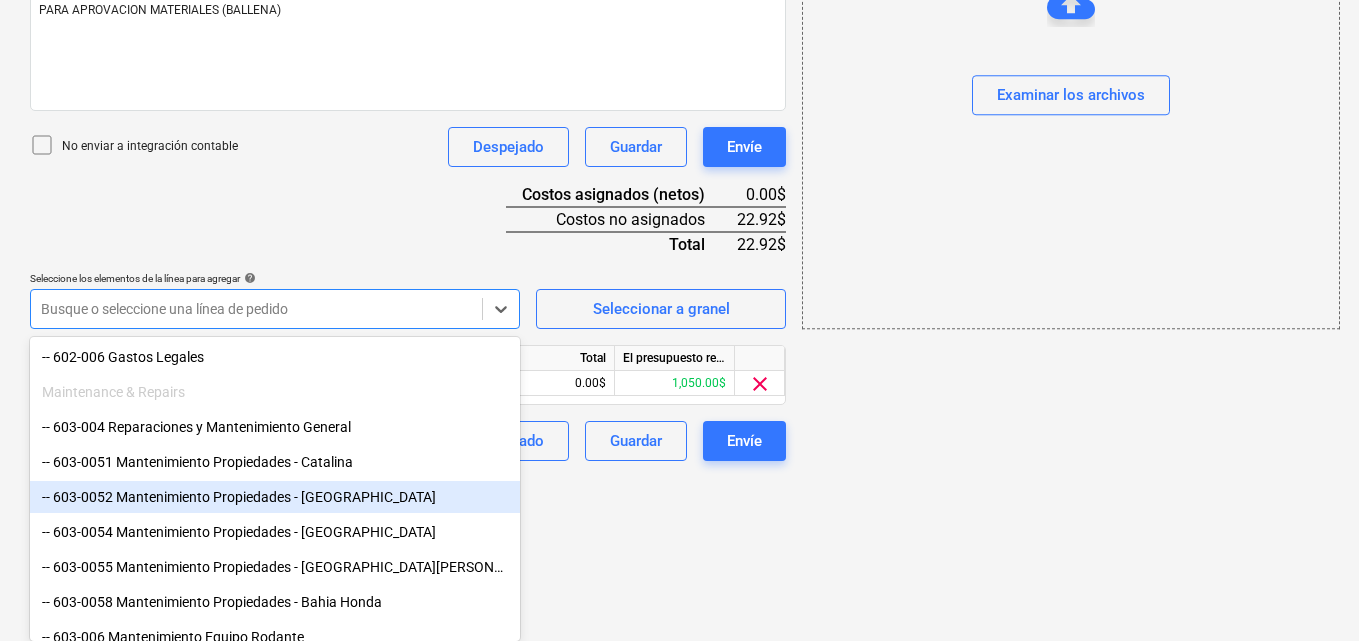 click on "Ventas Proyectos Contactos Compañía Bandeja de entrada 1 Aprobaciones format_size keyboard_arrow_down help search Busca en notifications 59 keyboard_arrow_down M. MORALES keyboard_arrow_down CATILAND ESTATES Presupuesto 2 Contrato principal RFQs Subcontratos Reporte de progreso Ordenes de compra Costos 8 Ingreso Archivos 6 Más keyboard_arrow_down 1 Crear un nuevo documento Selecciona la compañía GRUPO SPIEGEL   Añade una nueva compañía Seleccione el tipo de documento help Otros gastos (recibo, mano de obra, etc.) Nombre del documento help MATERIALES BALLENA número de factura  (opcional) help 2066429 Fecha de la factura help 25 Jul 2025 25.07.2025 Press the down arrow key to interact with the calendar and
select a date. Press the question mark key to get the keyboard shortcuts for changing dates. Fecha de vencimiento help 25 Jul 2025 25.07.2025 Importe total de la factura (coste neto, opcional) 22.92 Comentario para el contador (opcional) help PARA APROVACION MATERIALES (BALLENA)  Guardar" at bounding box center [679, -235] 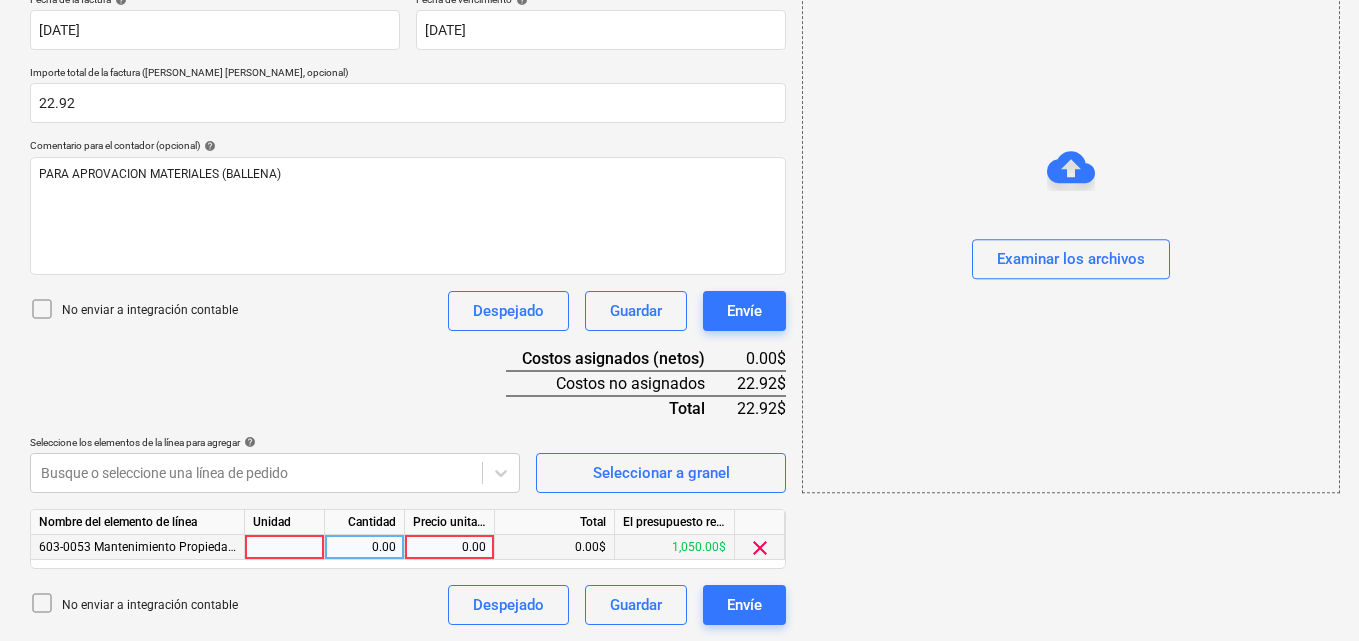 click at bounding box center (285, 547) 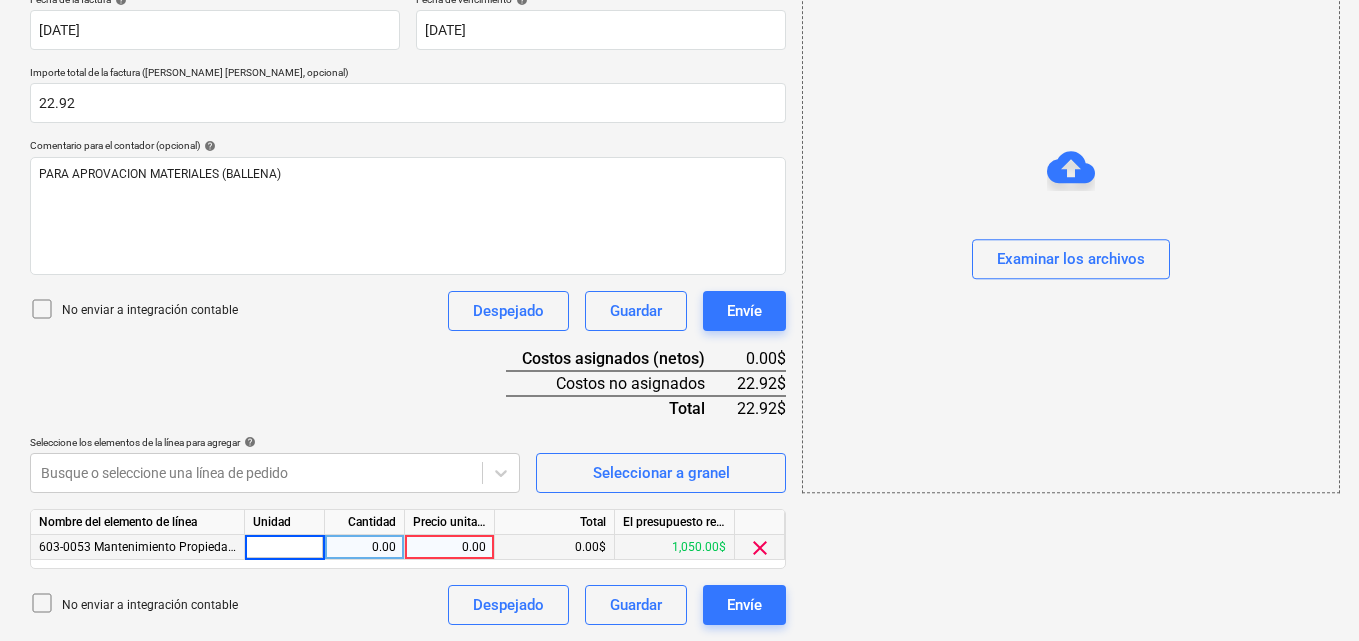 type on "1" 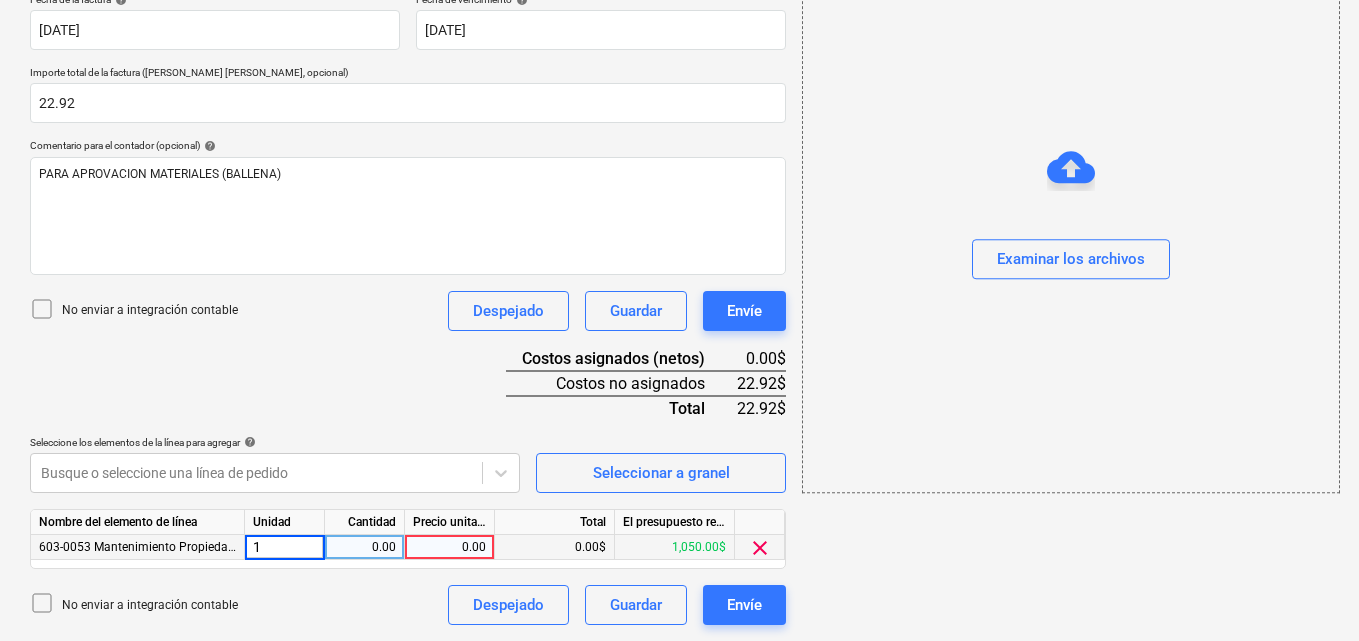 click on "0.00" at bounding box center [364, 547] 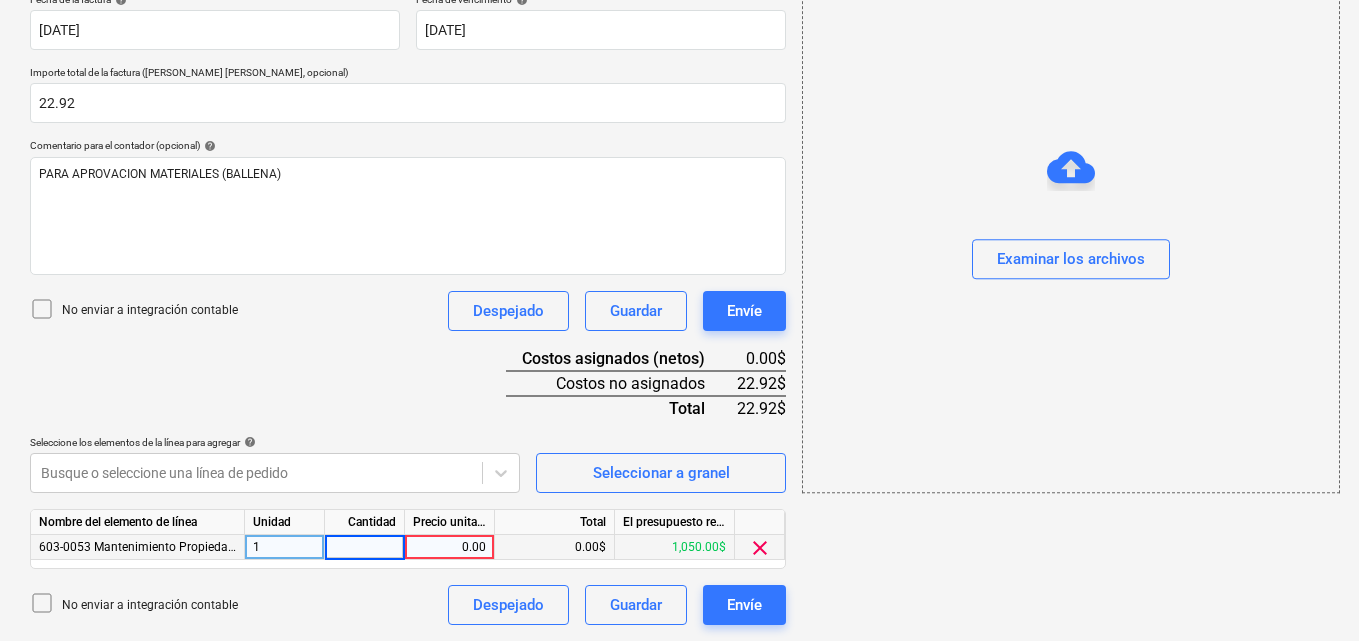 type on "1" 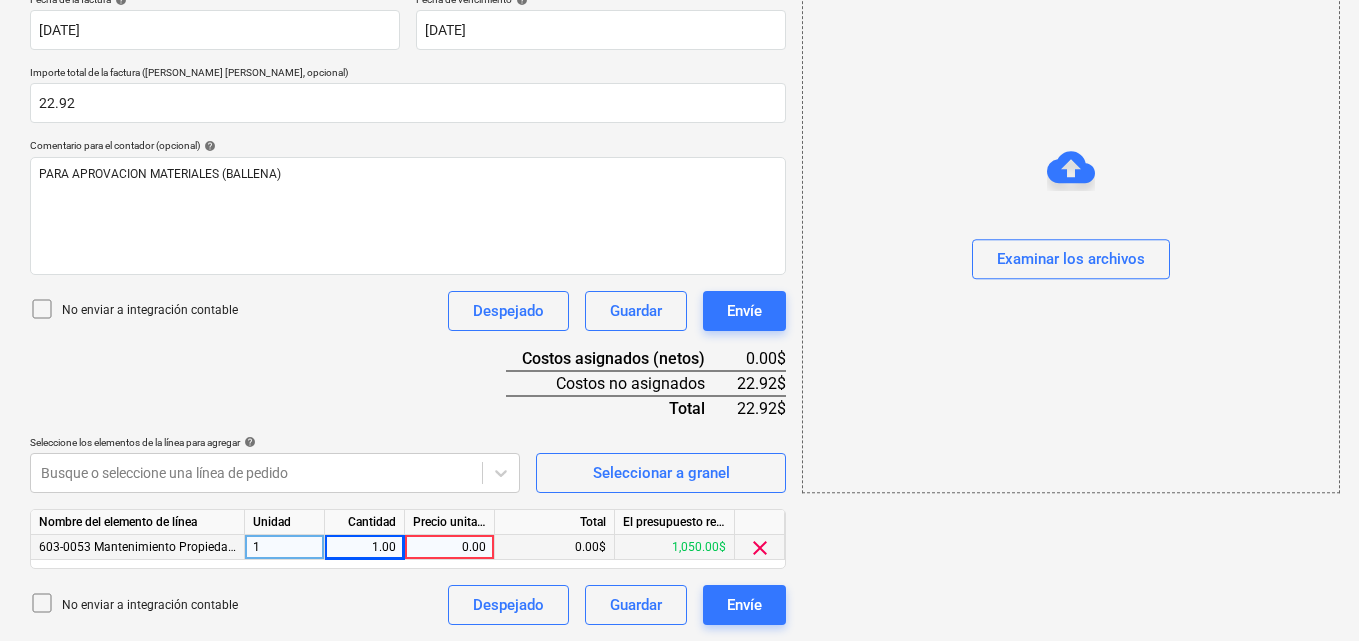 click on "0.00" at bounding box center [449, 547] 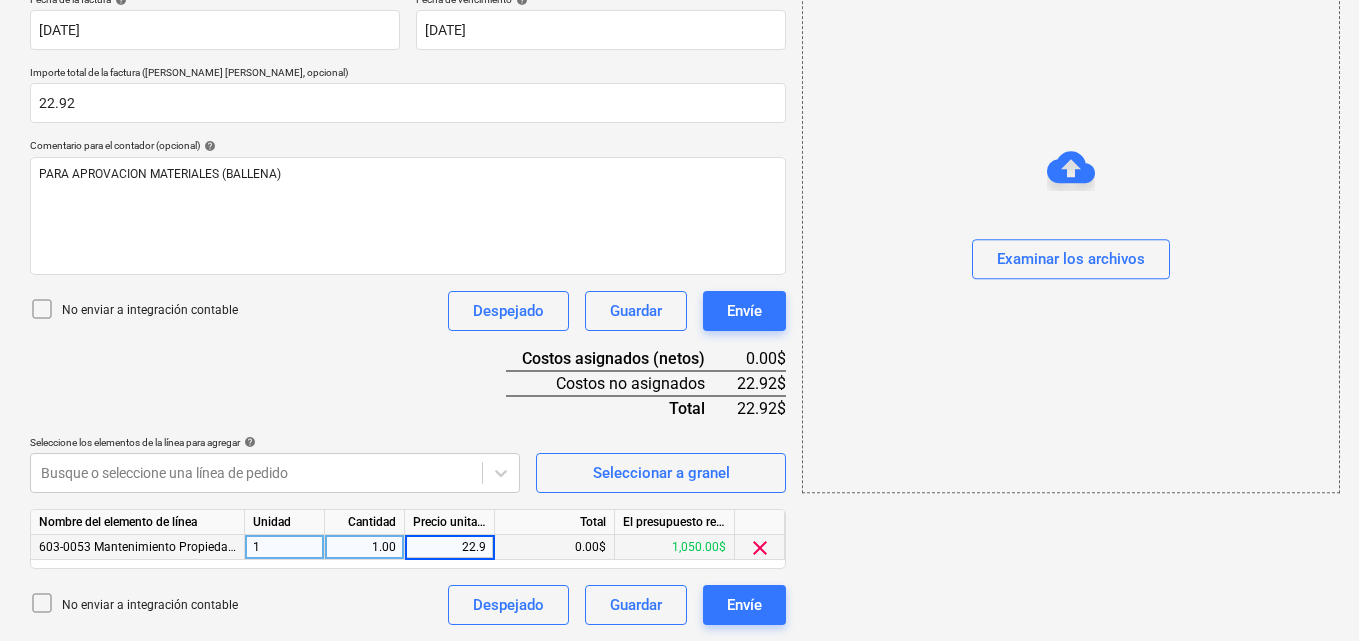 type on "22.92" 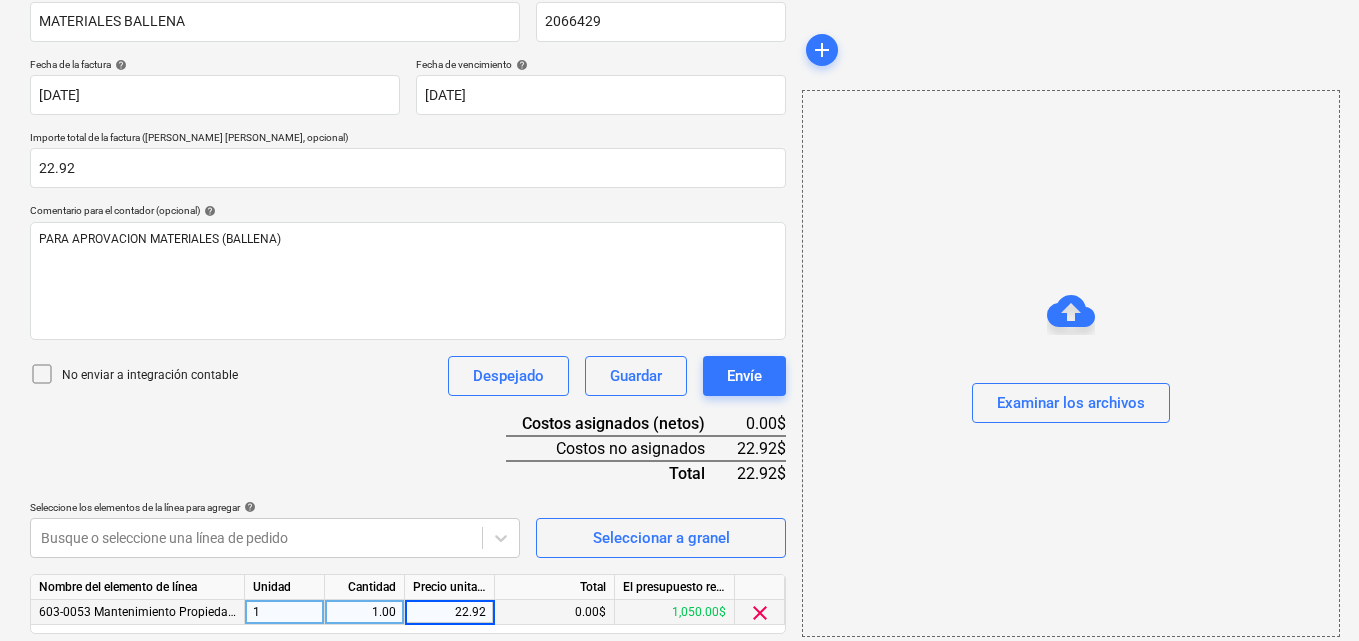 scroll, scrollTop: 291, scrollLeft: 0, axis: vertical 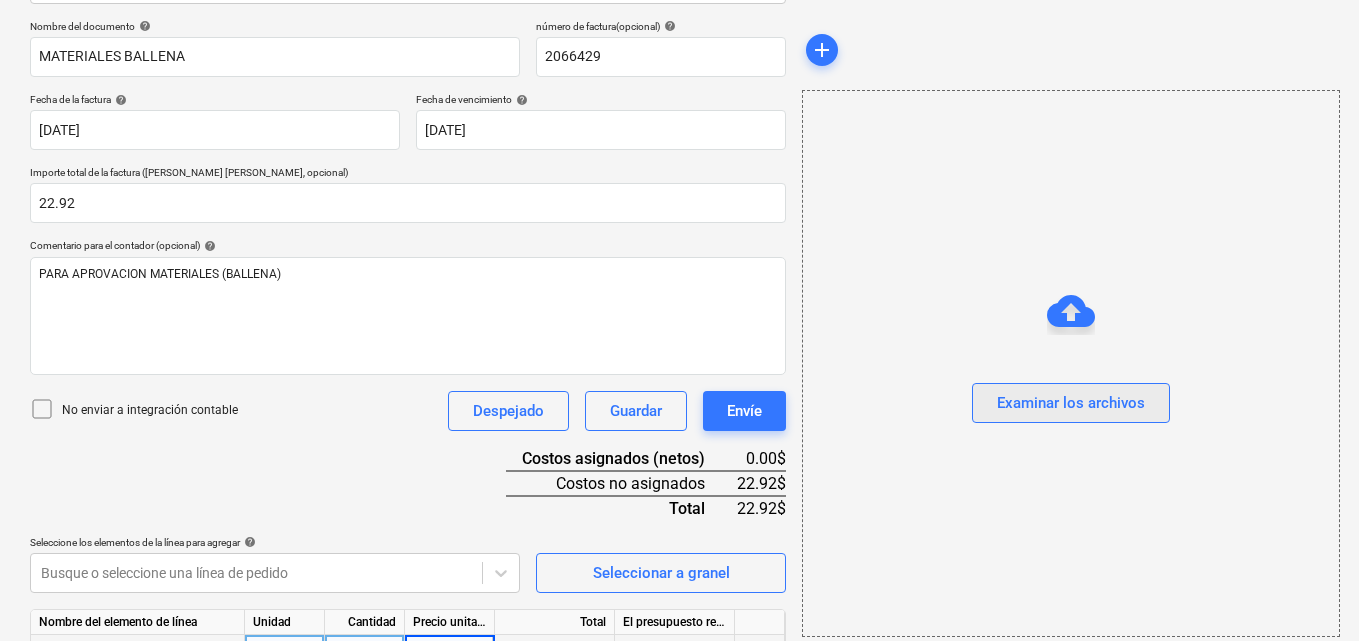 click on "Examinar los archivos" at bounding box center [1071, 403] 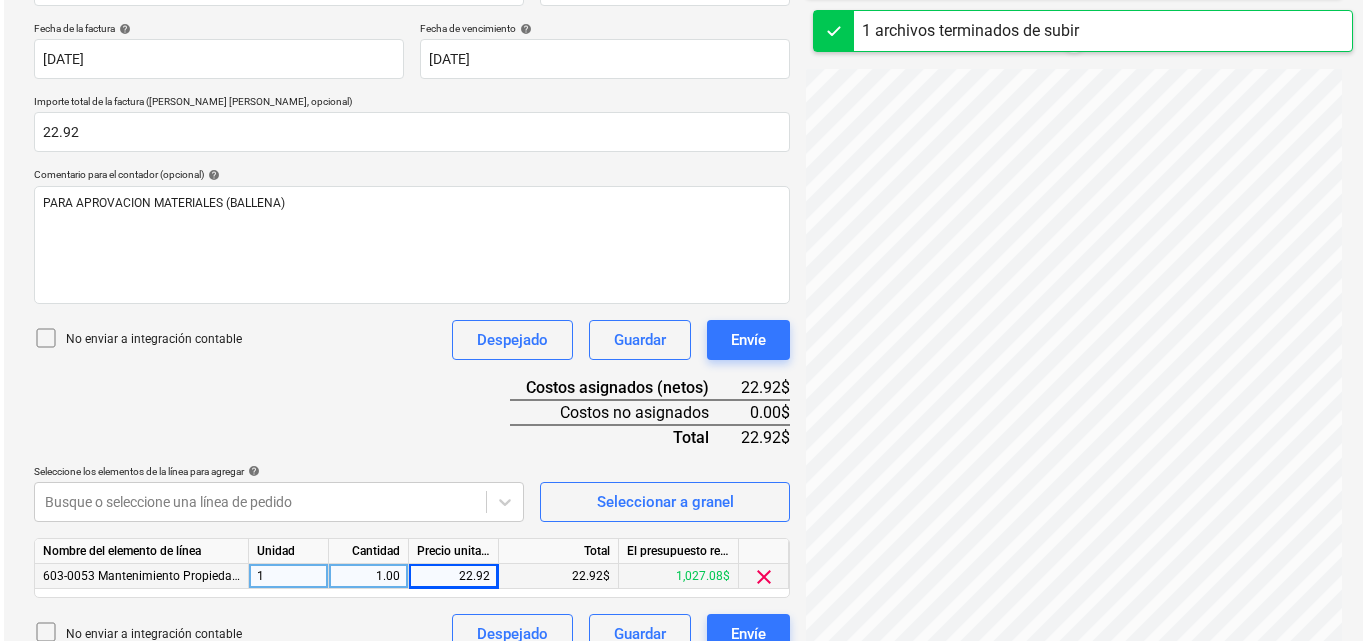 scroll, scrollTop: 391, scrollLeft: 0, axis: vertical 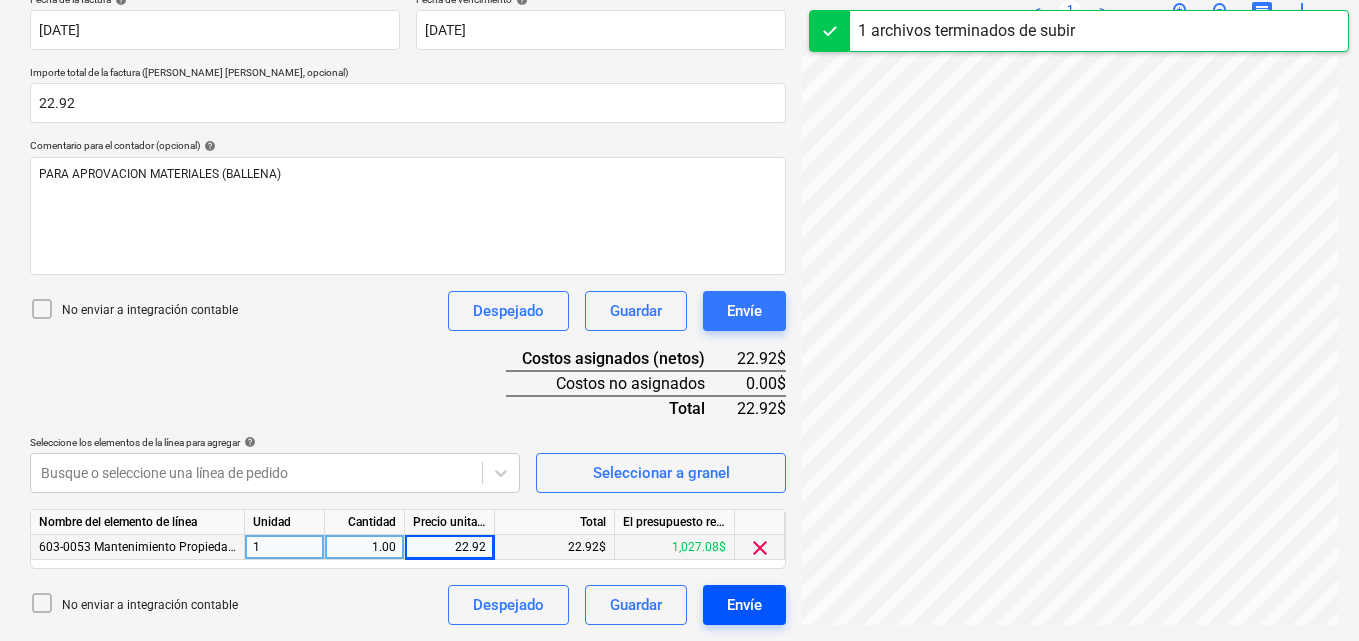 click on "Envíe" at bounding box center [744, 605] 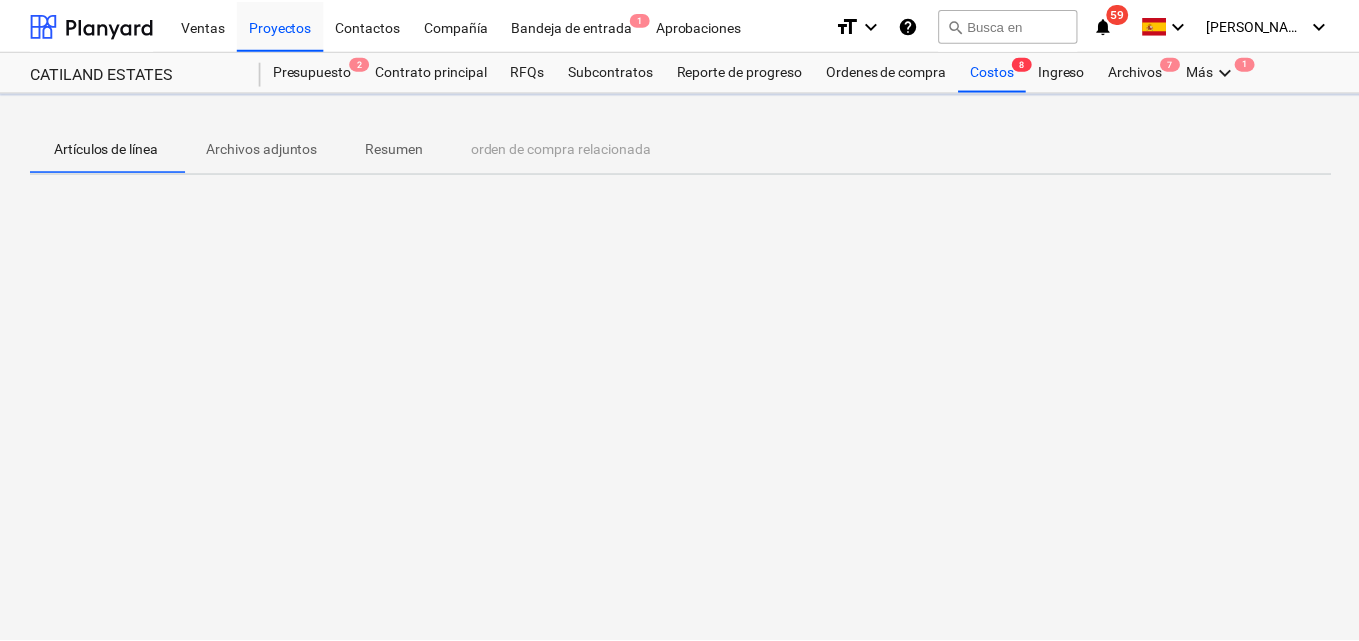 scroll, scrollTop: 0, scrollLeft: 0, axis: both 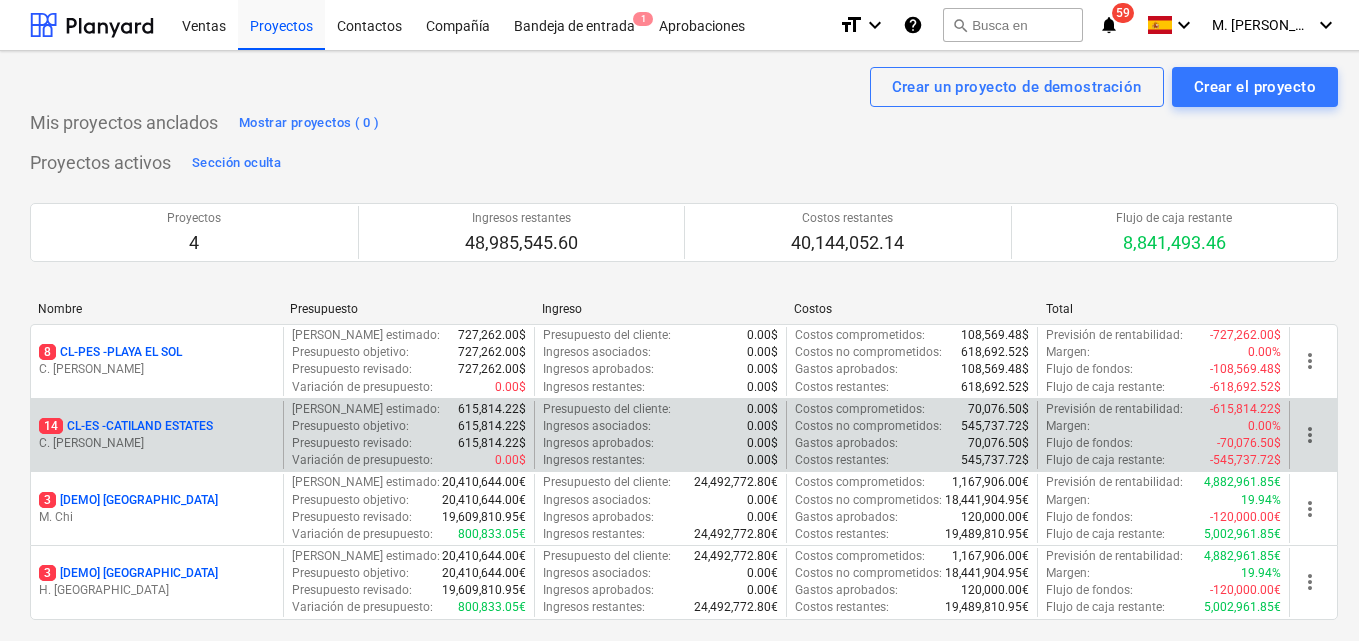click on "[PERSON_NAME]" at bounding box center [157, 443] 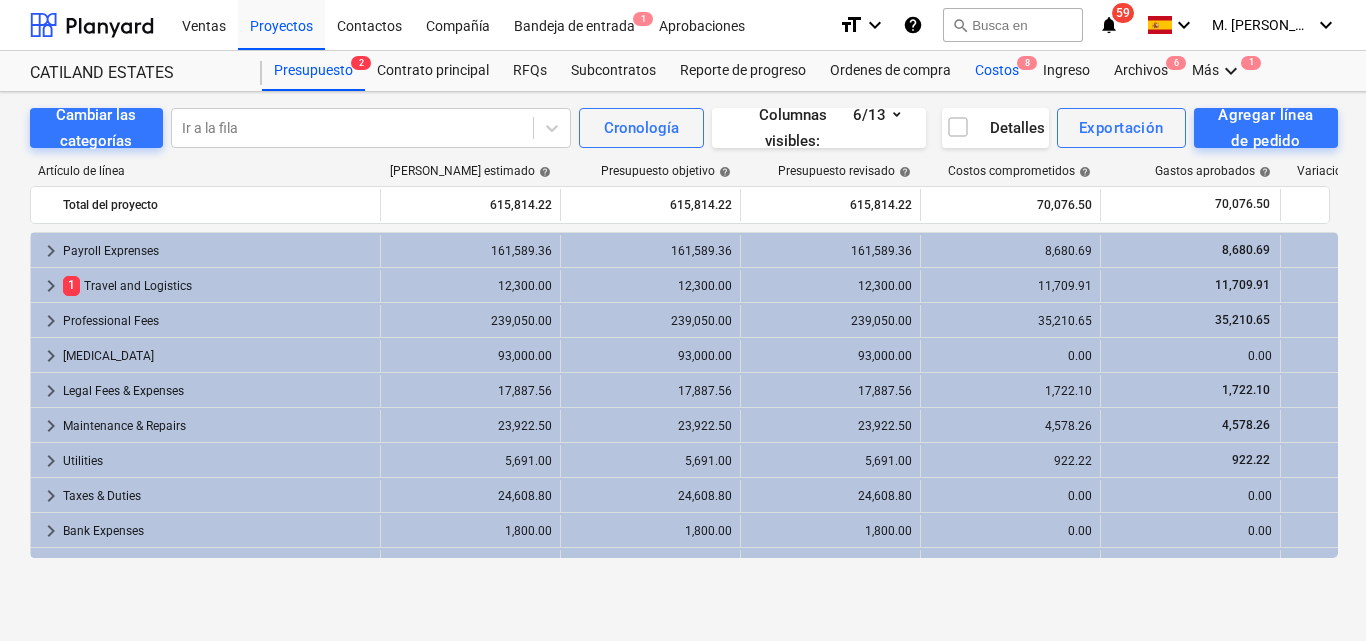 click on "Costos 8" at bounding box center [997, 71] 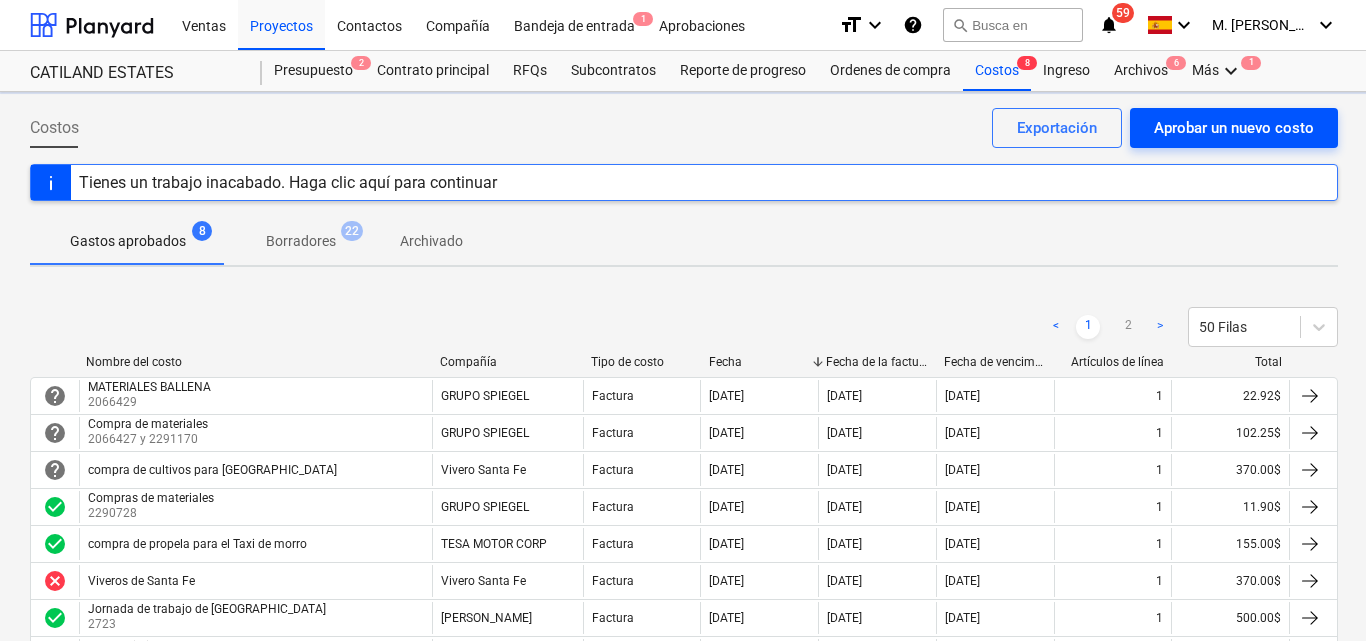 click on "Aprobar un nuevo costo" at bounding box center (1234, 128) 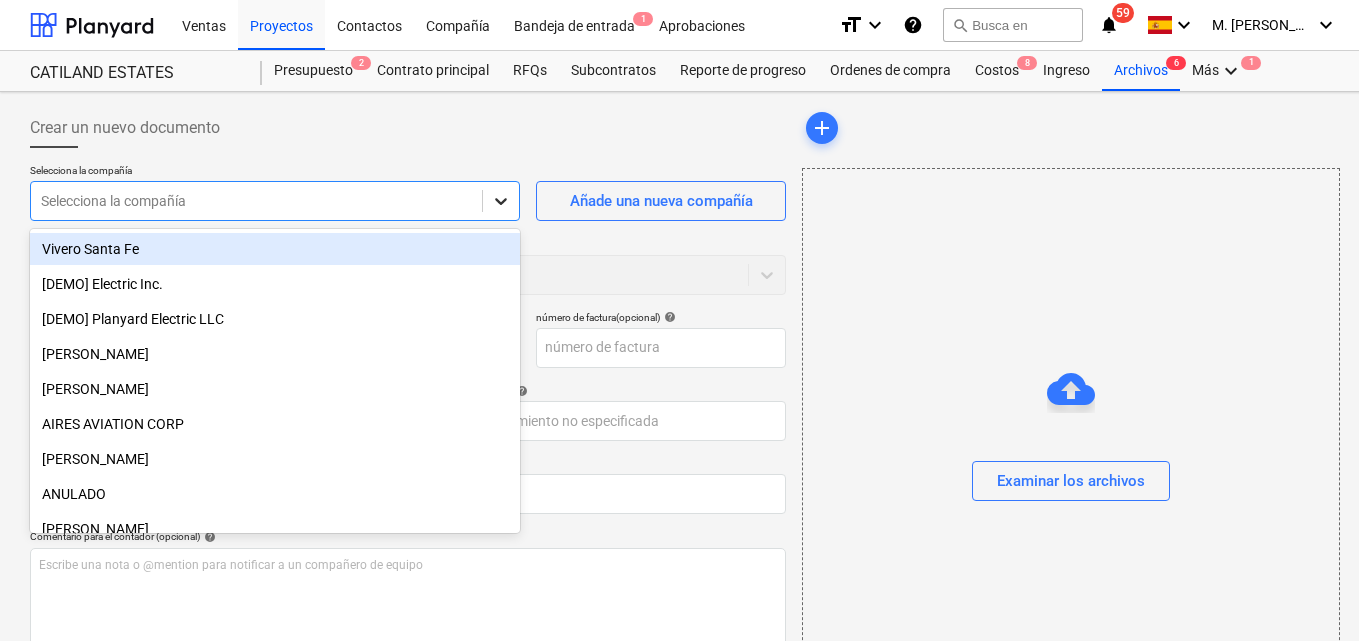 click 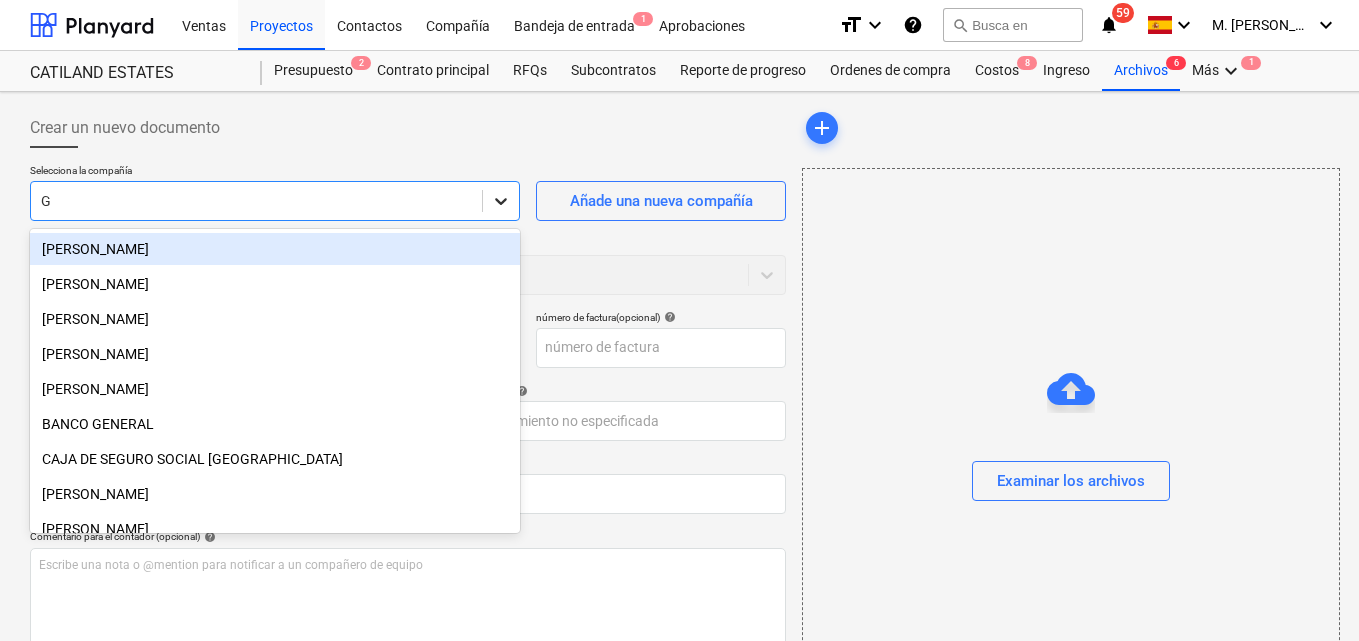 type on "GR" 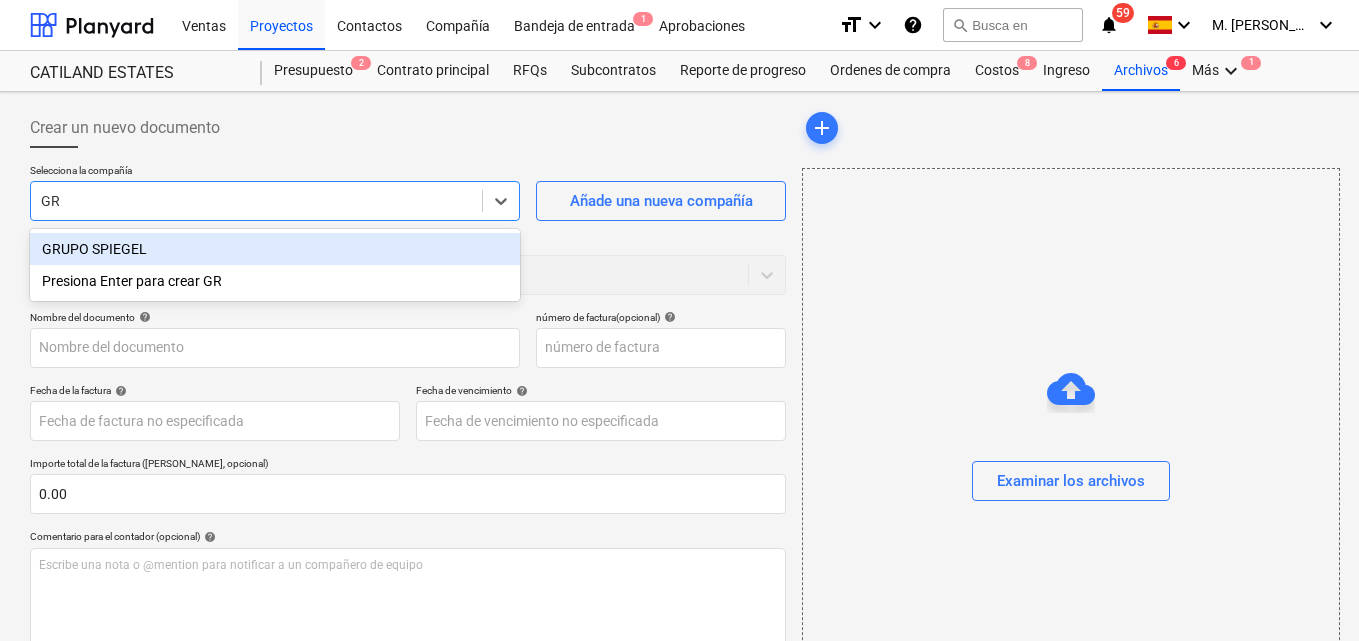 click on "GRUPO SPIEGEL" at bounding box center (275, 249) 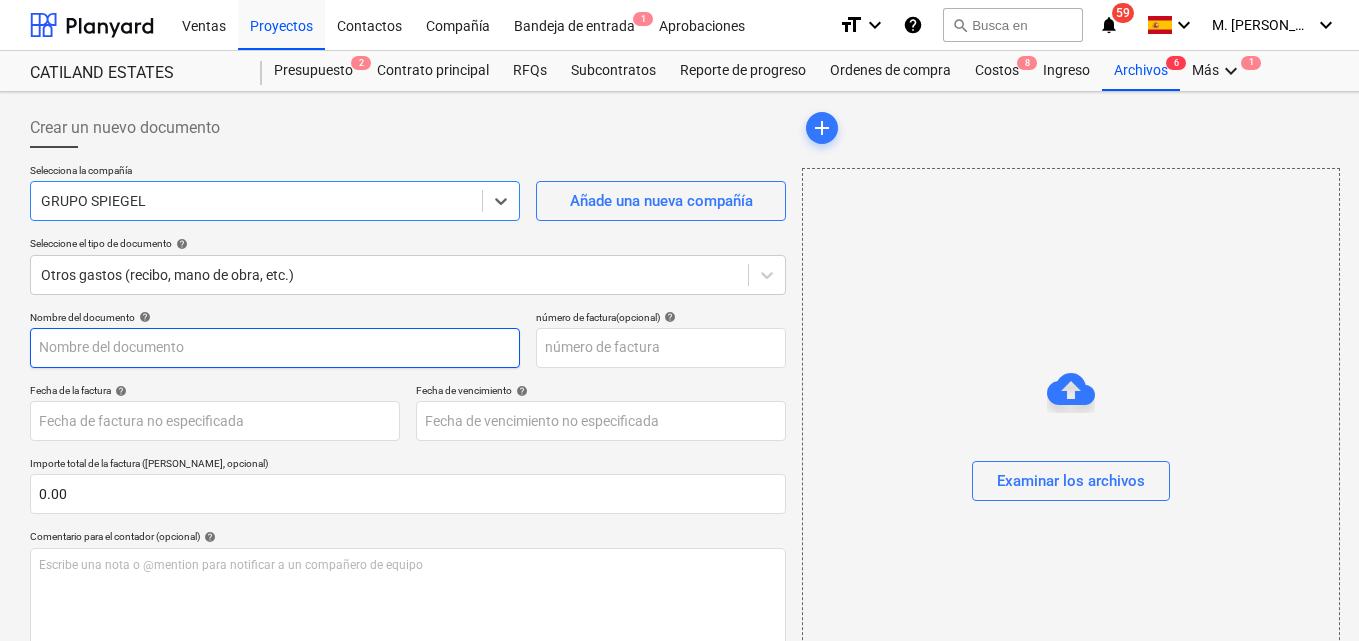 click at bounding box center (275, 348) 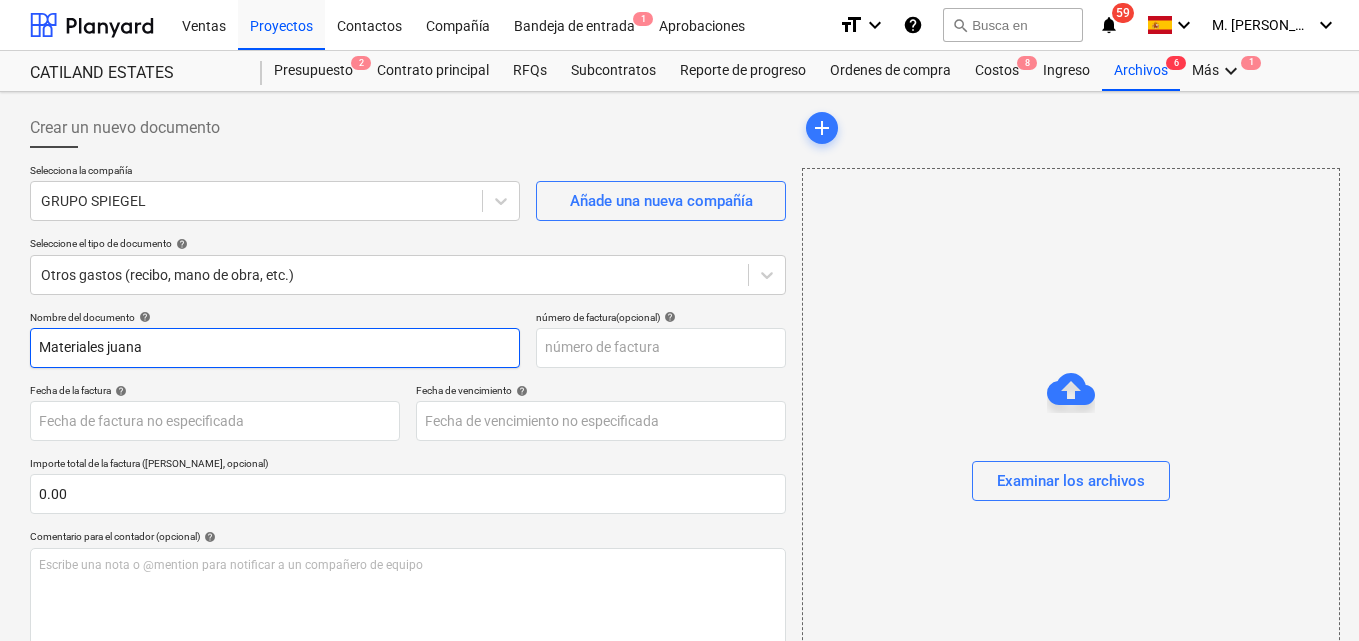 click on "Materiales juana" at bounding box center [275, 348] 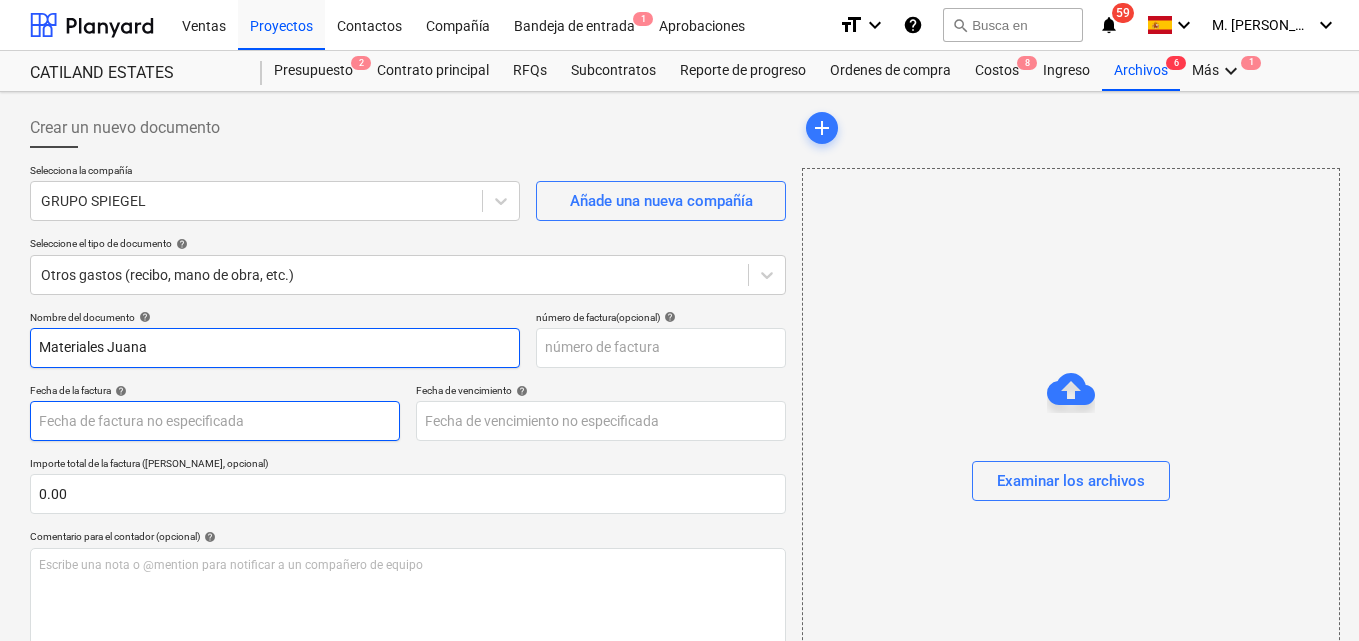 type on "Materiales Juana" 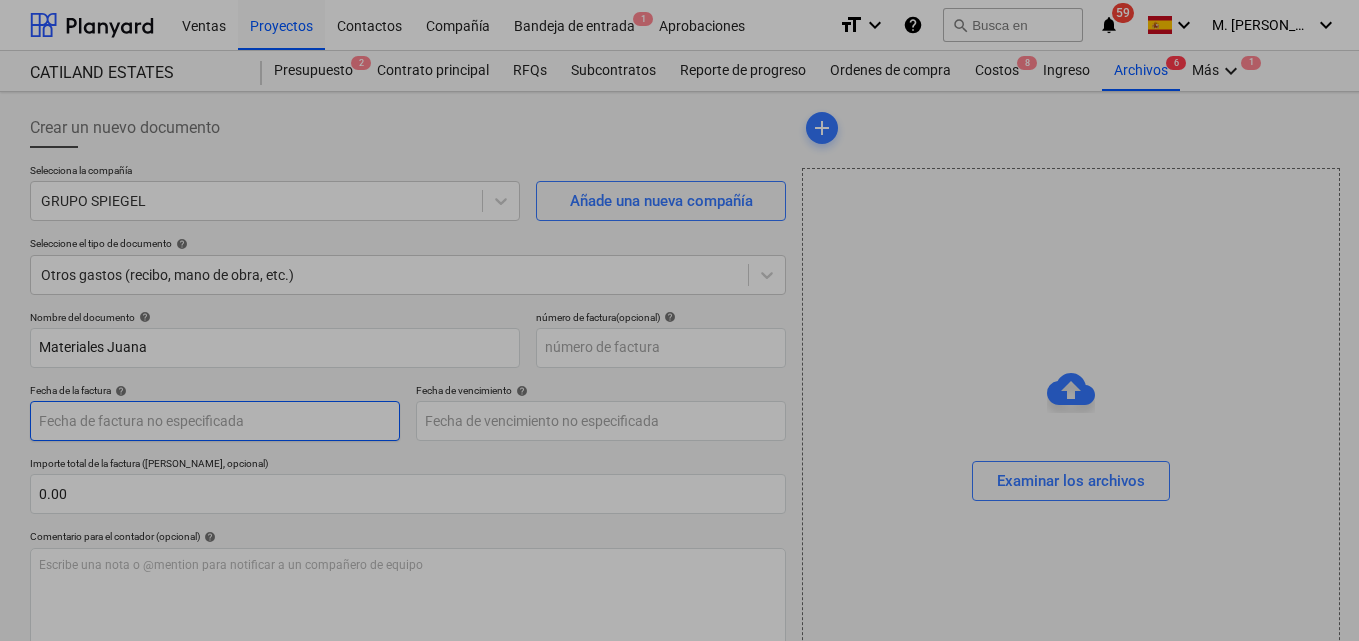 click on "Ventas Proyectos Contactos Compañía Bandeja de entrada 1 Aprobaciones format_size keyboard_arrow_down help search Busca en notifications 59 keyboard_arrow_down M. MORALES keyboard_arrow_down CATILAND ESTATES Presupuesto 2 Contrato principal RFQs Subcontratos Reporte de progreso Ordenes de compra Costos 8 Ingreso Archivos 6 Más keyboard_arrow_down 1 Crear un nuevo documento Selecciona la compañía GRUPO SPIEGEL   Añade una nueva compañía Seleccione el tipo de documento help Otros gastos (recibo, mano de obra, etc.) Nombre del documento help Materiales Juana número de factura  (opcional) help Fecha de la factura help Press the down arrow key to interact with the calendar and
select a date. Press the question mark key to get the keyboard shortcuts for changing dates. Fecha de vencimiento help Press the down arrow key to interact with the calendar and
select a date. Press the question mark key to get the keyboard shortcuts for changing dates. Importe total de la factura (coste neto, opcional)" at bounding box center [679, 320] 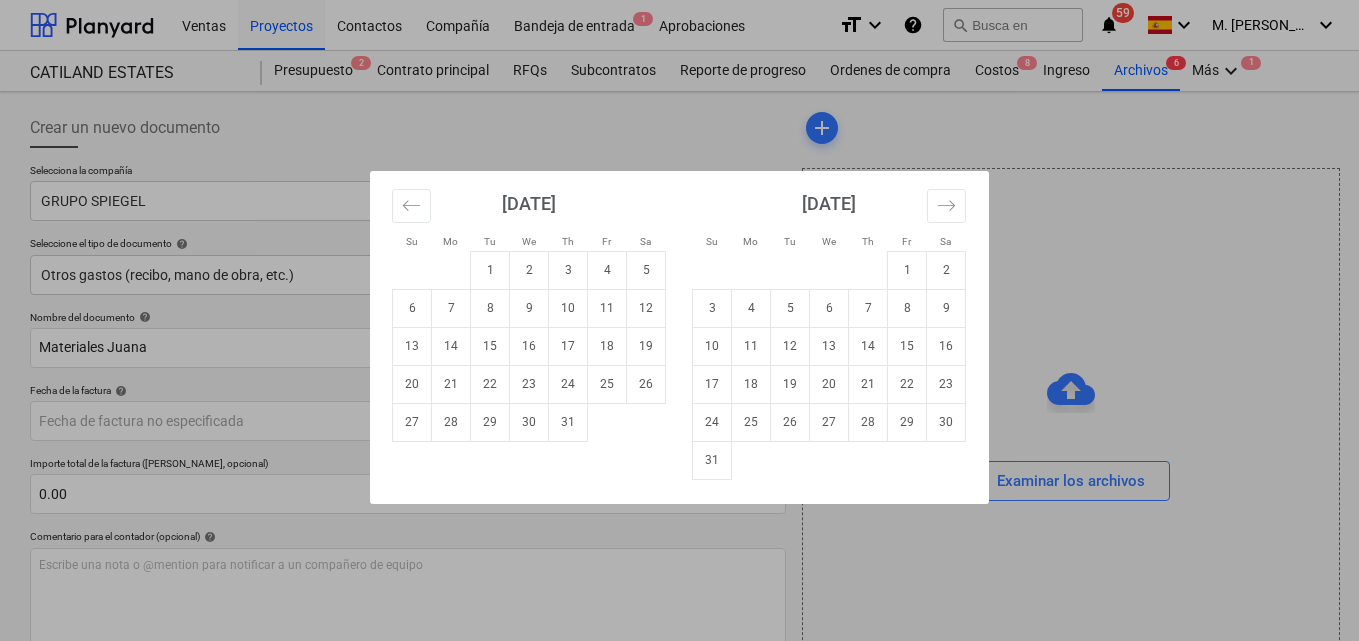 click on "Su Mo Tu We Th Fr Sa Su Mo Tu We Th Fr Sa June 2025 1 2 3 4 5 6 7 8 9 10 11 12 13 14 15 16 17 18 19 20 21 22 23 24 25 26 27 28 29 30 July 2025 1 2 3 4 5 6 7 8 9 10 11 12 13 14 15 16 17 18 19 20 21 22 23 24 25 26 27 28 29 30 31 August 2025 1 2 3 4 5 6 7 8 9 10 11 12 13 14 15 16 17 18 19 20 21 22 23 24 25 26 27 28 29 30 31 September 2025 1 2 3 4 5 6 7 8 9 10 11 12 13 14 15 16 17 18 19 20 21 22 23 24 25 26 27 28 29 30" at bounding box center (679, 320) 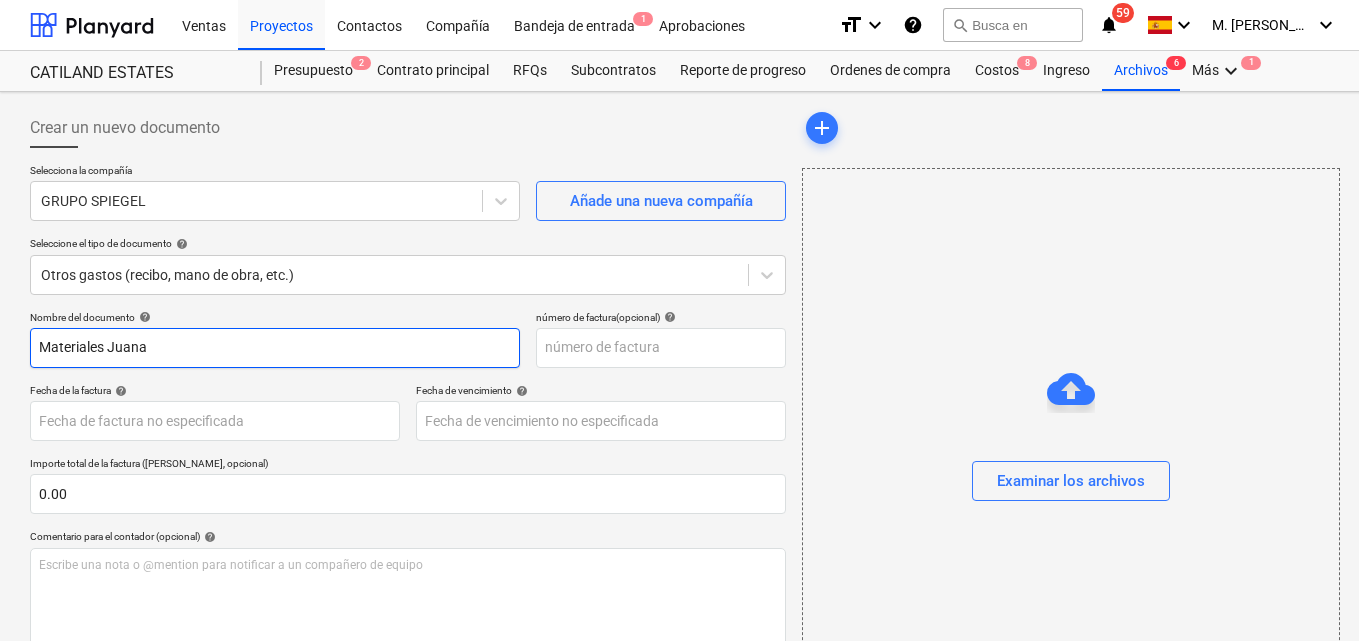 click on "Materiales Juana" at bounding box center [275, 348] 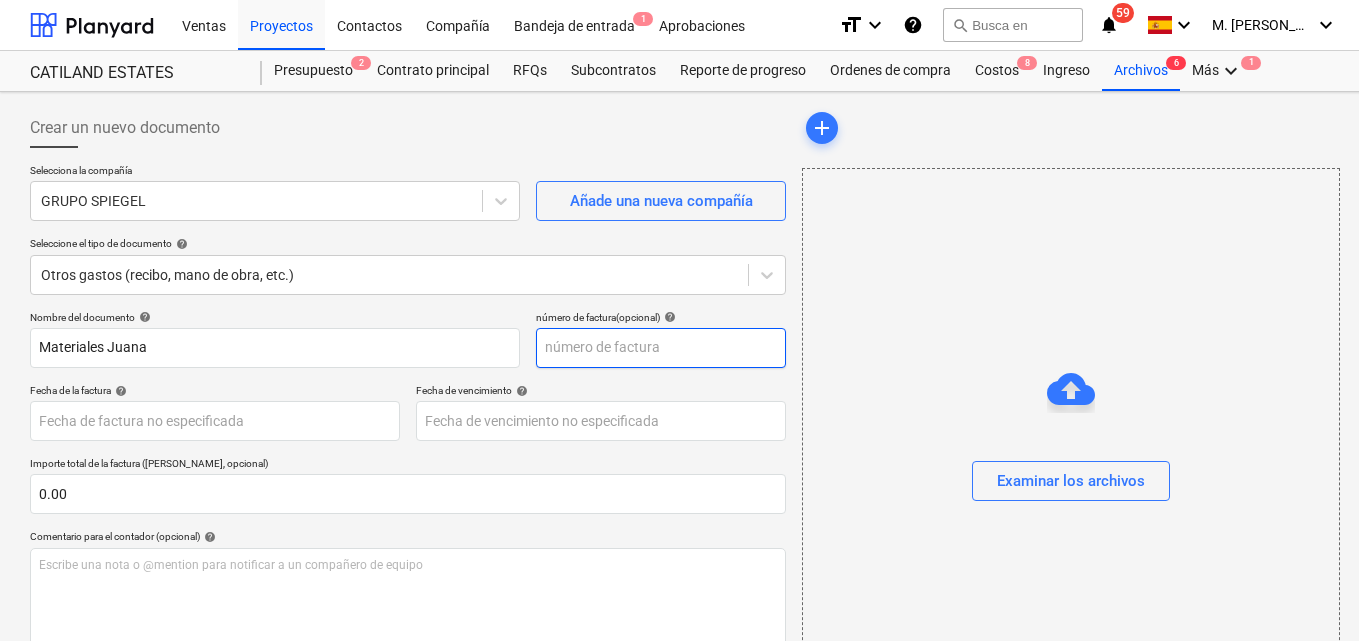 click at bounding box center [661, 348] 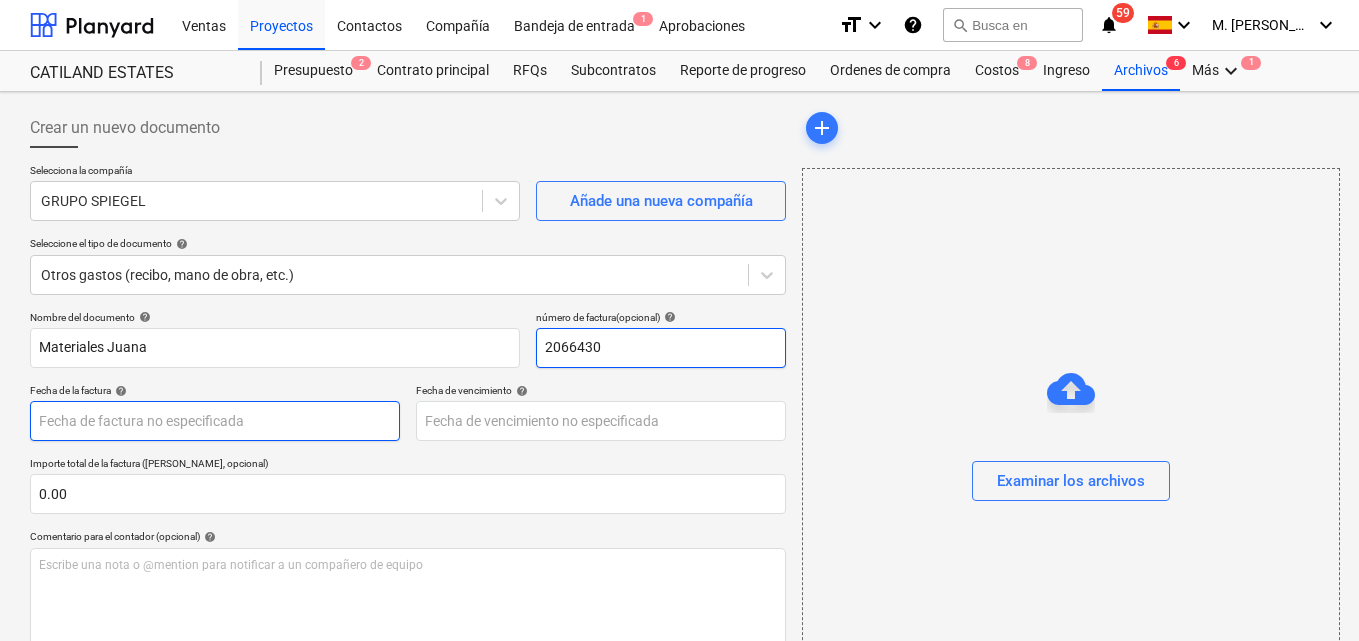 type on "2066430" 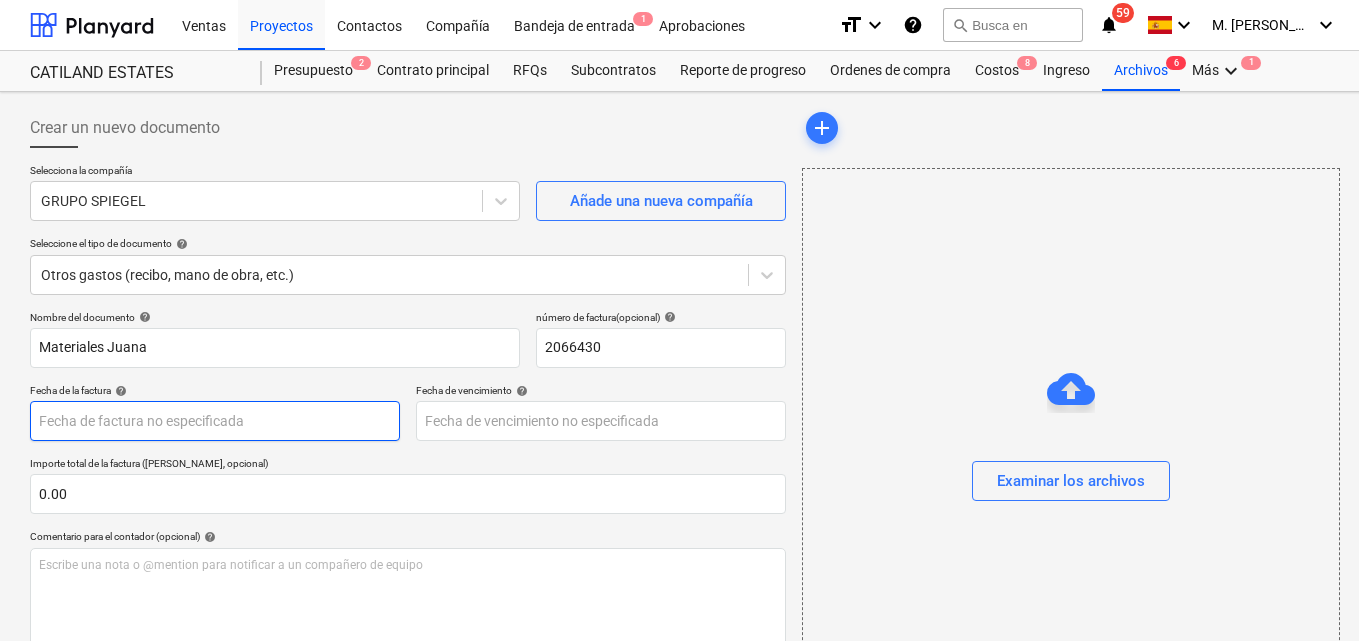 click on "Ventas Proyectos Contactos Compañía Bandeja de entrada 1 Aprobaciones format_size keyboard_arrow_down help search Busca en notifications 59 keyboard_arrow_down M. MORALES keyboard_arrow_down CATILAND ESTATES Presupuesto 2 Contrato principal RFQs Subcontratos Reporte de progreso Ordenes de compra Costos 8 Ingreso Archivos 6 Más keyboard_arrow_down 1 Crear un nuevo documento Selecciona la compañía GRUPO SPIEGEL   Añade una nueva compañía Seleccione el tipo de documento help Otros gastos (recibo, mano de obra, etc.) Nombre del documento help Materiales Juana número de factura  (opcional) help 2066430 Fecha de la factura help Press the down arrow key to interact with the calendar and
select a date. Press the question mark key to get the keyboard shortcuts for changing dates. Fecha de vencimiento help Press the down arrow key to interact with the calendar and
select a date. Press the question mark key to get the keyboard shortcuts for changing dates. 0.00 Comentario para el contador (opcional)" at bounding box center (679, 320) 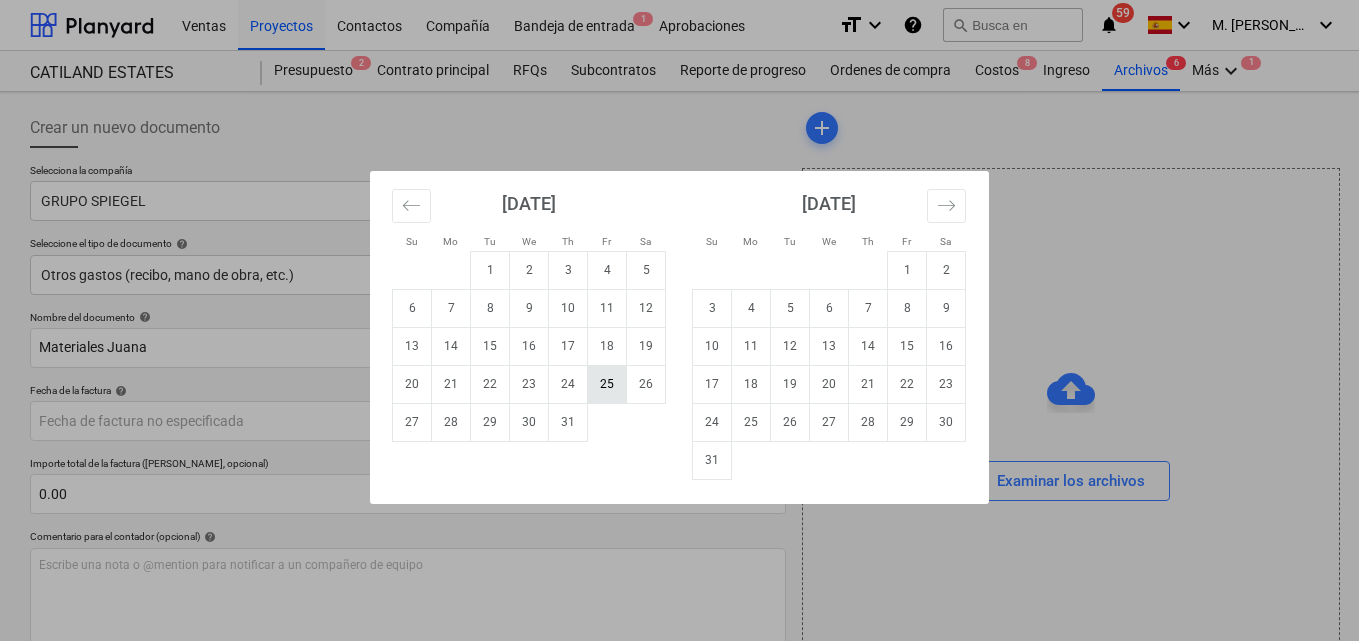 click on "25" at bounding box center [607, 384] 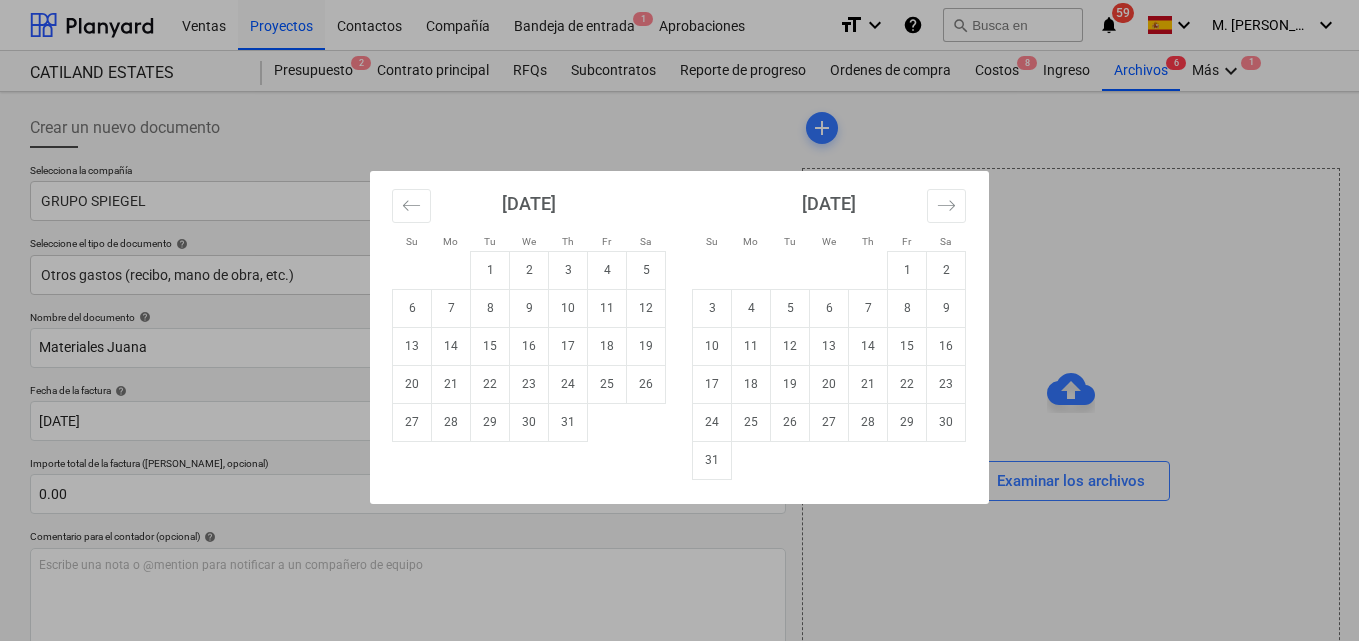 click on "Ventas Proyectos Contactos Compañía Bandeja de entrada 1 Aprobaciones format_size keyboard_arrow_down help search Busca en notifications 59 keyboard_arrow_down M. MORALES keyboard_arrow_down CATILAND ESTATES Presupuesto 2 Contrato principal RFQs Subcontratos Reporte de progreso Ordenes de compra Costos 8 Ingreso Archivos 6 Más keyboard_arrow_down 1 Crear un nuevo documento Selecciona la compañía GRUPO SPIEGEL   Añade una nueva compañía Seleccione el tipo de documento help Otros gastos (recibo, mano de obra, etc.) Nombre del documento help Materiales Juana número de factura  (opcional) help 2066430 Fecha de la factura help 25 Jul 2025 25.07.2025 Press the down arrow key to interact with the calendar and
select a date. Press the question mark key to get the keyboard shortcuts for changing dates. Fecha de vencimiento help Press the down arrow key to interact with the calendar and
select a date. Press the question mark key to get the keyboard shortcuts for changing dates. 0.00 help ﻿ Guardar" at bounding box center (679, 320) 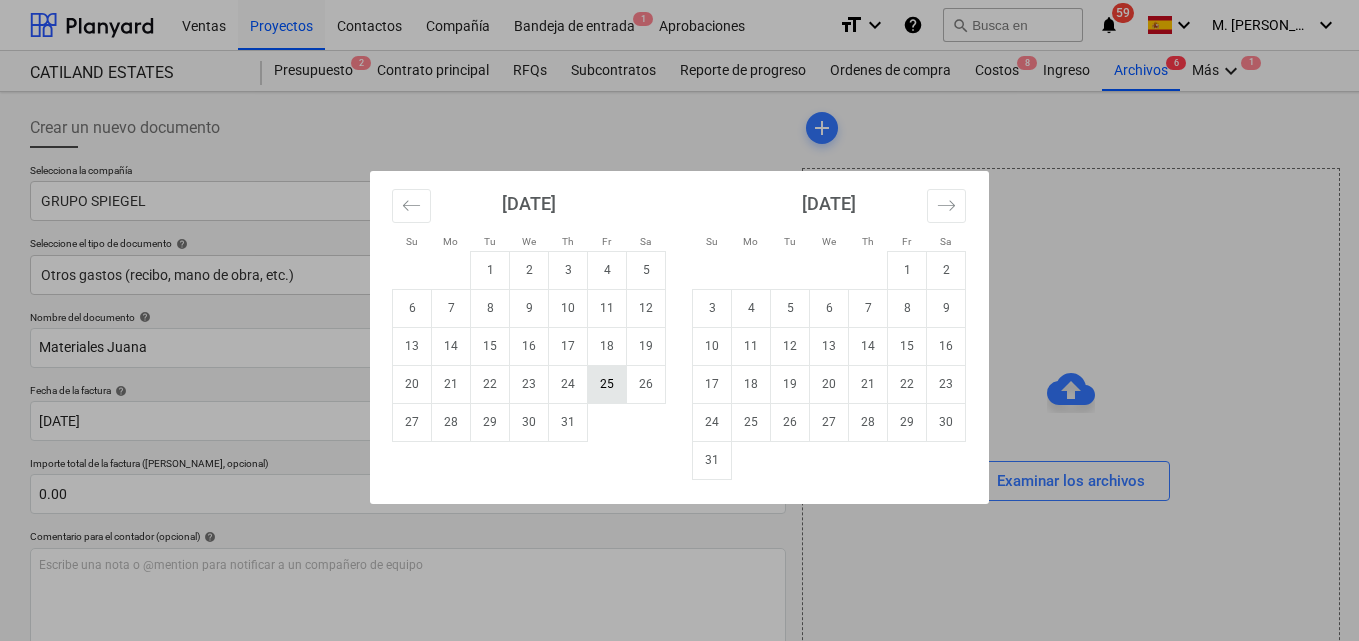 click on "25" at bounding box center [607, 384] 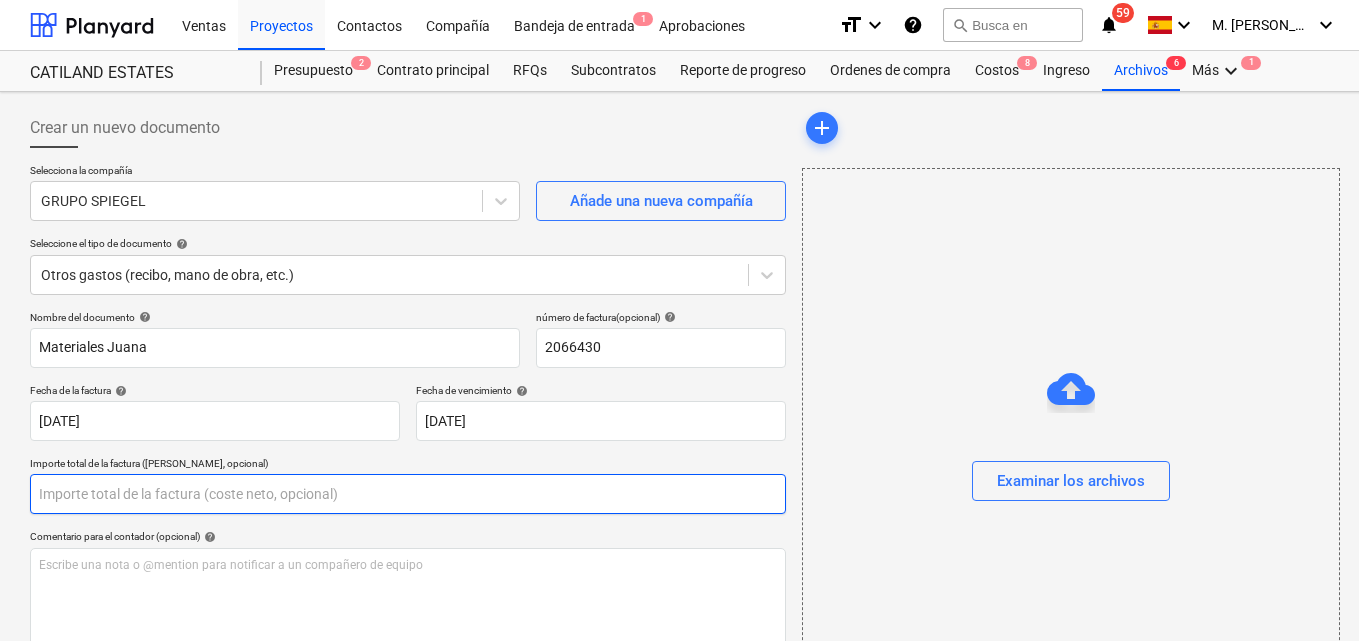 click at bounding box center [408, 494] 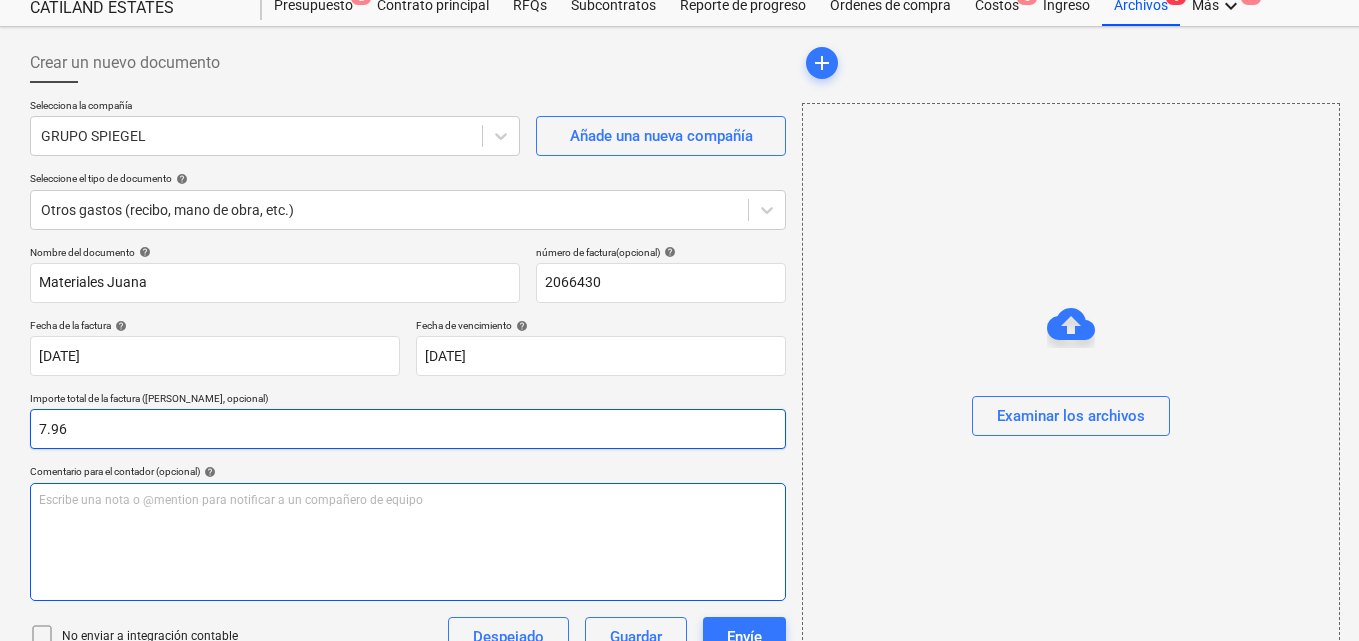 scroll, scrollTop: 100, scrollLeft: 0, axis: vertical 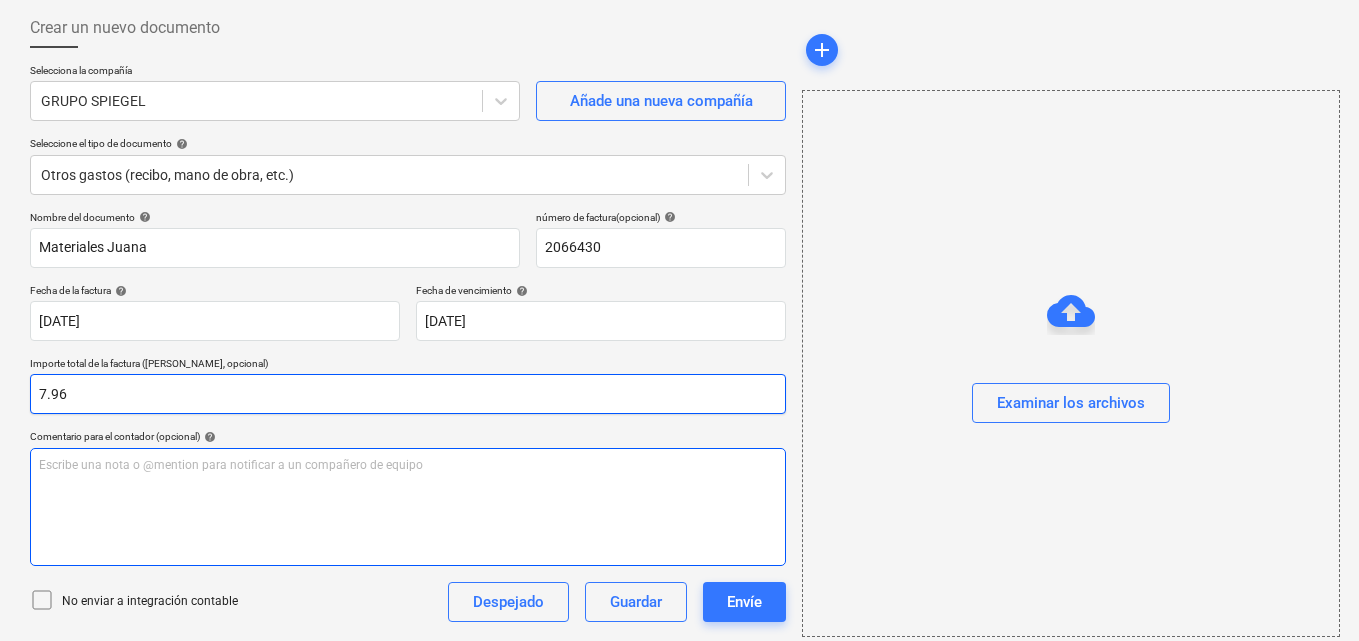 type on "7.96" 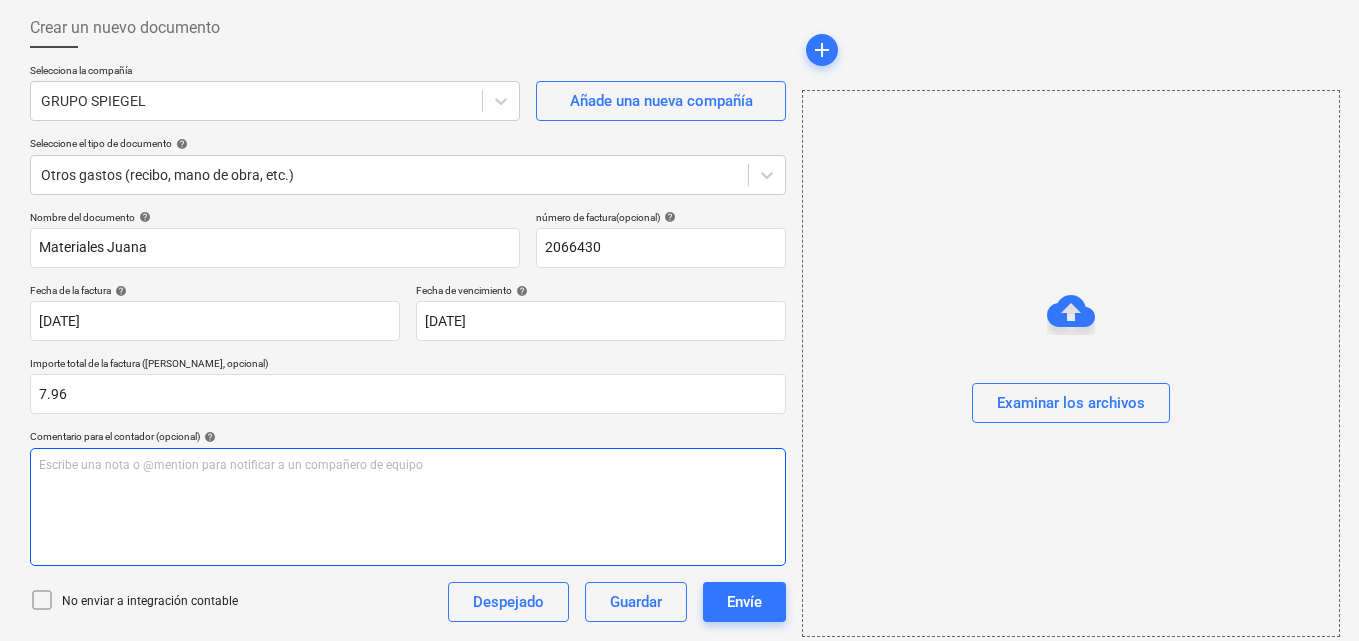 click on "Escribe una nota o @mention para notificar a un compañero de equipo ﻿" at bounding box center [408, 465] 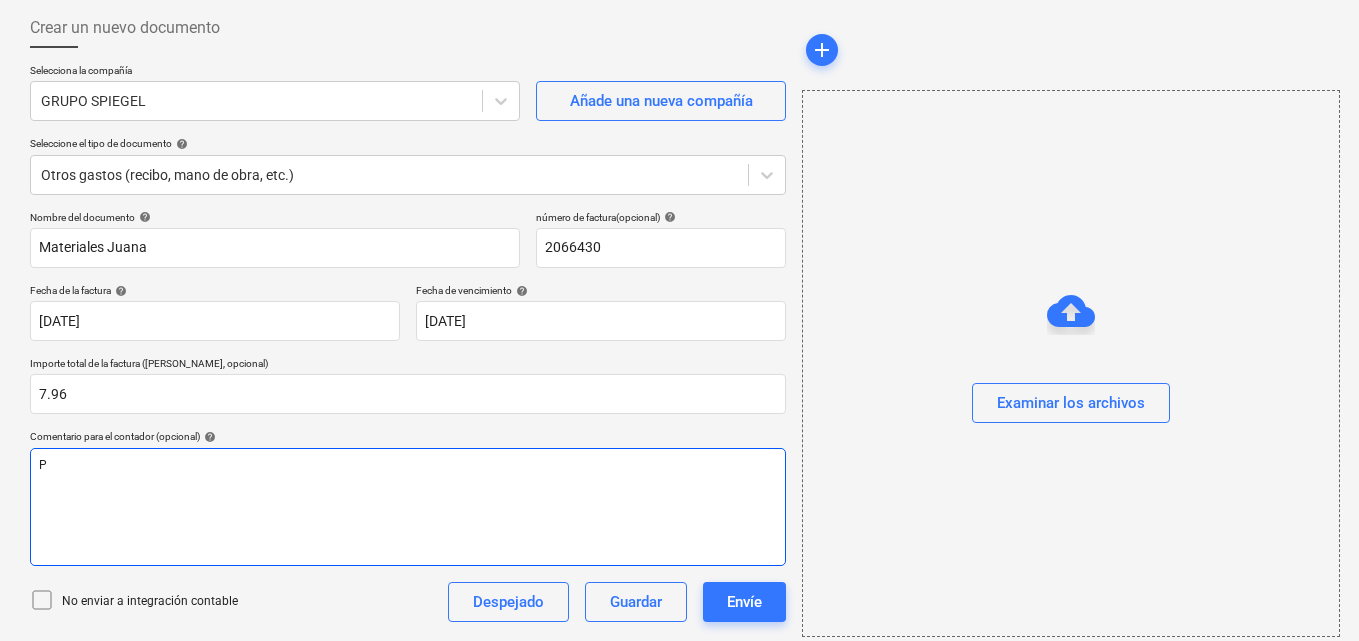 type 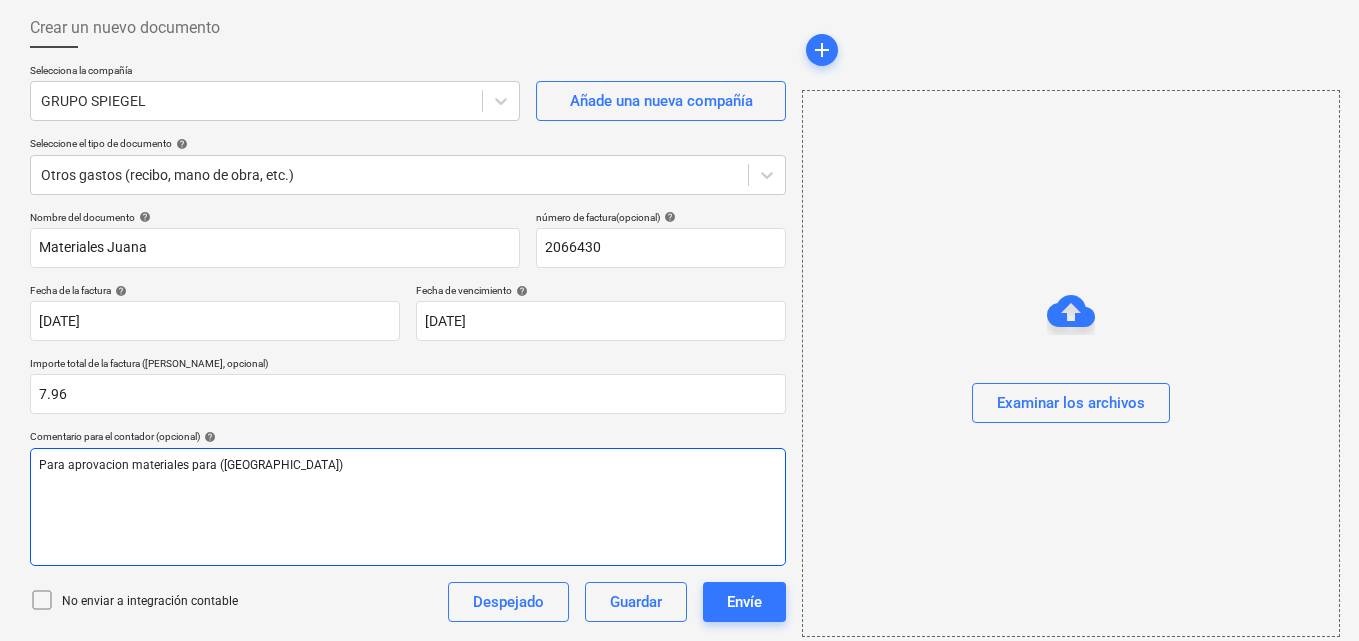 click on "Para aprovacion materiales para (Playa juana)" at bounding box center [191, 465] 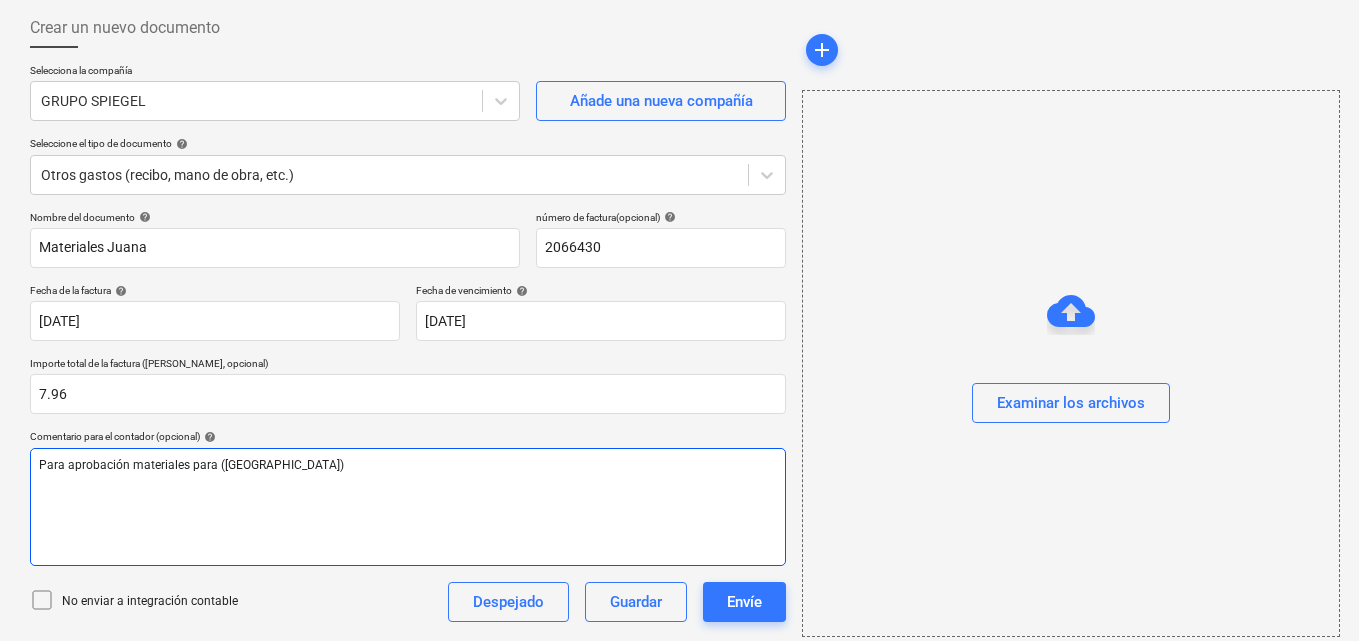 click on "Para aprobación materiales para (Playa juana)" at bounding box center [191, 465] 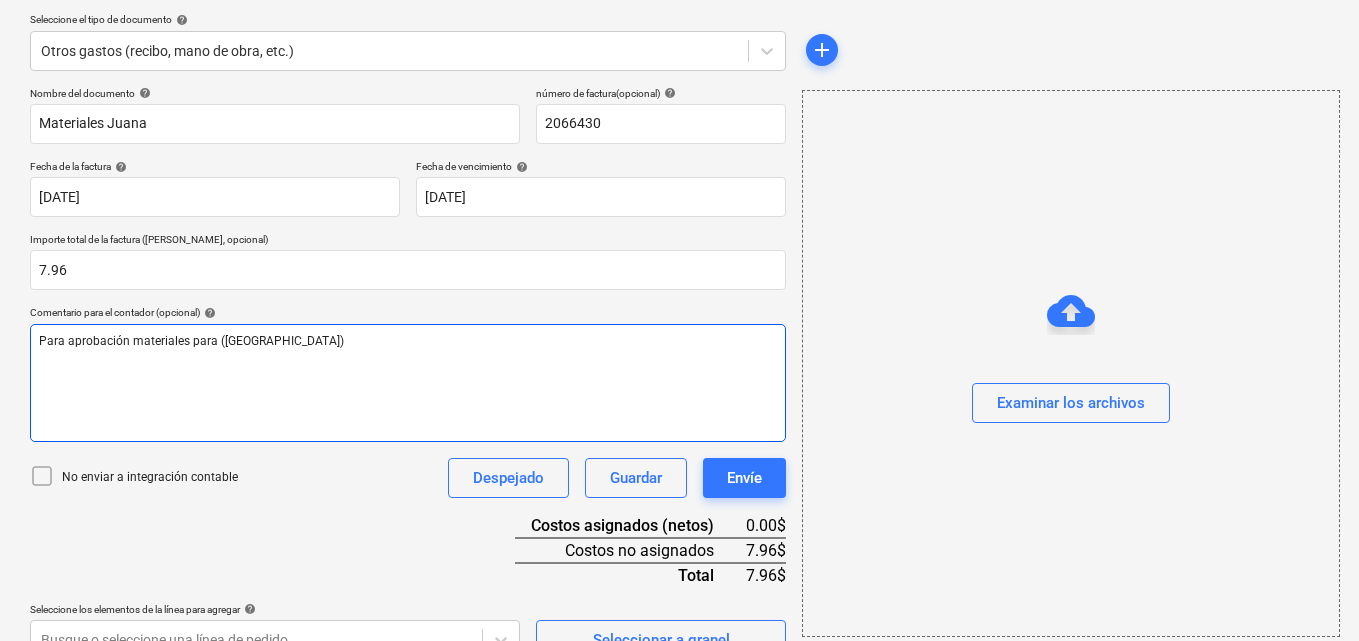scroll, scrollTop: 259, scrollLeft: 0, axis: vertical 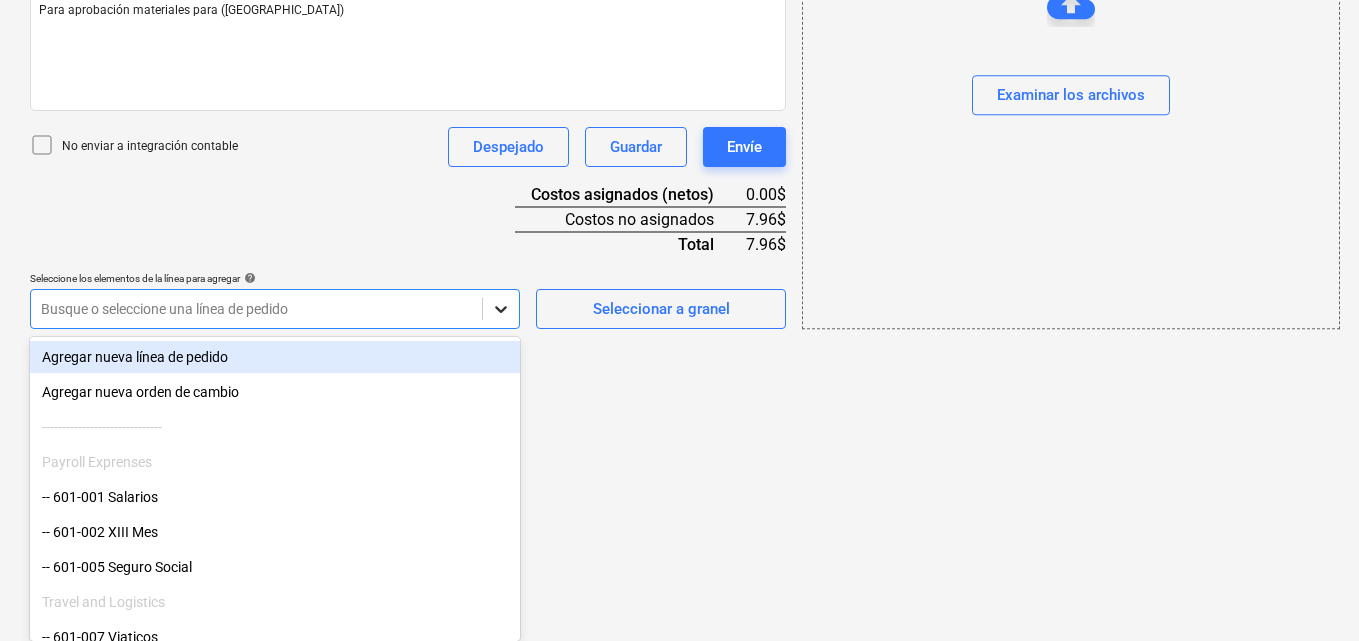 click on "Ventas Proyectos Contactos Compañía Bandeja de entrada 1 Aprobaciones format_size keyboard_arrow_down help search Busca en notifications 59 keyboard_arrow_down M. MORALES keyboard_arrow_down CATILAND ESTATES Presupuesto 2 Contrato principal RFQs Subcontratos Reporte de progreso Ordenes de compra Costos 8 Ingreso Archivos 6 Más keyboard_arrow_down 1 Crear un nuevo documento Selecciona la compañía GRUPO SPIEGEL   Añade una nueva compañía Seleccione el tipo de documento help Otros gastos (recibo, mano de obra, etc.) Nombre del documento help Materiales Juana número de factura  (opcional) help 2066430 Fecha de la factura help 25 Jul 2025 25.07.2025 Press the down arrow key to interact with the calendar and
select a date. Press the question mark key to get the keyboard shortcuts for changing dates. Fecha de vencimiento help 25 Jul 2025 25.07.2025 Press the down arrow key to interact with the calendar and
select a date. Press the question mark key to get the keyboard shortcuts for changing dates." at bounding box center [679, -235] 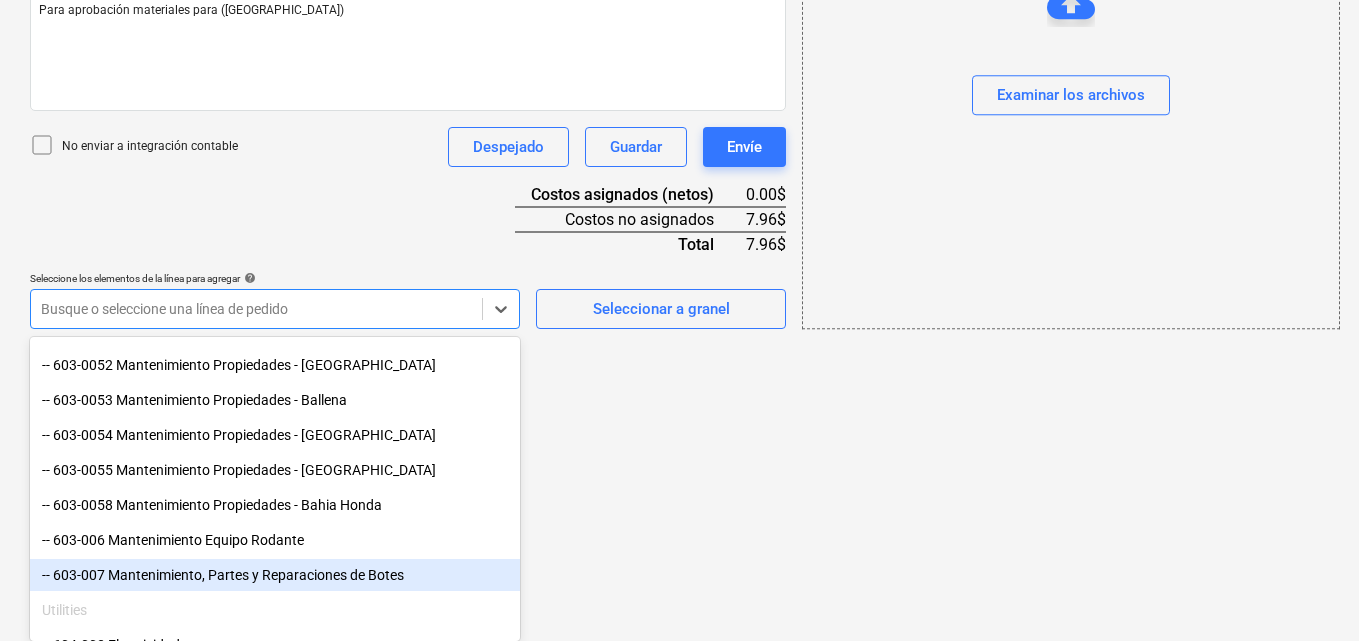 scroll, scrollTop: 800, scrollLeft: 0, axis: vertical 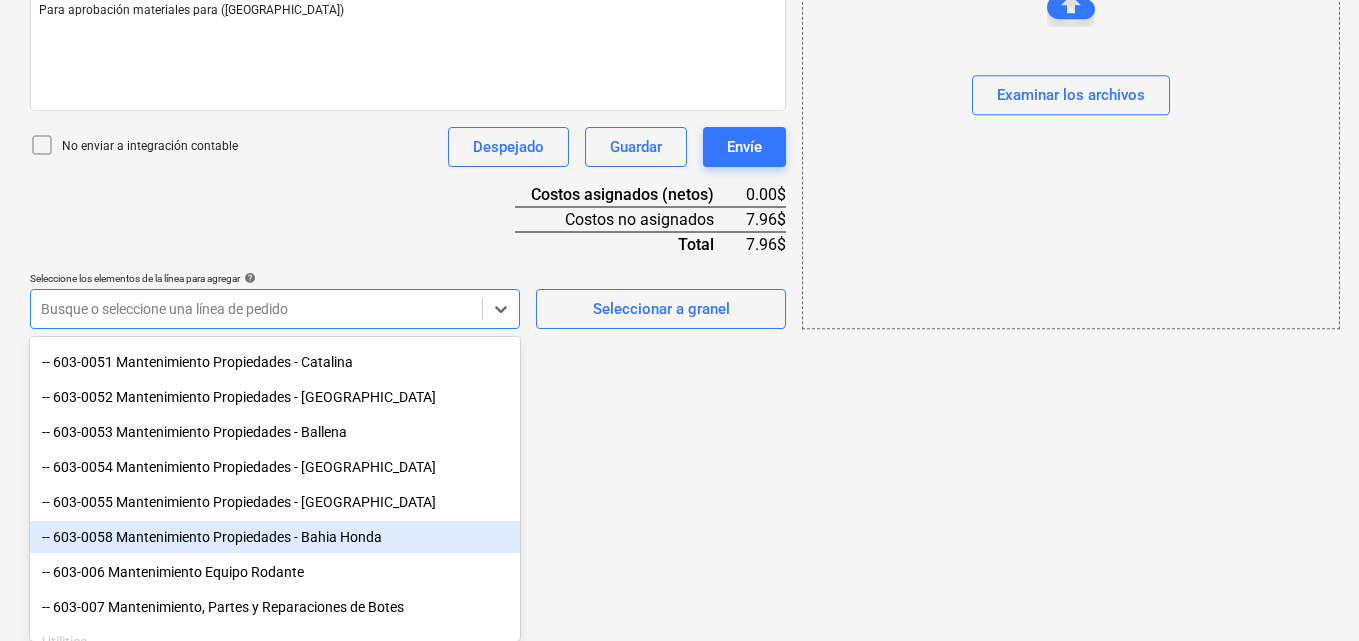 click on "--  603-0058 Mantenimiento Propiedades - Bahia Honda" at bounding box center (275, 537) 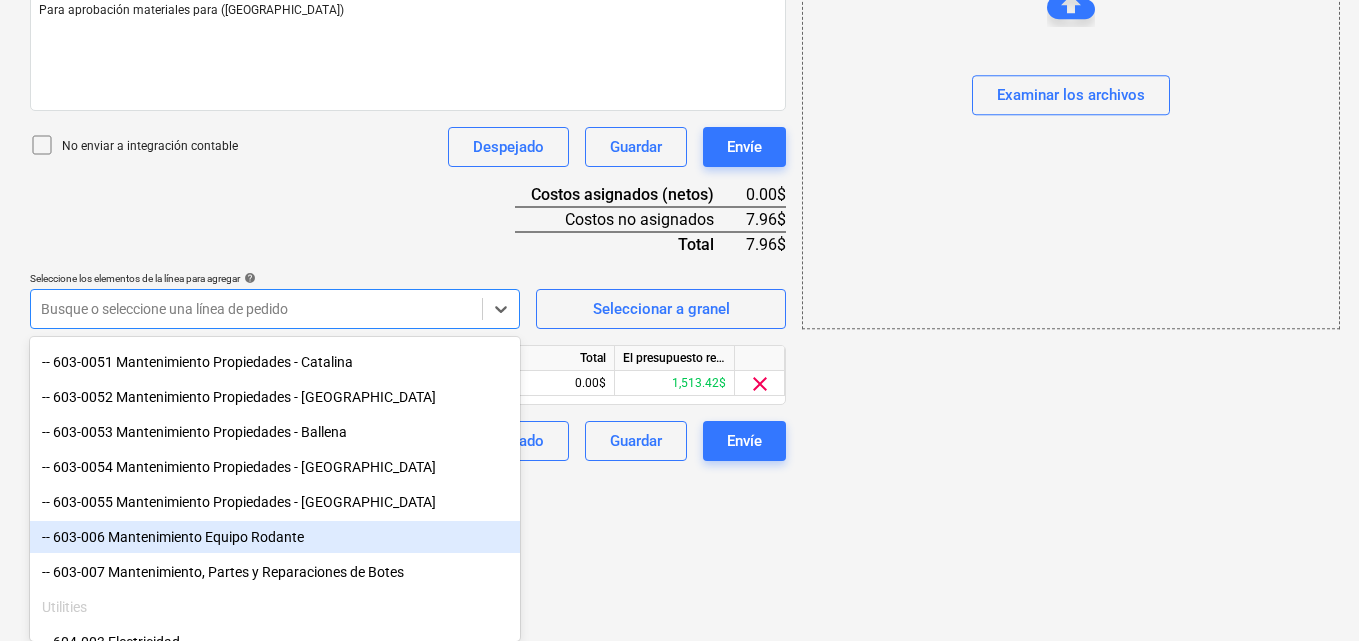 click on "Ventas Proyectos Contactos Compañía Bandeja de entrada 1 Aprobaciones format_size keyboard_arrow_down help search Busca en notifications 59 keyboard_arrow_down M. MORALES keyboard_arrow_down CATILAND ESTATES Presupuesto 2 Contrato principal RFQs Subcontratos Reporte de progreso Ordenes de compra Costos 8 Ingreso Archivos 6 Más keyboard_arrow_down 1 Crear un nuevo documento Selecciona la compañía GRUPO SPIEGEL   Añade una nueva compañía Seleccione el tipo de documento help Otros gastos (recibo, mano de obra, etc.) Nombre del documento help Materiales Juana número de factura  (opcional) help 2066430 Fecha de la factura help 25 Jul 2025 25.07.2025 Press the down arrow key to interact with the calendar and
select a date. Press the question mark key to get the keyboard shortcuts for changing dates. Fecha de vencimiento help 25 Jul 2025 25.07.2025 Importe total de la factura (coste neto, opcional) 7.96 Comentario para el contador (opcional) help Para aprobación materiales para (Playa Juana)" at bounding box center (679, -235) 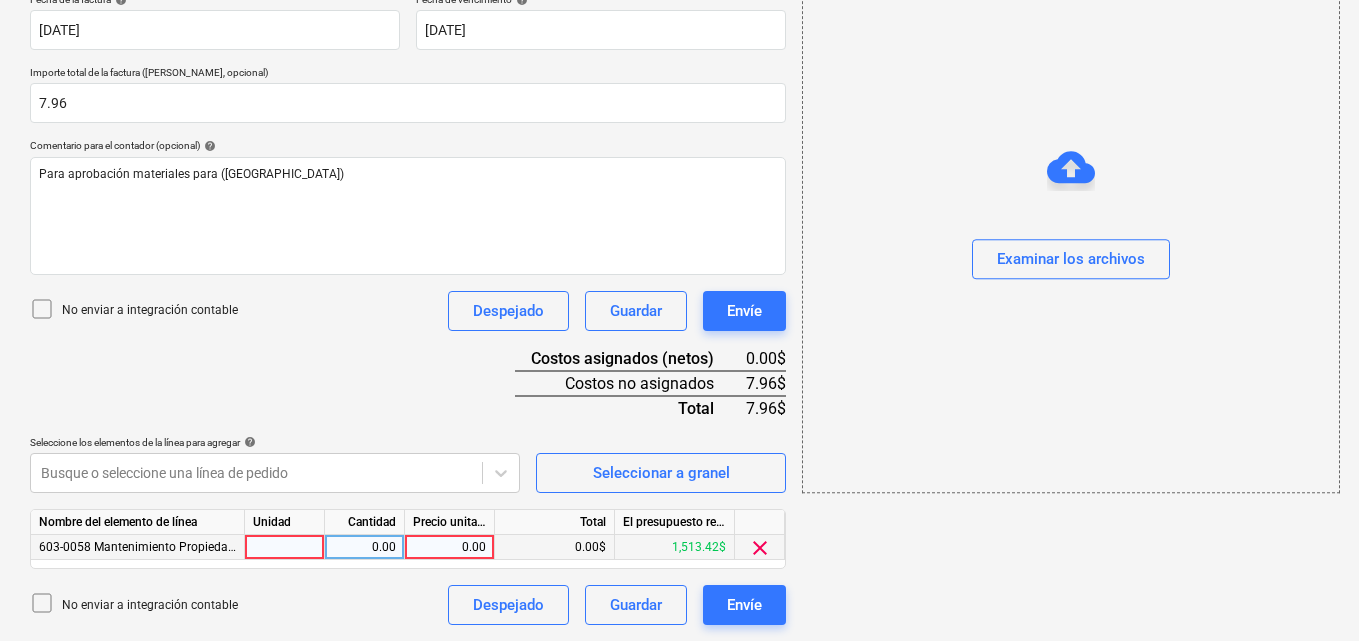 click at bounding box center (285, 547) 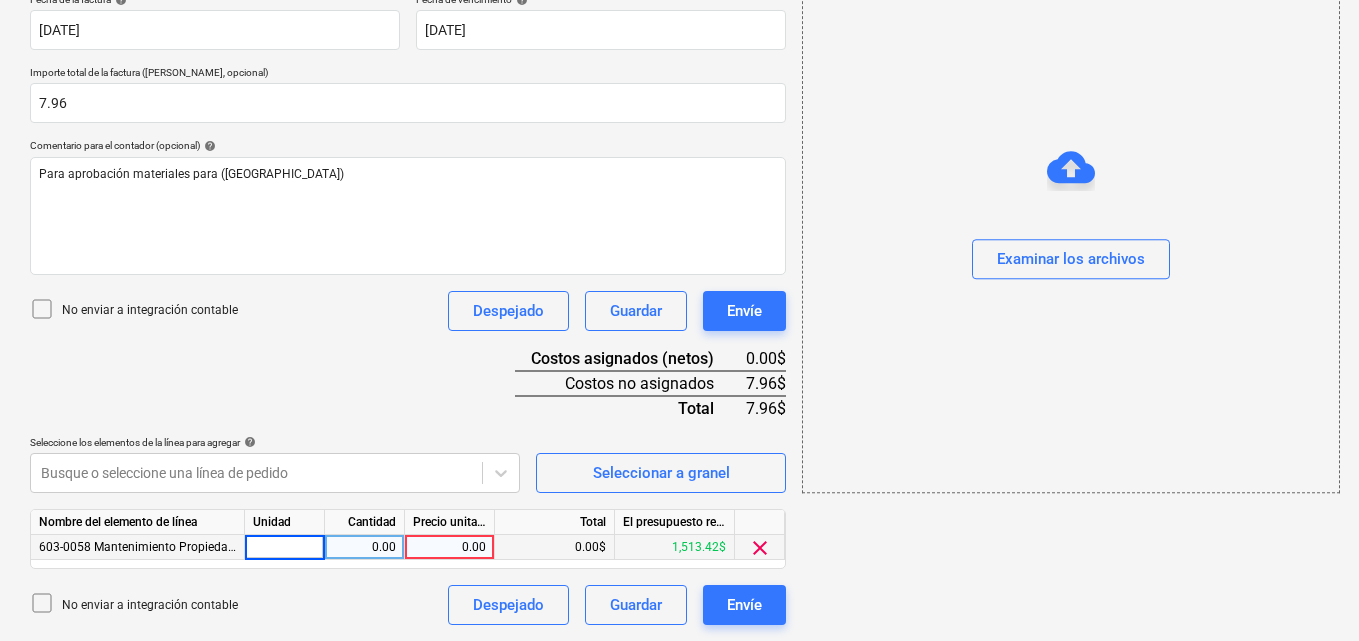 type on "1" 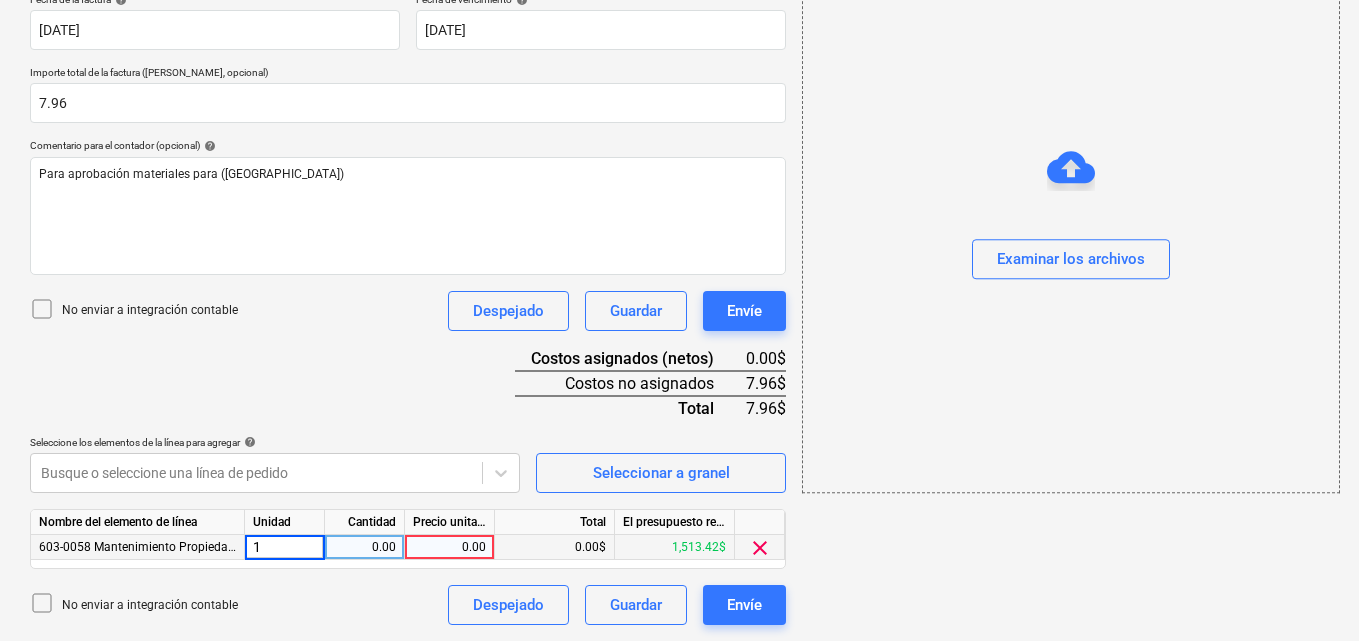 click on "0.00" at bounding box center (364, 547) 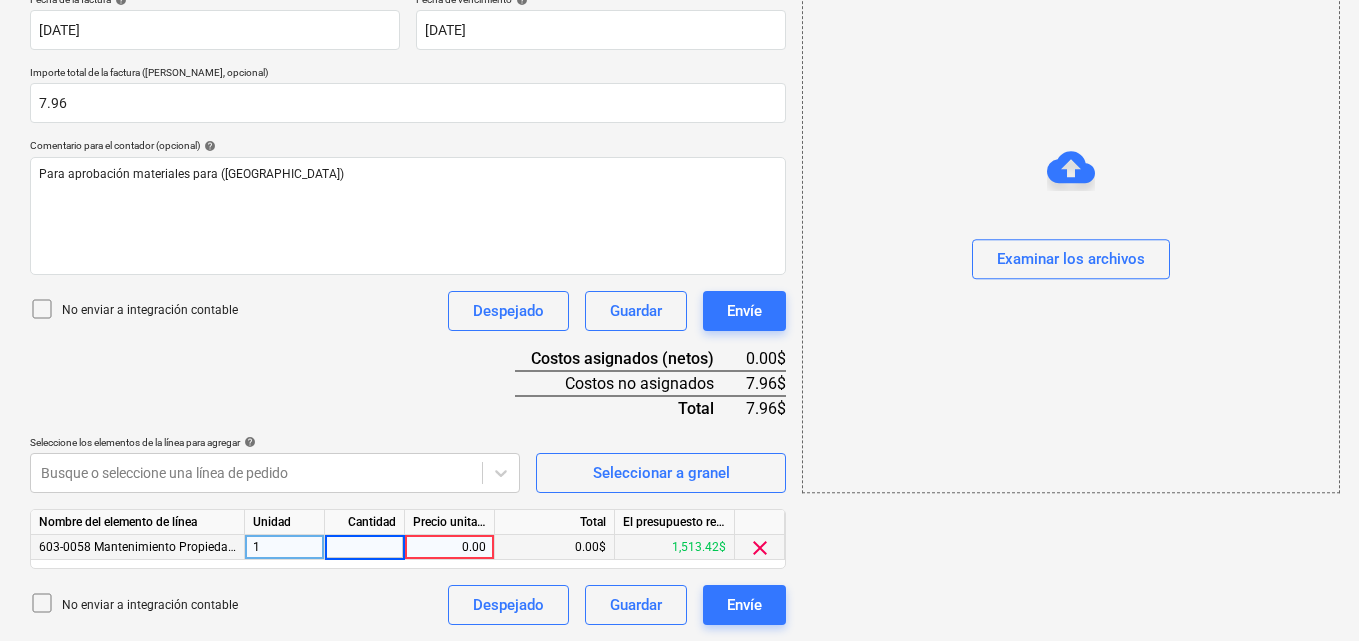 type on "1" 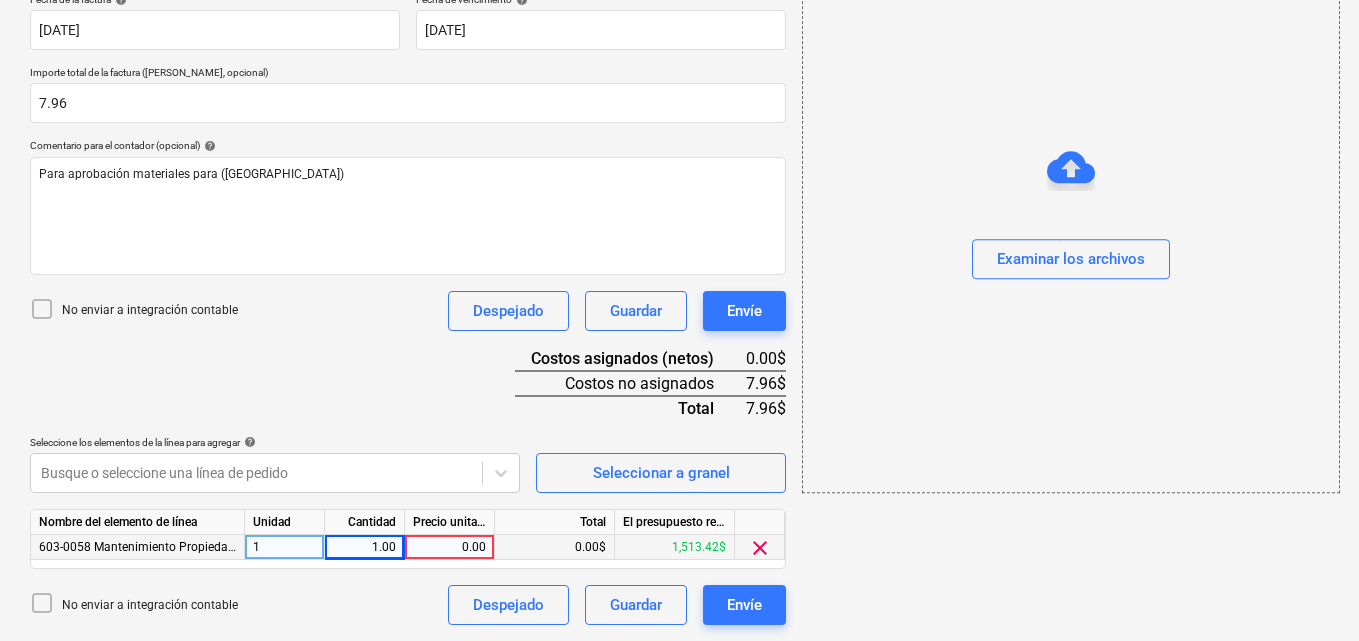 click on "0.00" at bounding box center (449, 547) 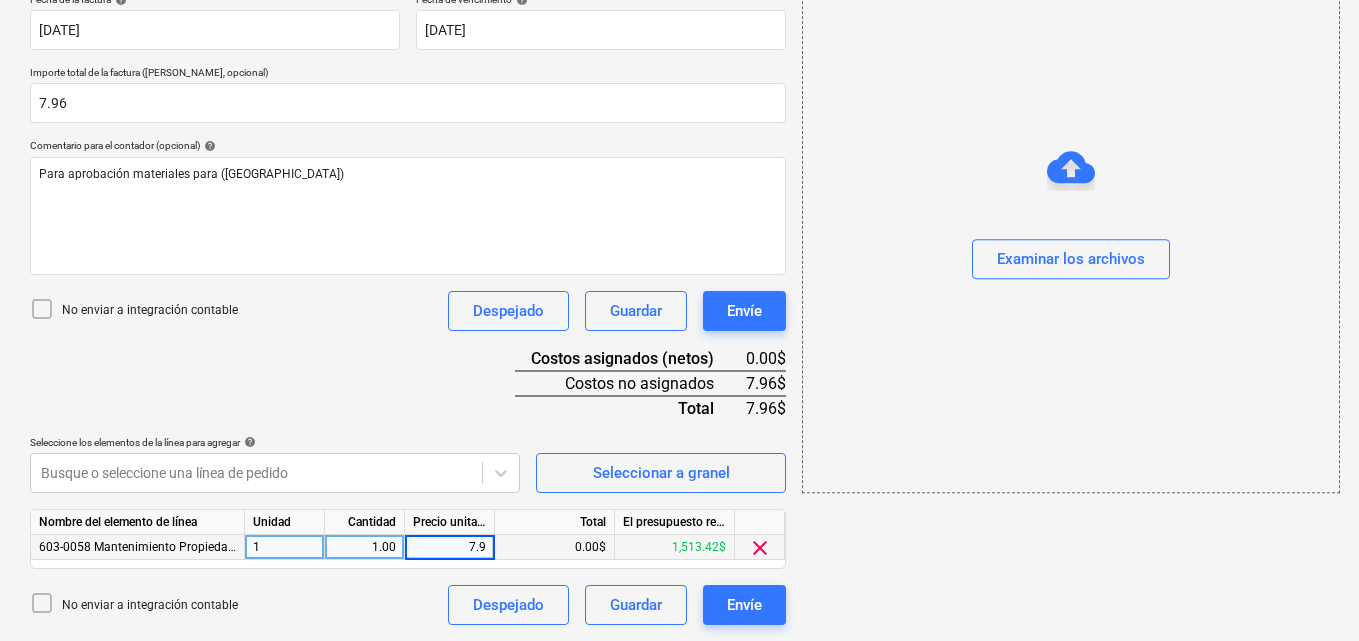 type on "7.96" 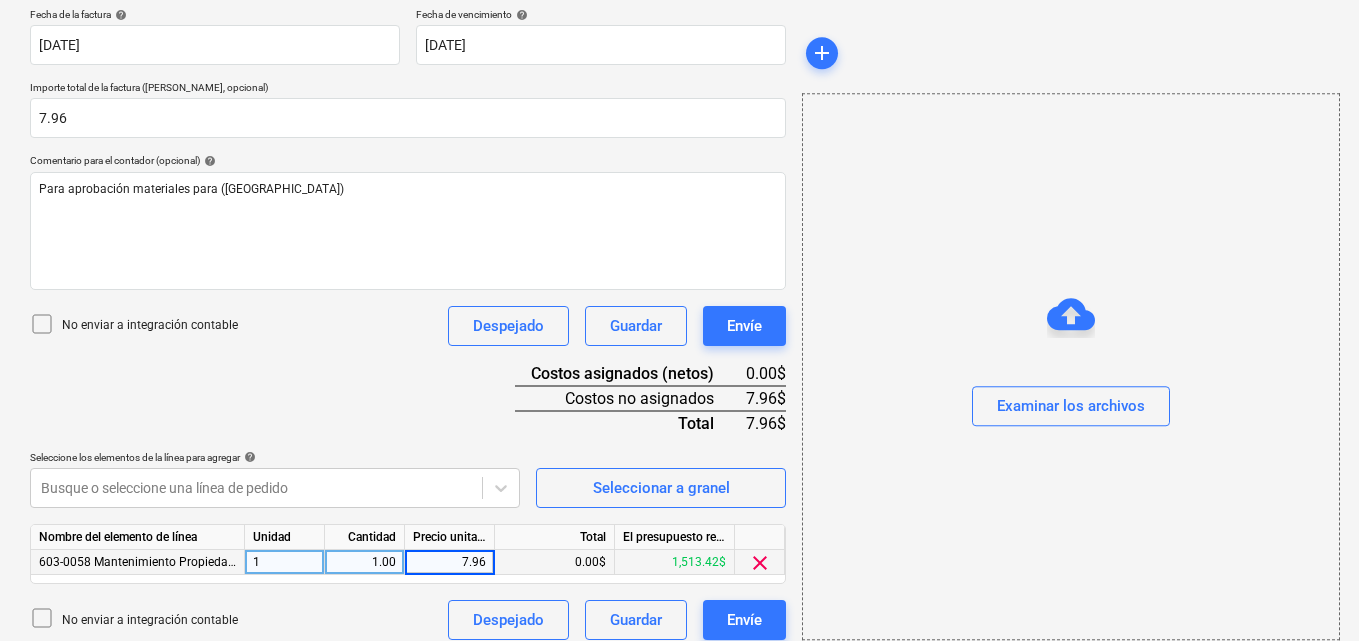 scroll, scrollTop: 391, scrollLeft: 0, axis: vertical 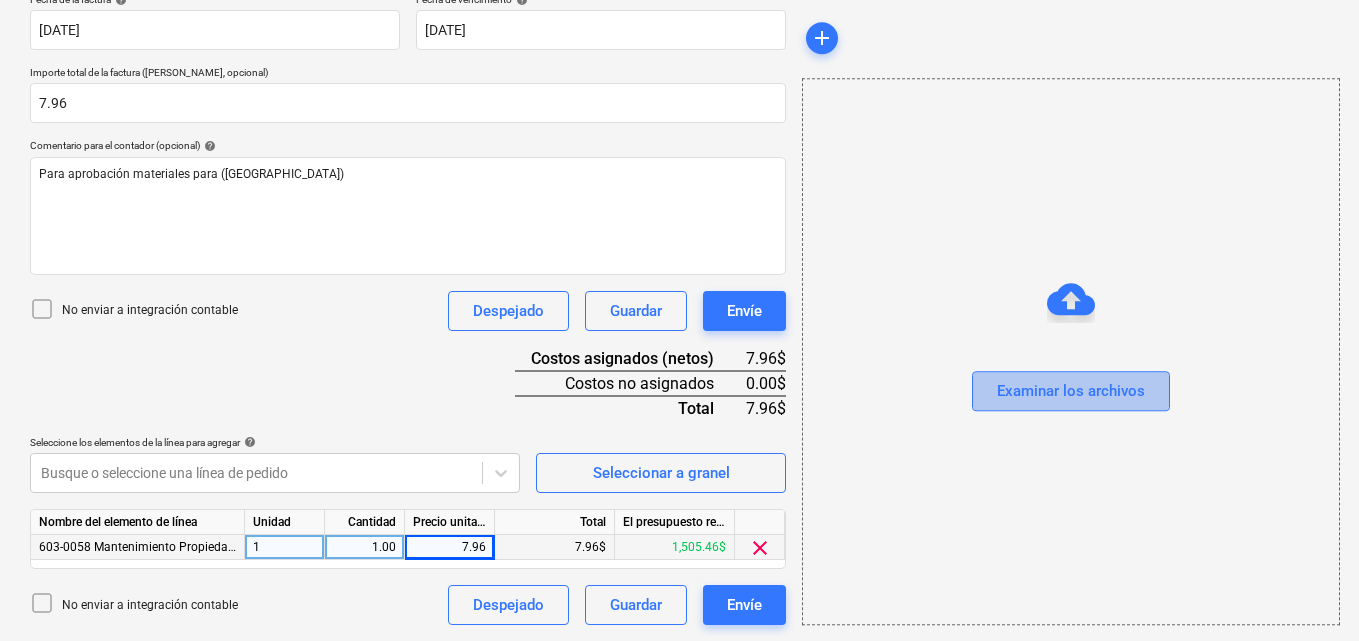 click on "Examinar los archivos" at bounding box center (1071, 392) 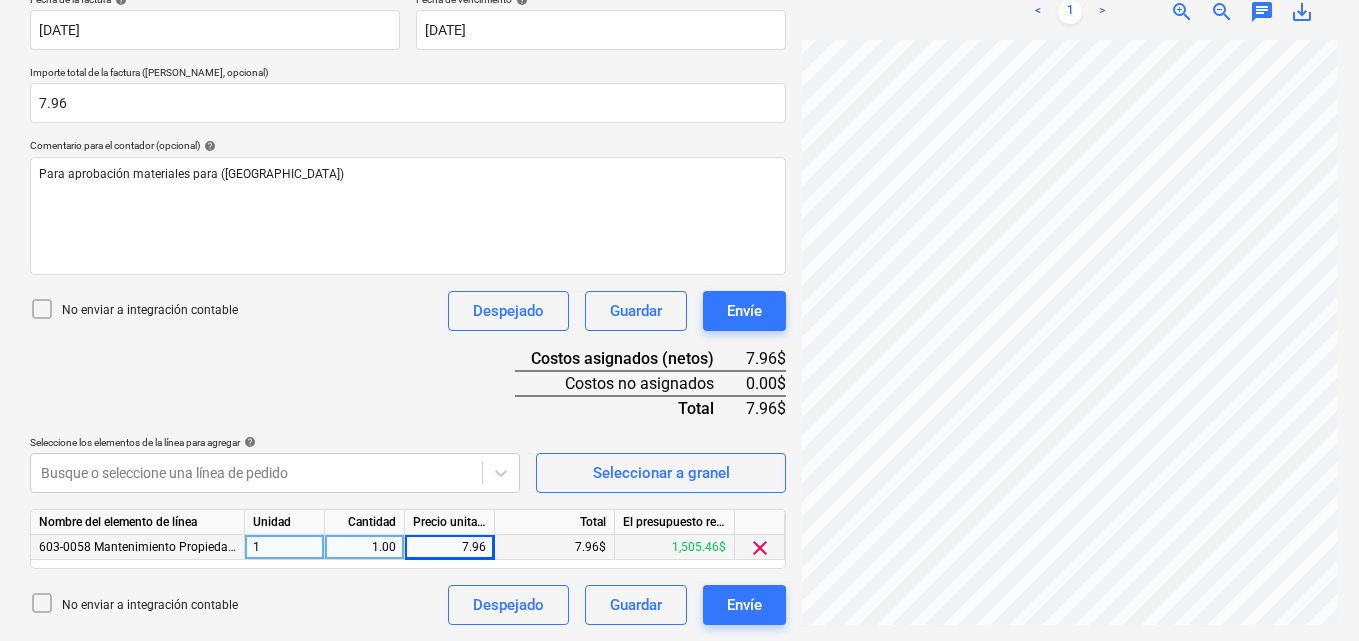 scroll, scrollTop: 272, scrollLeft: 0, axis: vertical 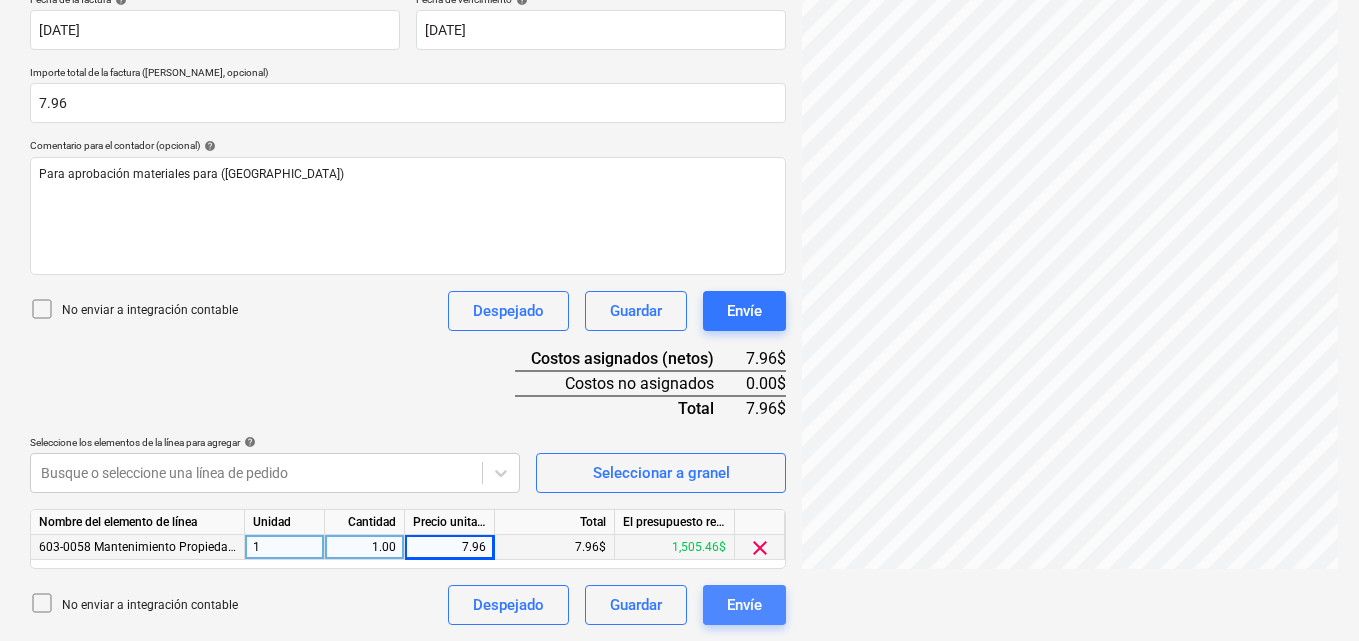 click on "Envíe" at bounding box center (744, 605) 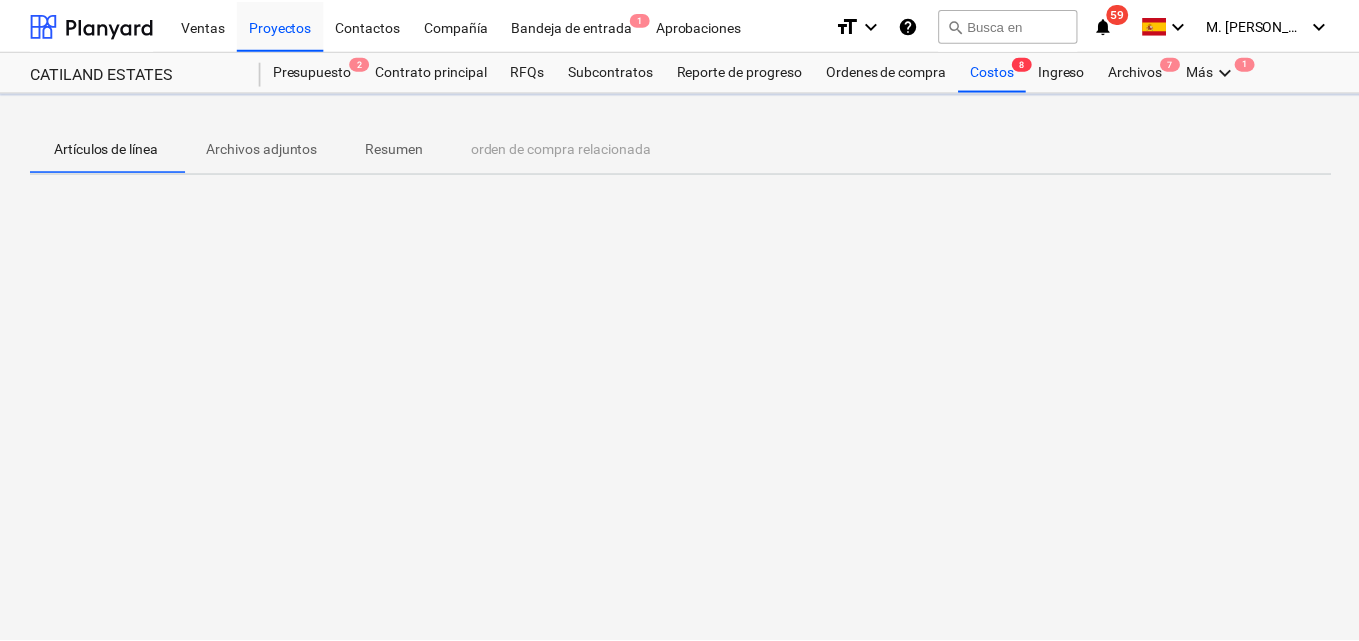 scroll, scrollTop: 0, scrollLeft: 0, axis: both 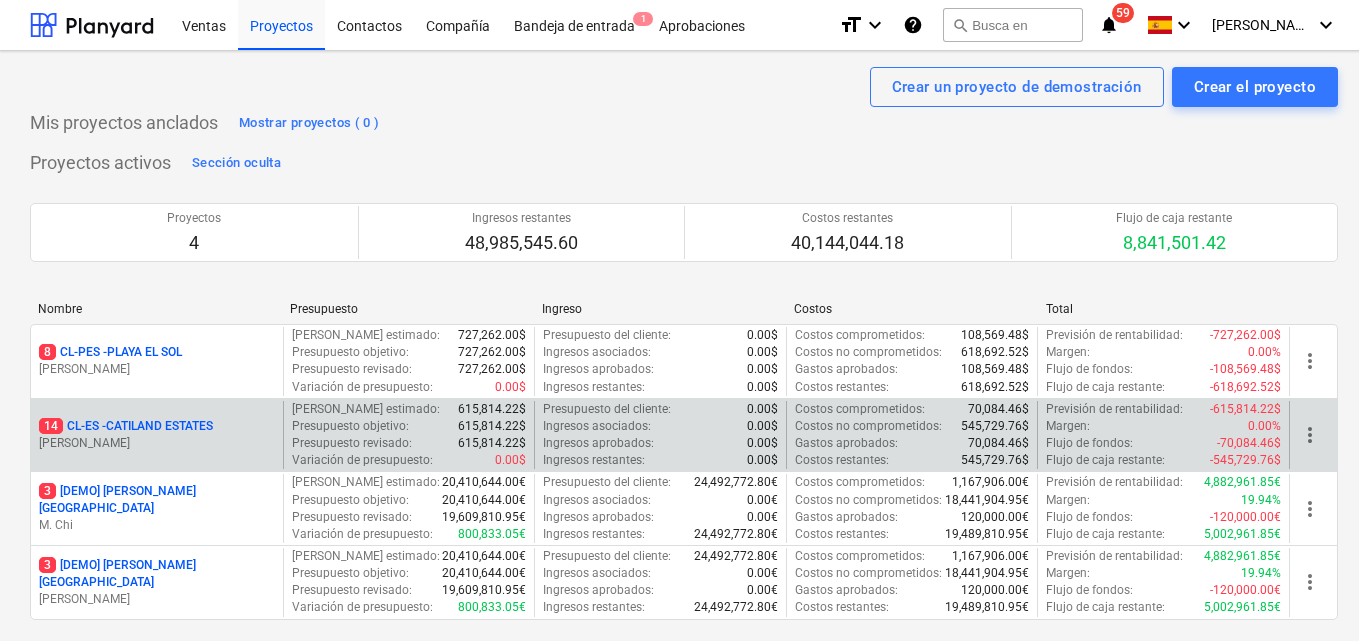 click on "14  CL-ES -  CATILAND ESTATES" at bounding box center (126, 426) 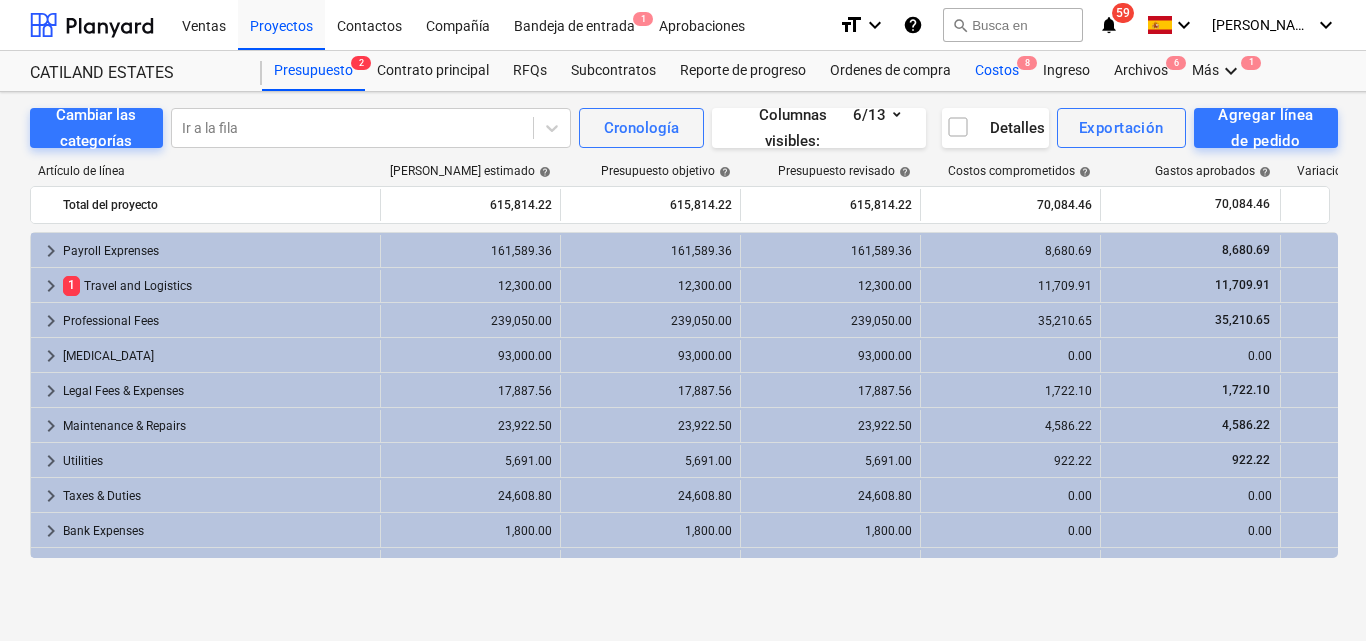 click on "Costos 8" at bounding box center (997, 71) 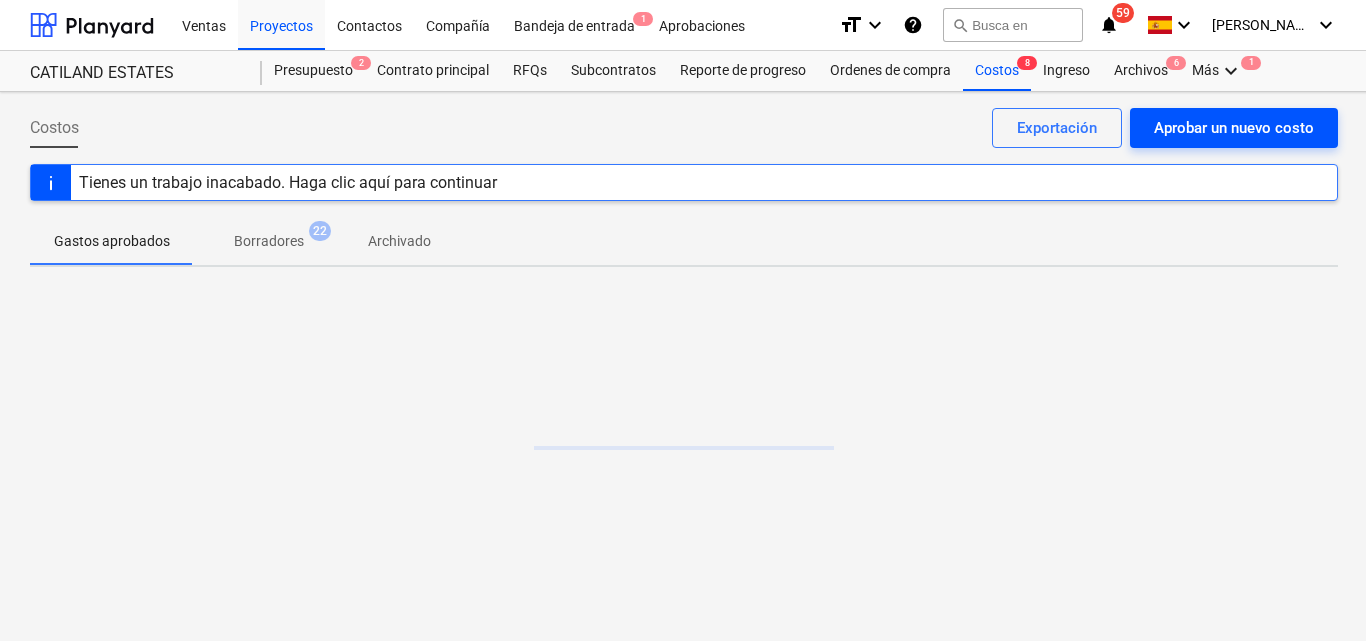 click on "Aprobar un nuevo costo" at bounding box center [1234, 128] 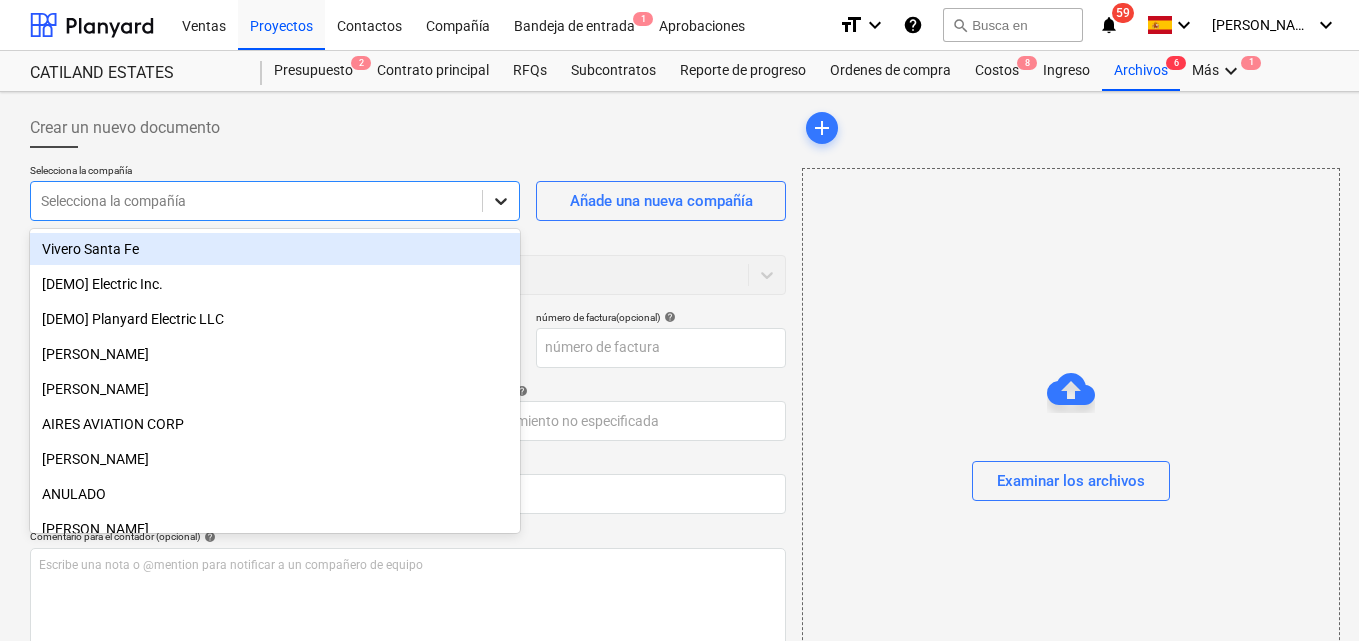 click 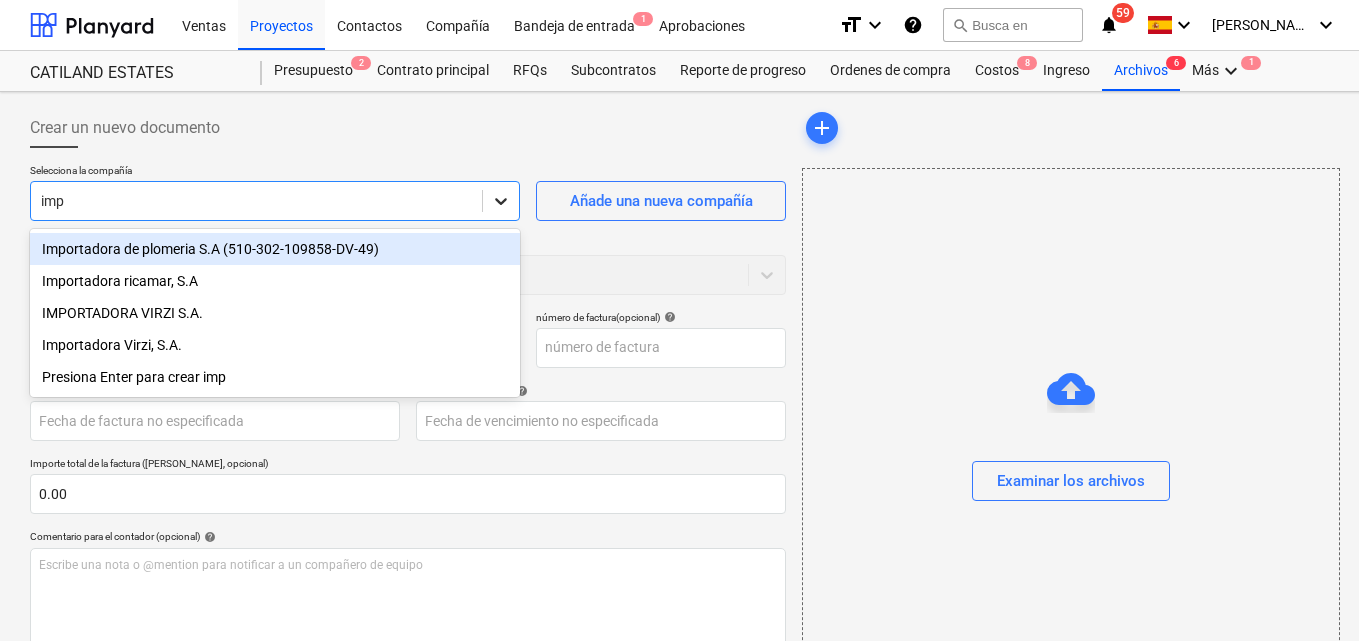 type on "impo" 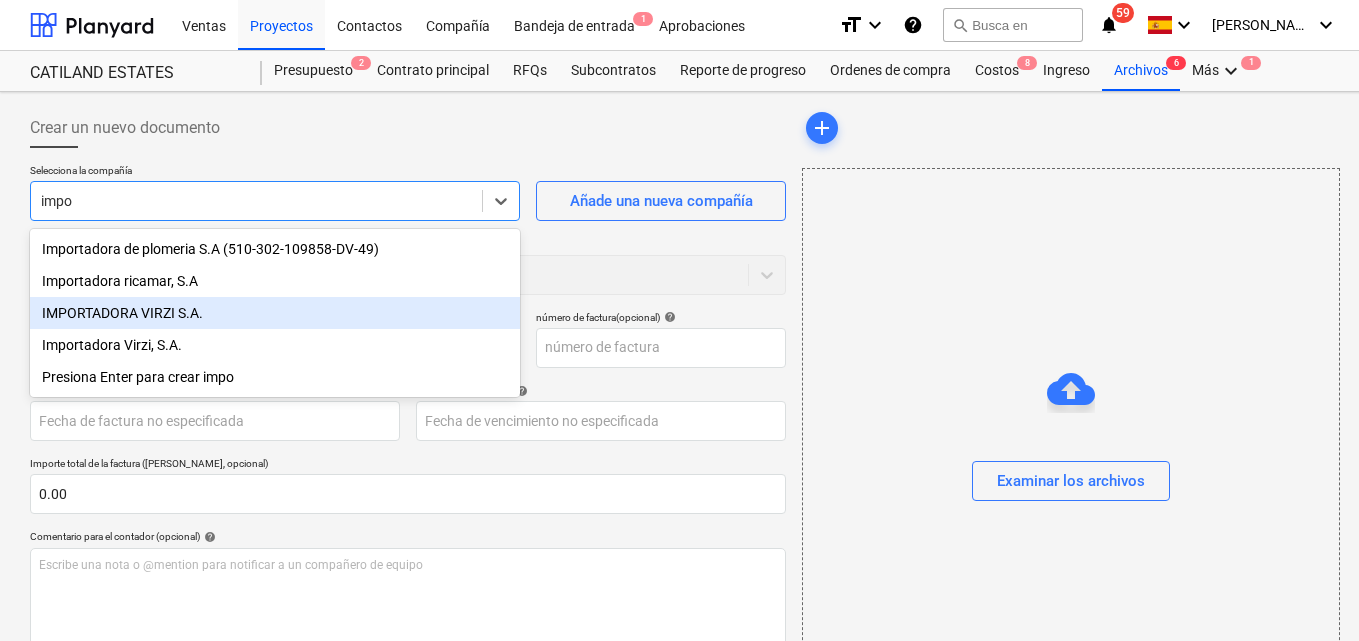 click on "IMPORTADORA VIRZI S.A." at bounding box center [275, 313] 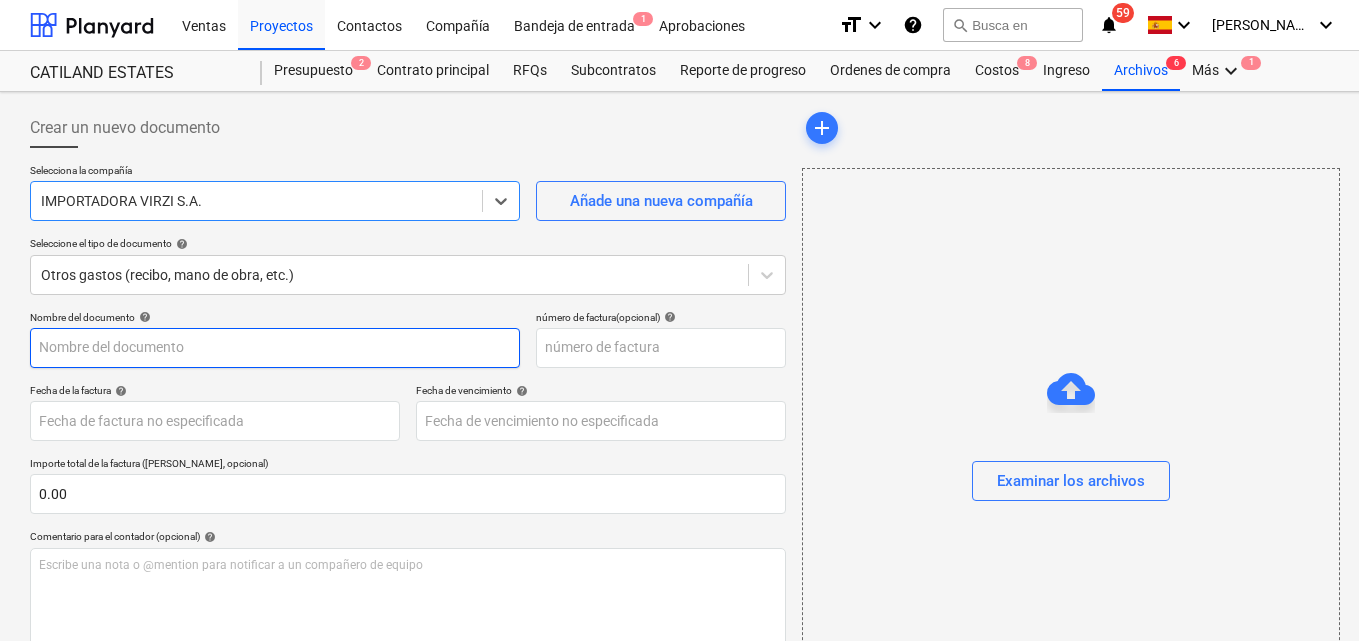 click at bounding box center (275, 348) 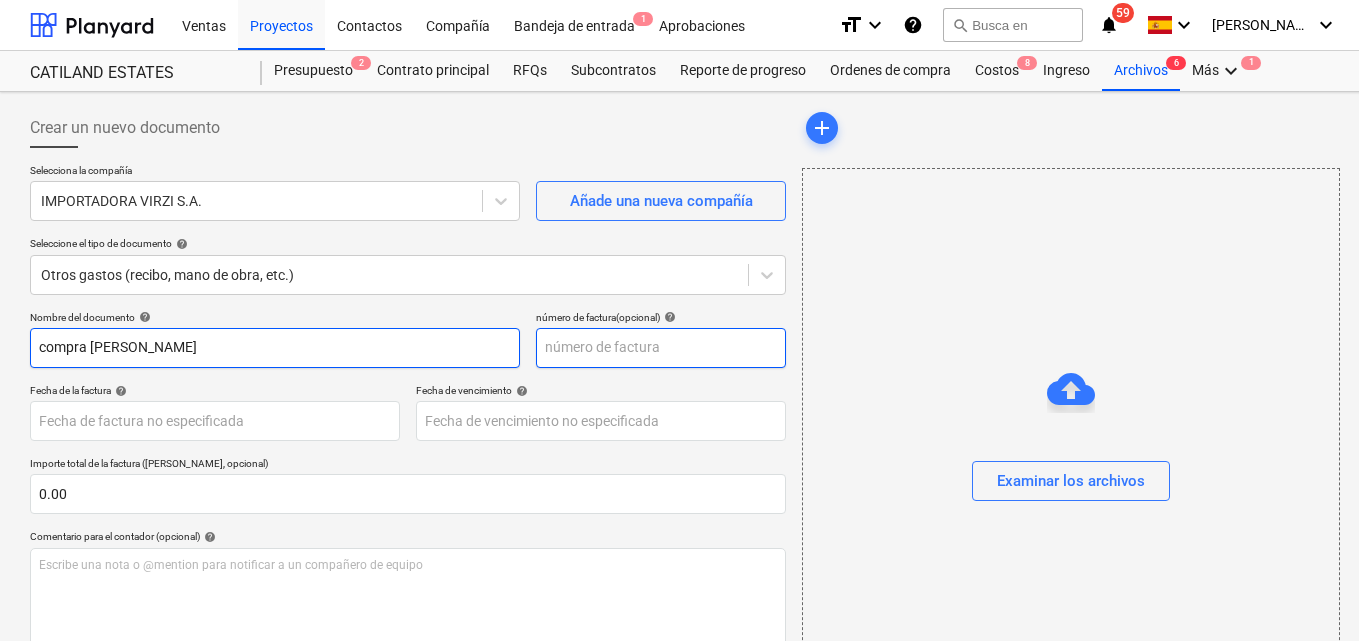 type on "compra catalina" 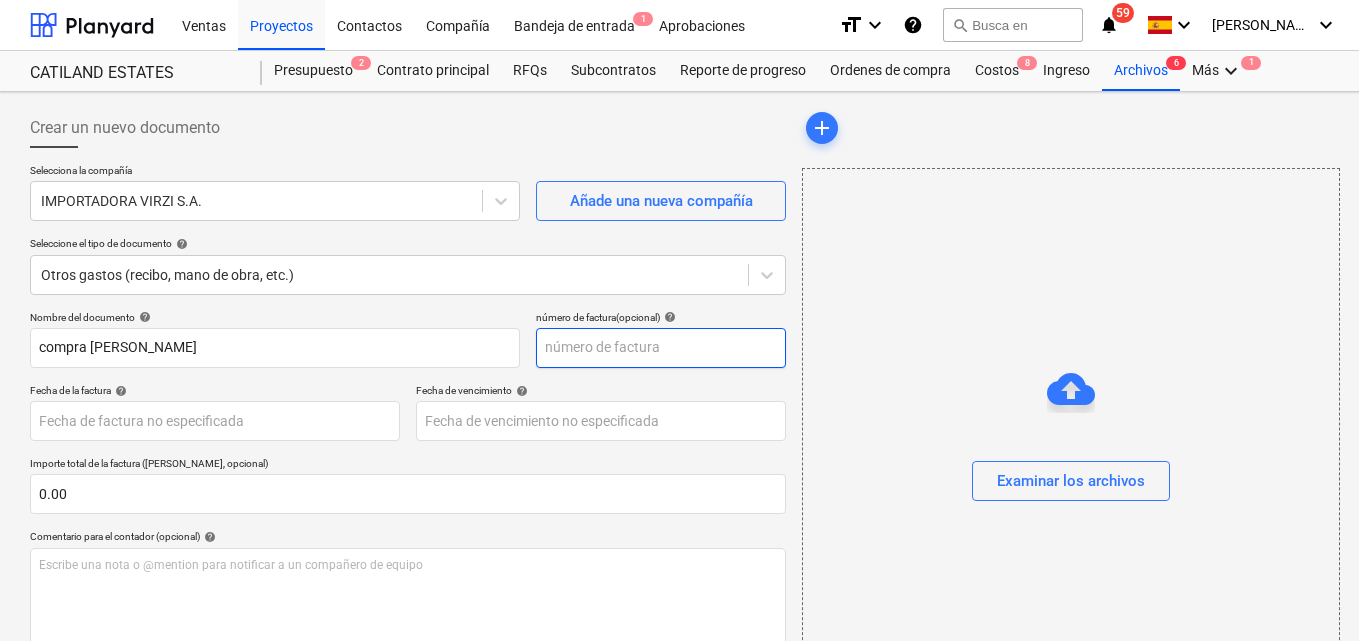 click at bounding box center (661, 348) 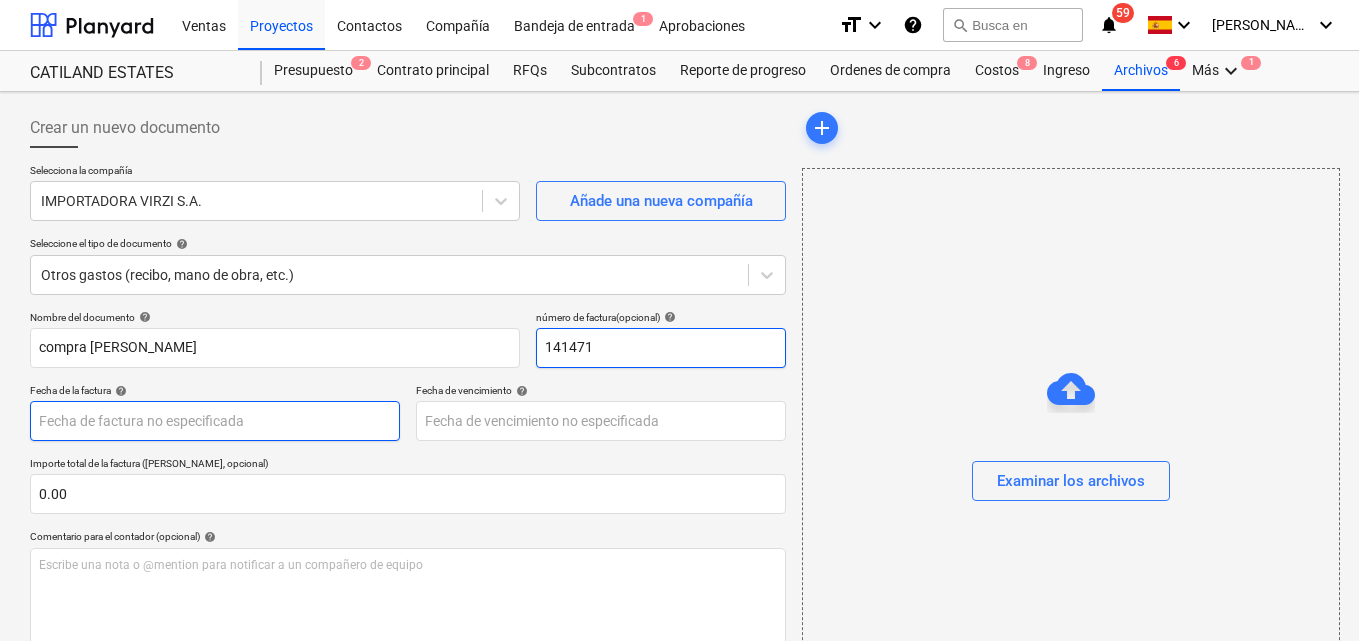 type on "141471" 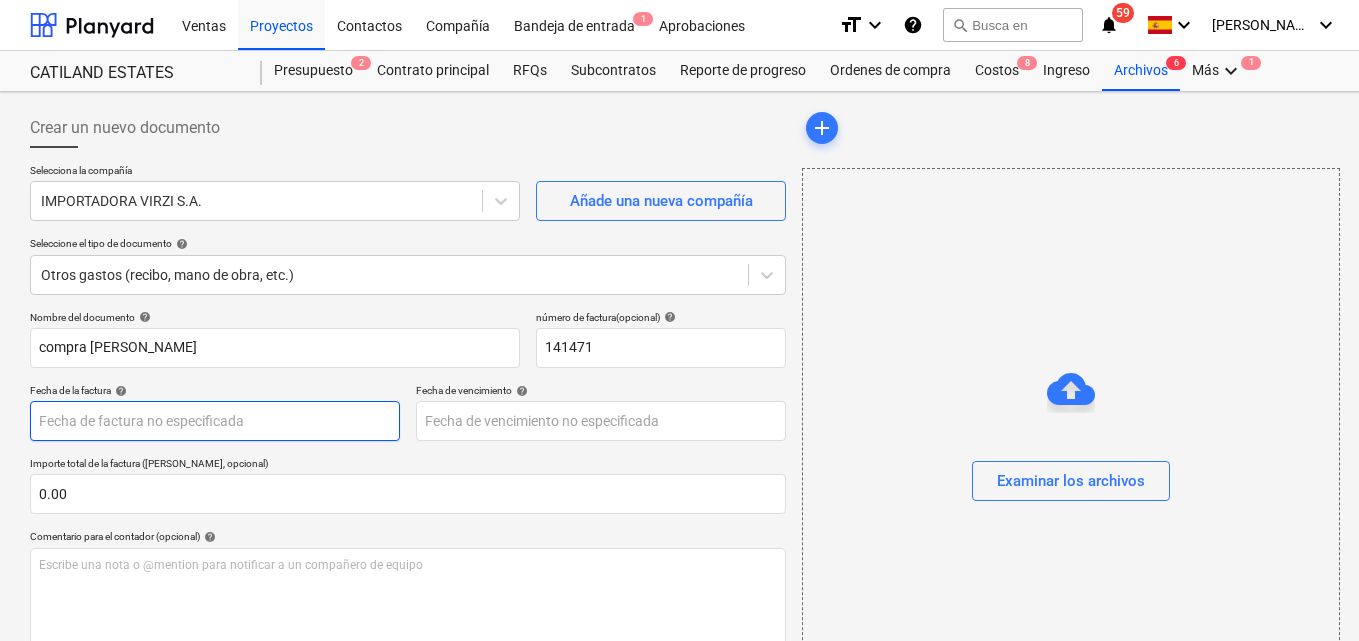 click on "Ventas Proyectos Contactos Compañía Bandeja de entrada 1 Aprobaciones format_size keyboard_arrow_down help search Busca en notifications 59 keyboard_arrow_down M. MORALES keyboard_arrow_down CATILAND ESTATES Presupuesto 2 Contrato principal RFQs Subcontratos Reporte de progreso Ordenes de compra Costos 8 Ingreso Archivos 6 Más keyboard_arrow_down 1 Crear un nuevo documento Selecciona la compañía IMPORTADORA VIRZI S.A.   Añade una nueva compañía Seleccione el tipo de documento help Otros gastos (recibo, mano de obra, etc.) Nombre del documento help compra catalina número de factura  (opcional) help 141471 Fecha de la factura help Press the down arrow key to interact with the calendar and
select a date. Press the question mark key to get the keyboard shortcuts for changing dates. Fecha de vencimiento help Press the down arrow key to interact with the calendar and
select a date. Press the question mark key to get the keyboard shortcuts for changing dates. 0.00 help ﻿ Despejado Guardar Envíe" at bounding box center (679, 320) 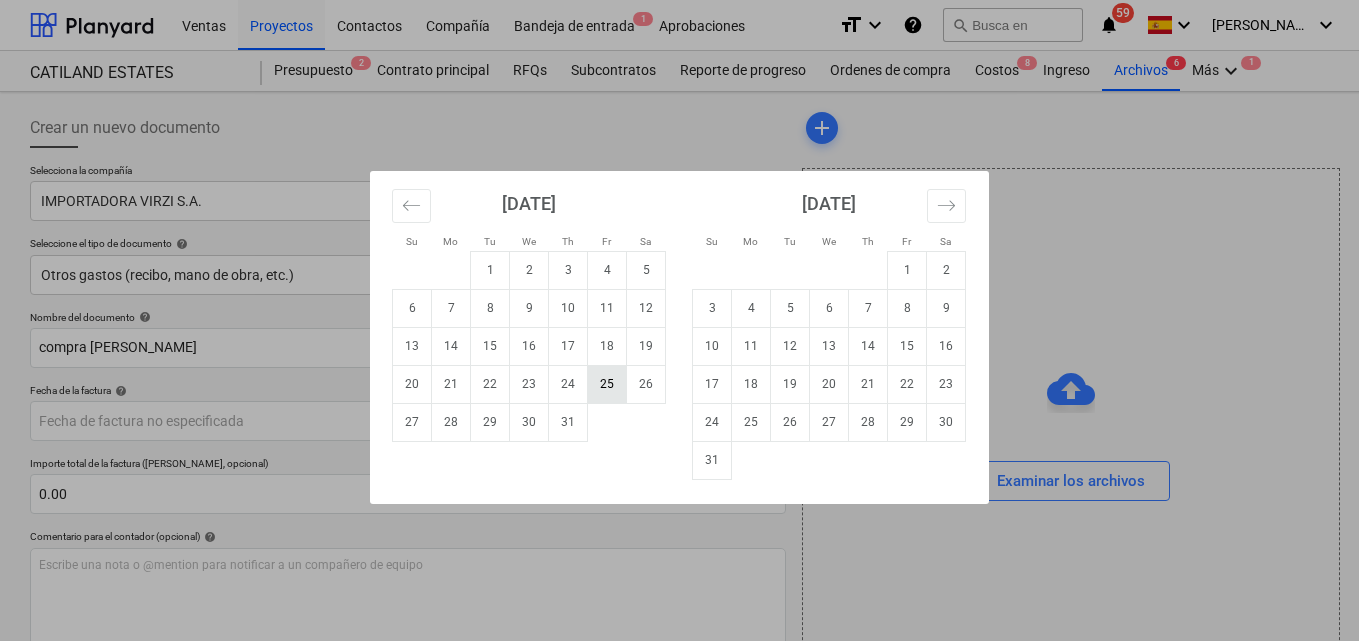 click on "25" at bounding box center [607, 384] 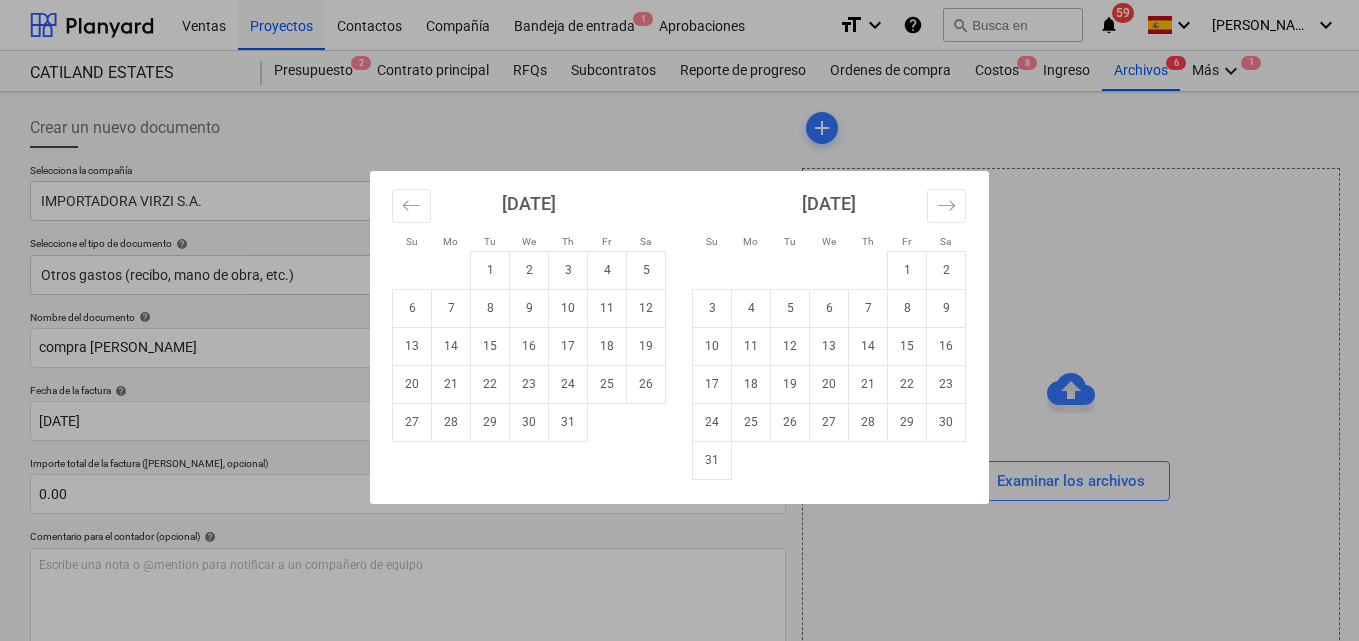click on "Ventas Proyectos Contactos Compañía Bandeja de entrada 1 Aprobaciones format_size keyboard_arrow_down help search Busca en notifications 59 keyboard_arrow_down M. MORALES keyboard_arrow_down CATILAND ESTATES Presupuesto 2 Contrato principal RFQs Subcontratos Reporte de progreso Ordenes de compra Costos 8 Ingreso Archivos 6 Más keyboard_arrow_down 1 Crear un nuevo documento Selecciona la compañía IMPORTADORA VIRZI S.A.   Añade una nueva compañía Seleccione el tipo de documento help Otros gastos (recibo, mano de obra, etc.) Nombre del documento help compra catalina número de factura  (opcional) help 141471 Fecha de la factura help 25 Jul 2025 25.07.2025 Press the down arrow key to interact with the calendar and
select a date. Press the question mark key to get the keyboard shortcuts for changing dates. Fecha de vencimiento help Press the down arrow key to interact with the calendar and
select a date. Press the question mark key to get the keyboard shortcuts for changing dates. 0.00 help ﻿ 1" at bounding box center (679, 320) 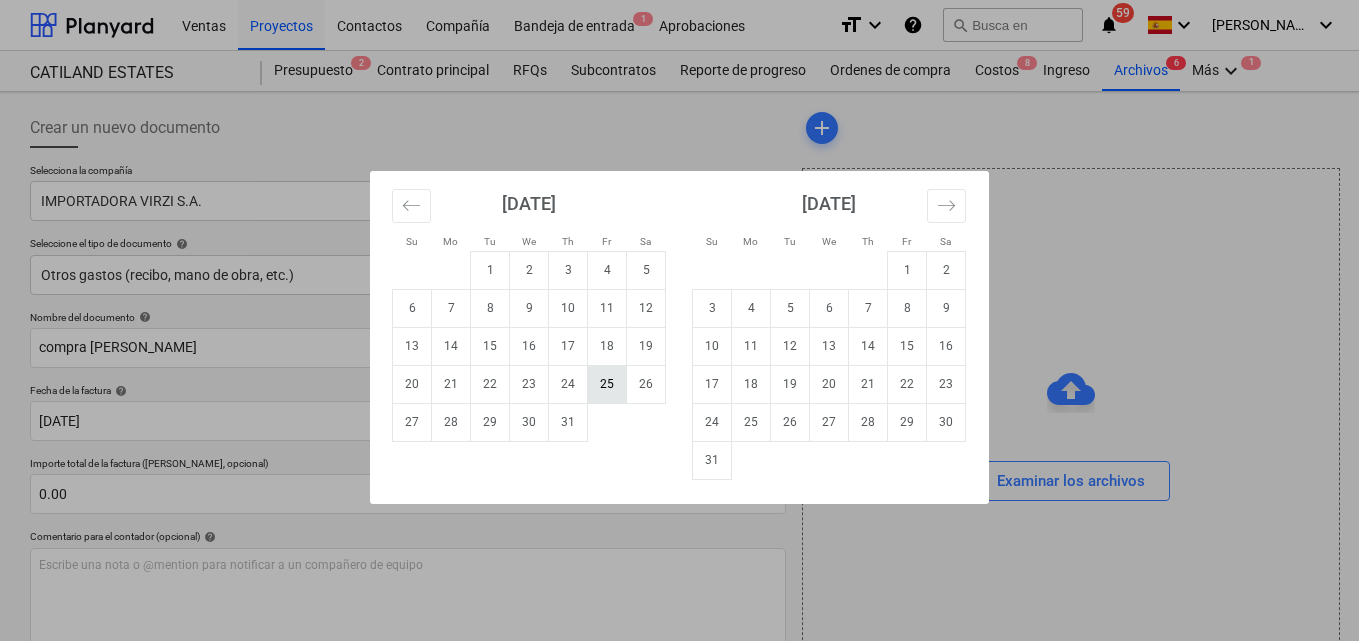 click on "25" at bounding box center [607, 384] 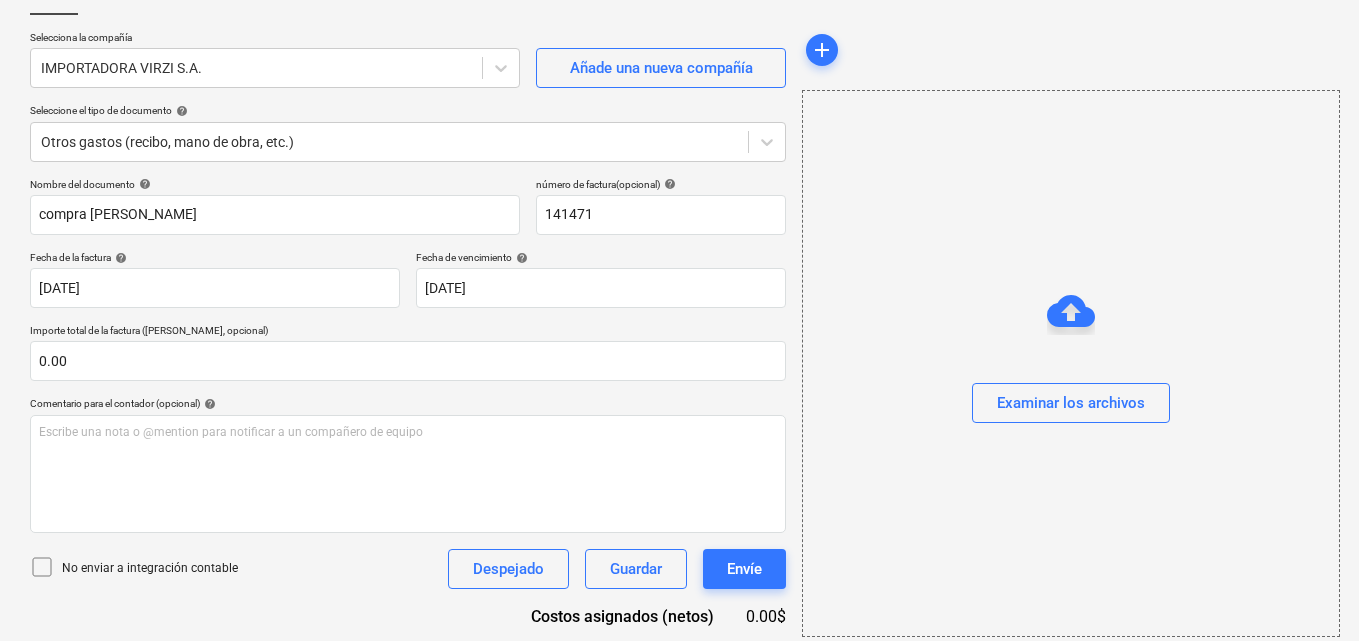 scroll, scrollTop: 200, scrollLeft: 0, axis: vertical 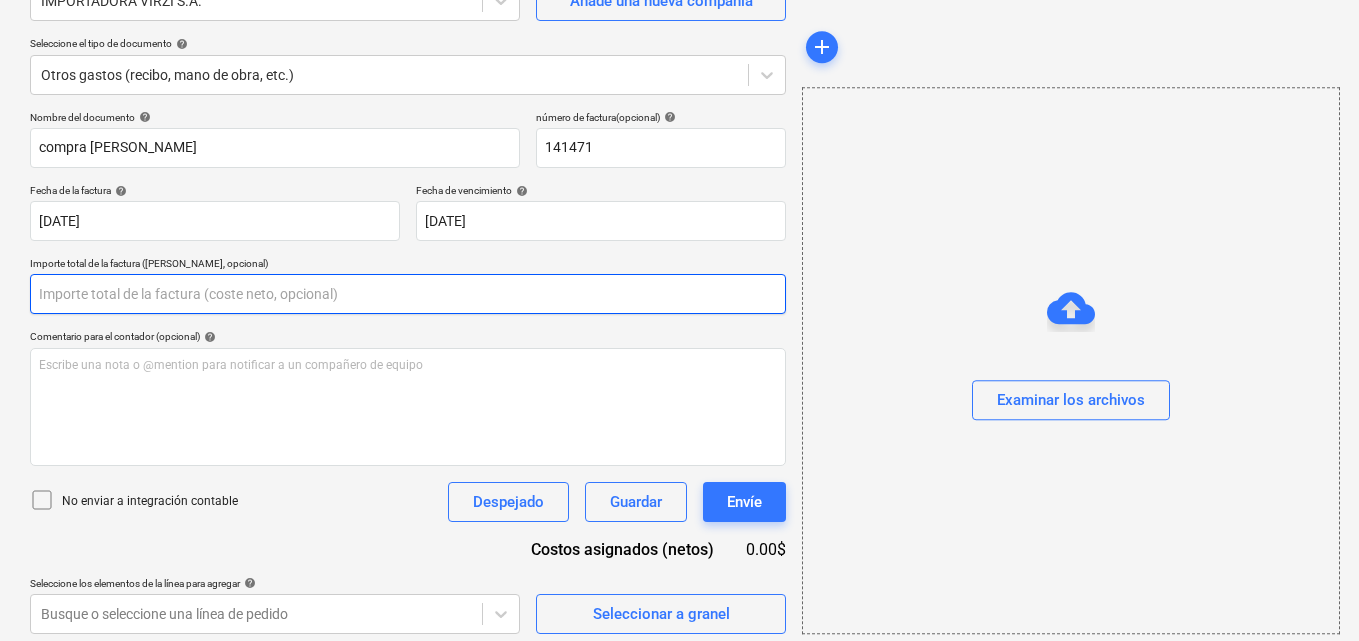 click at bounding box center (408, 294) 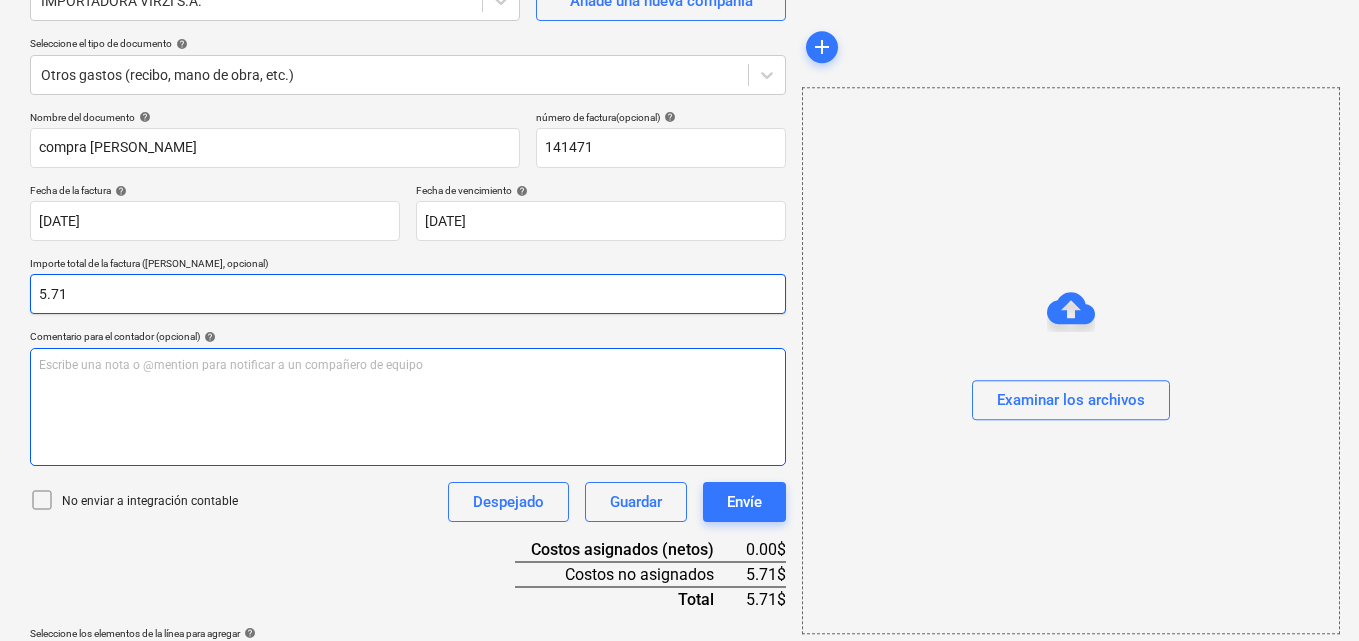 type on "5.71" 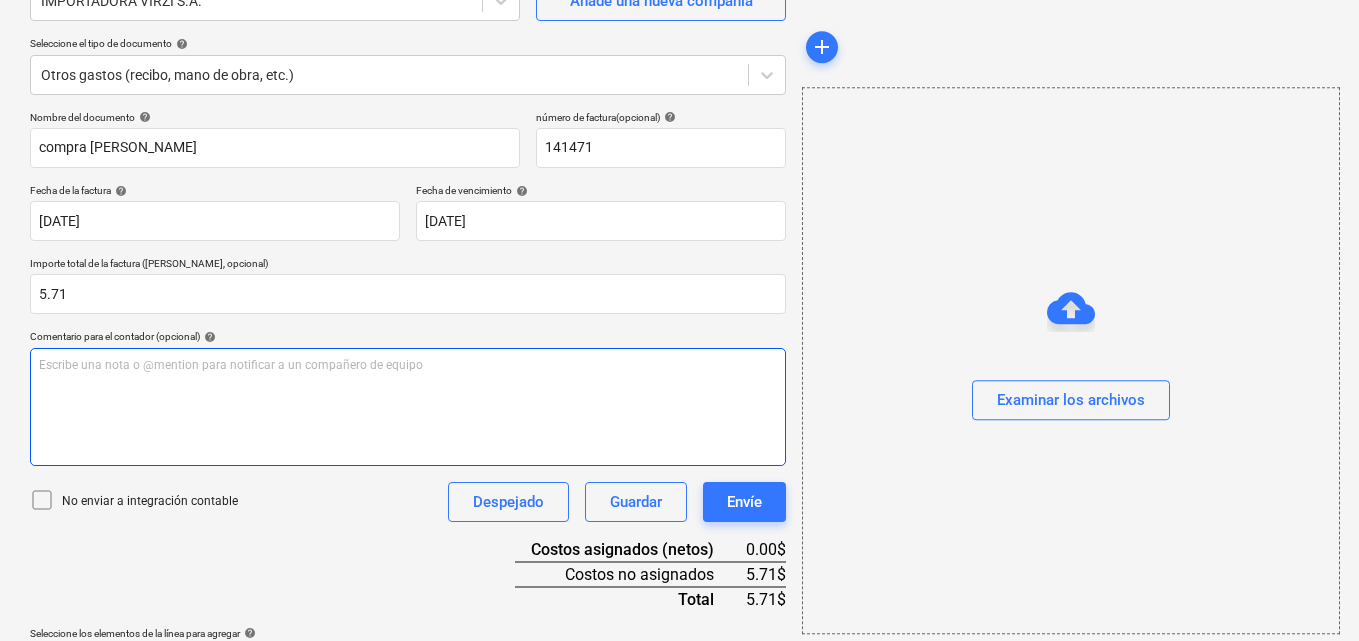 click on "Escribe una nota o @mention para notificar a un compañero de equipo ﻿" at bounding box center (408, 365) 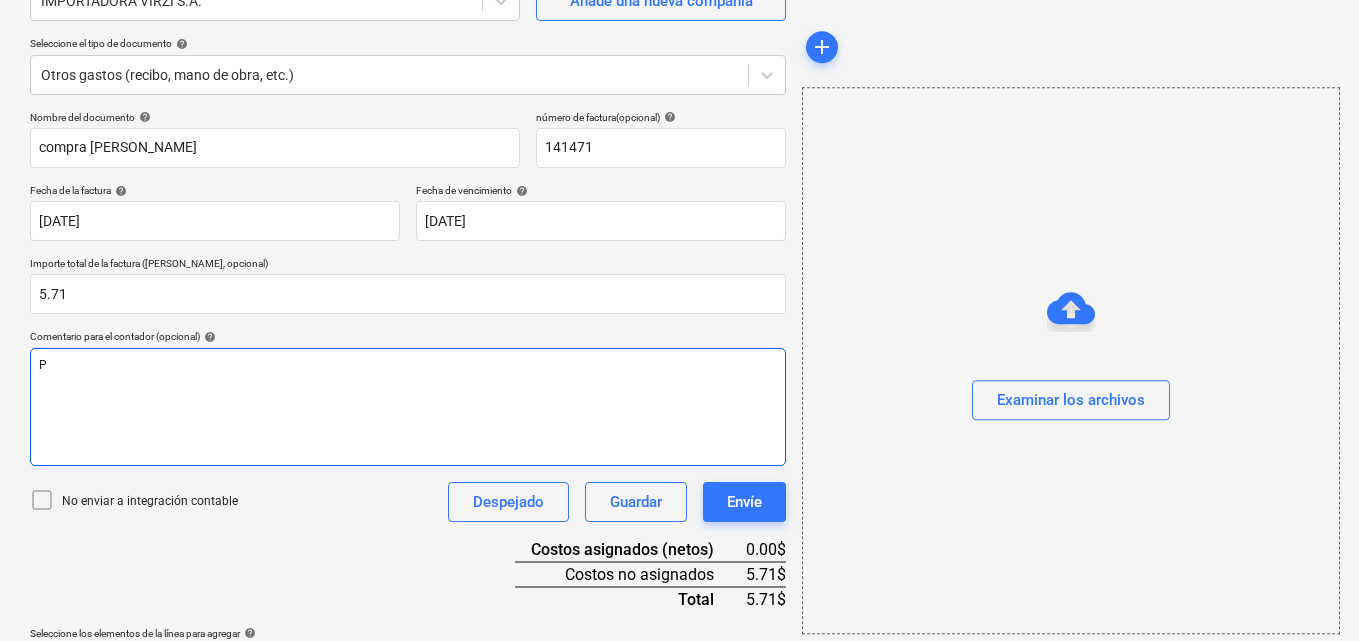 type 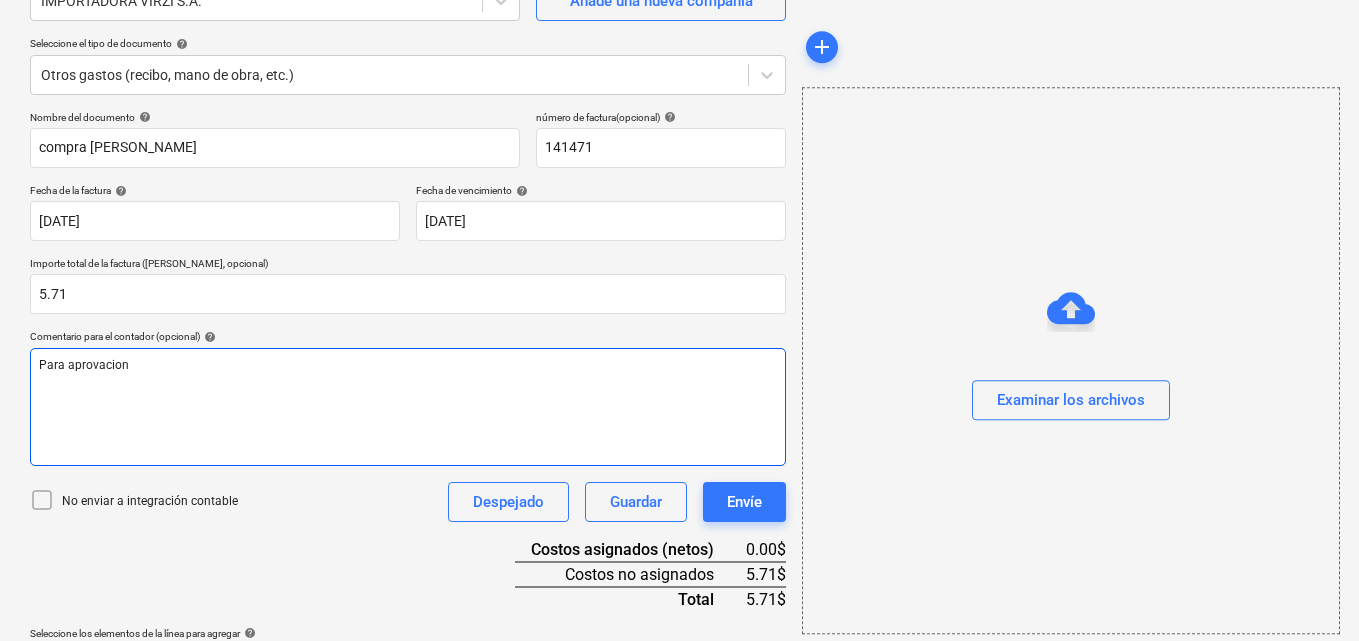click on "Para aprovacion" at bounding box center [84, 365] 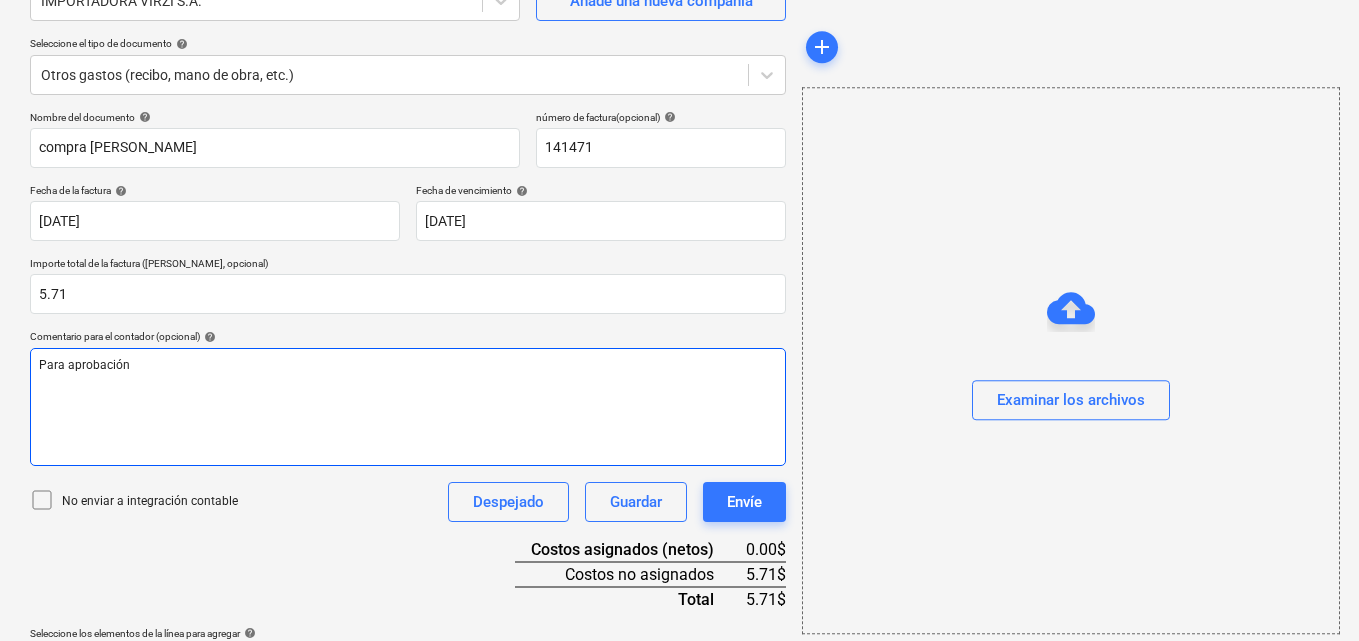 click on "Para aprobación" at bounding box center [408, 365] 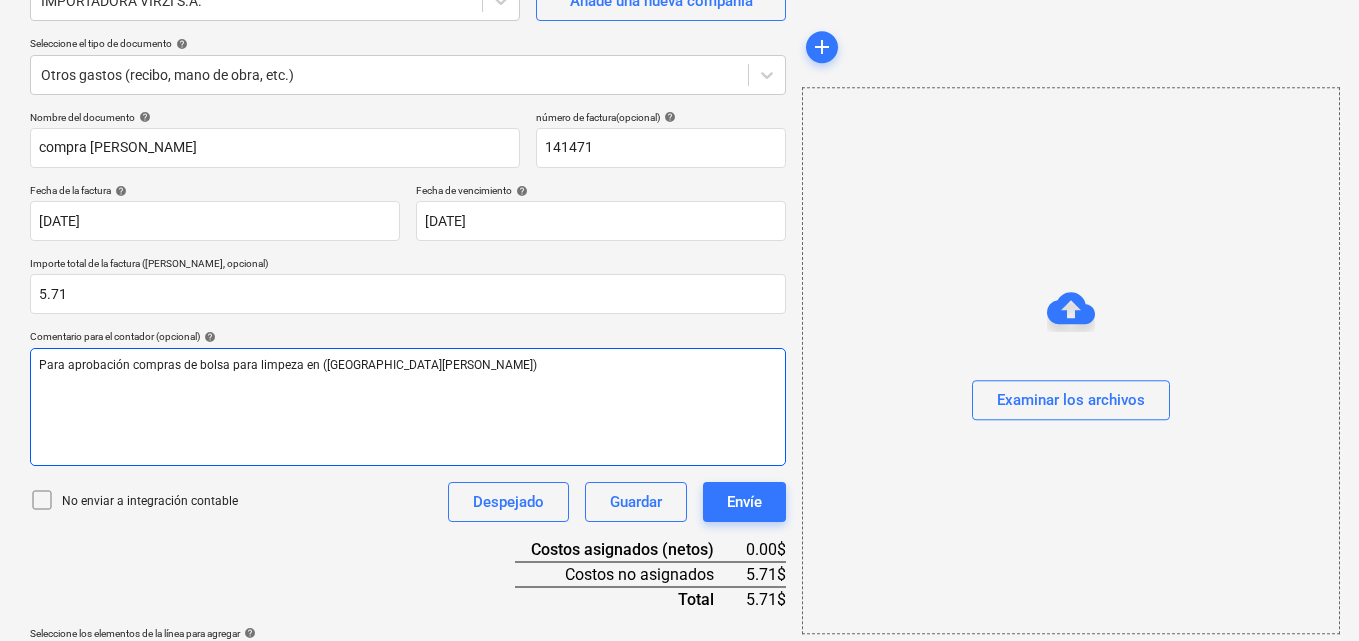 click on "Para aprobación compras de bolsa para limpeza en (SANTA CATALINA)" at bounding box center (288, 365) 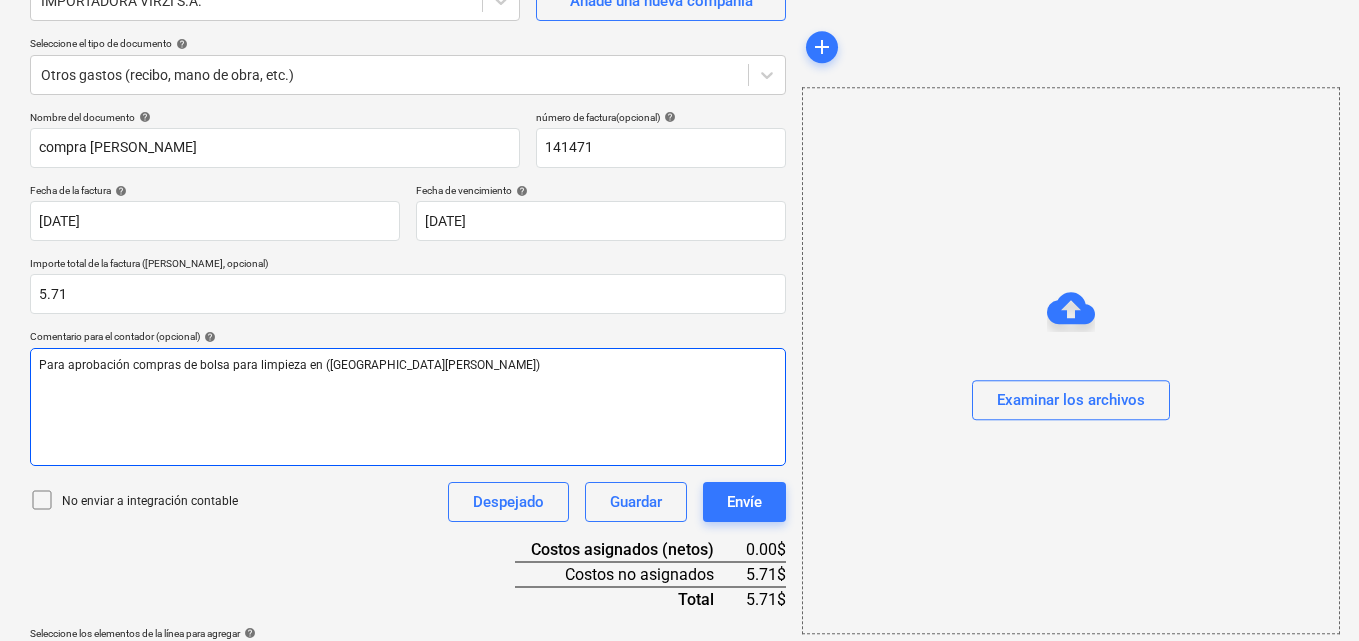 click on "Para aprobación compras de bolsa para limpieza en (SANTA CATALINA)" at bounding box center (408, 365) 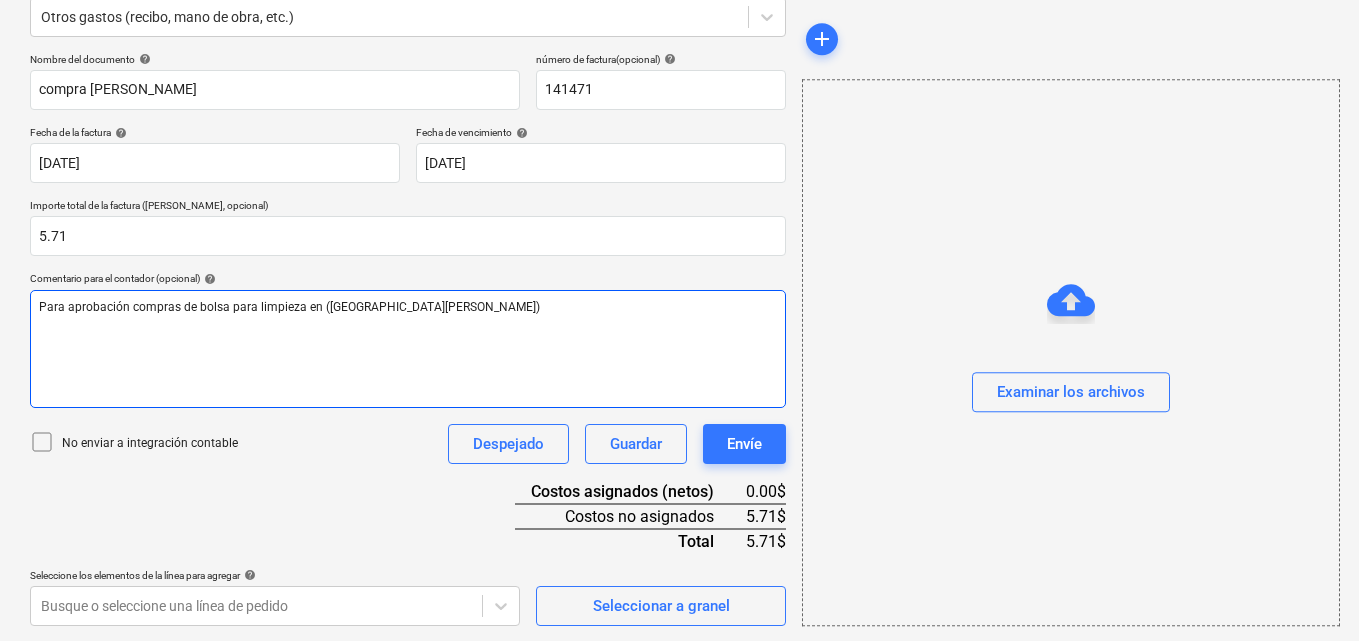 scroll, scrollTop: 259, scrollLeft: 0, axis: vertical 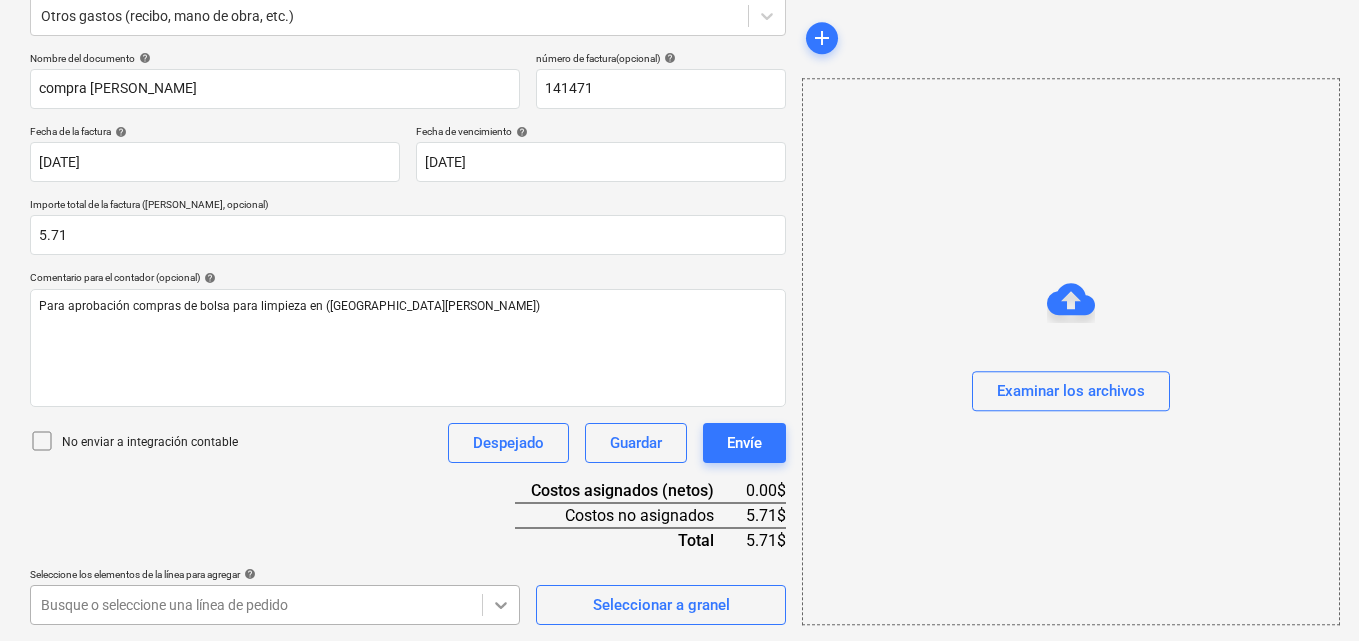 click on "Ventas Proyectos Contactos Compañía Bandeja de entrada 1 Aprobaciones format_size keyboard_arrow_down help search Busca en notifications 59 keyboard_arrow_down M. MORALES keyboard_arrow_down CATILAND ESTATES Presupuesto 2 Contrato principal RFQs Subcontratos Reporte de progreso Ordenes de compra Costos 8 Ingreso Archivos 6 Más keyboard_arrow_down 1 Crear un nuevo documento Selecciona la compañía IMPORTADORA VIRZI S.A.   Añade una nueva compañía Seleccione el tipo de documento help Otros gastos (recibo, mano de obra, etc.) Nombre del documento help compra catalina número de factura  (opcional) help 141471 Fecha de la factura help 25 Jul 2025 25.07.2025 Press the down arrow key to interact with the calendar and
select a date. Press the question mark key to get the keyboard shortcuts for changing dates. Fecha de vencimiento help 25 Jul 2025 25.07.2025 Importe total de la factura (coste neto, opcional) 5.71 Comentario para el contador (opcional) help No enviar a integración contable Despejado" at bounding box center [679, 61] 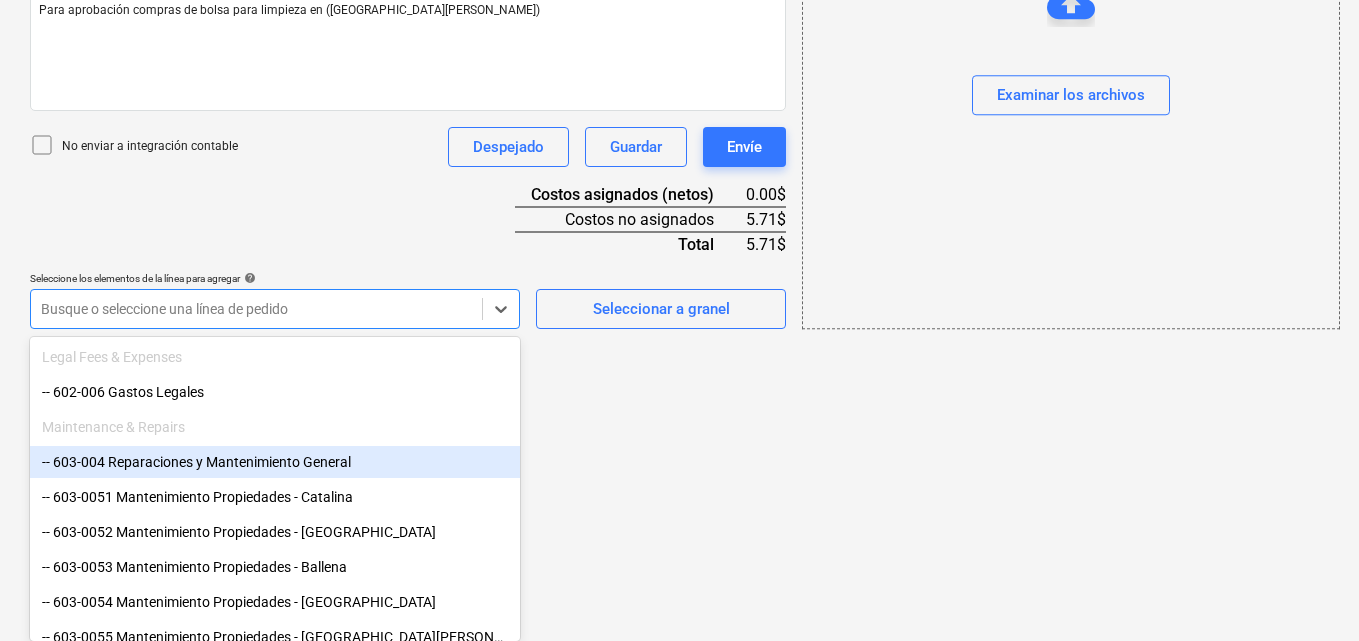 scroll, scrollTop: 700, scrollLeft: 0, axis: vertical 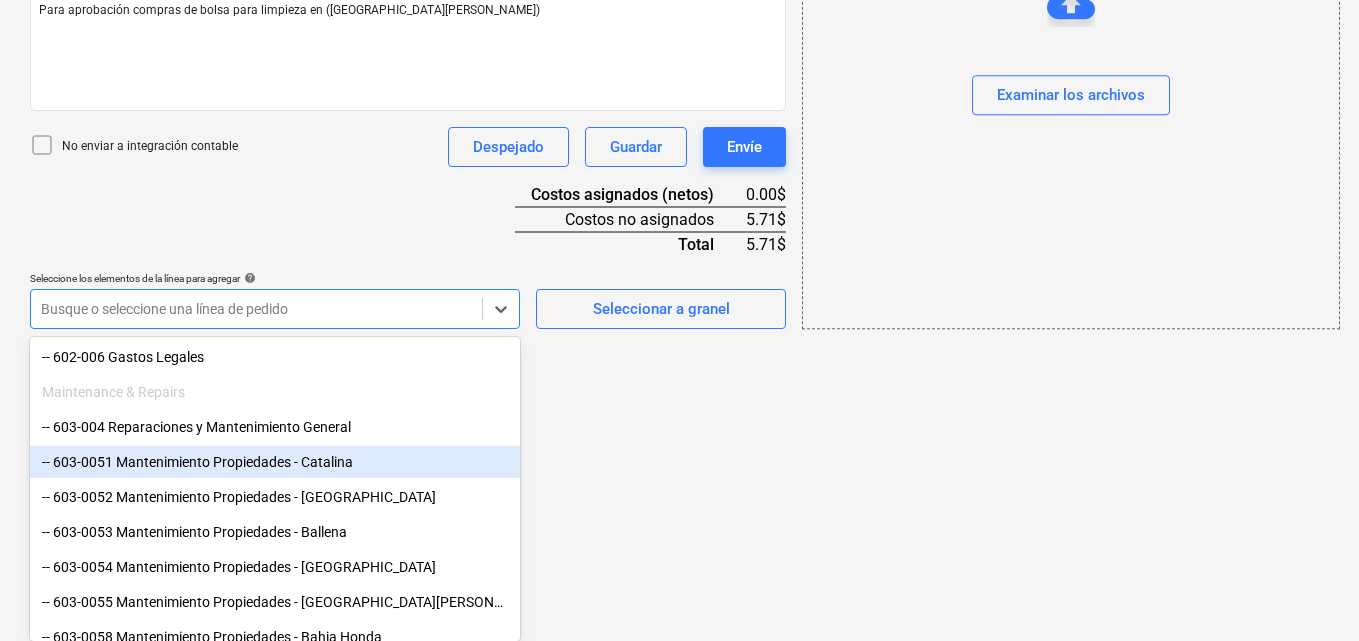 click on "--  603-0051 Mantenimiento Propiedades - Catalina" at bounding box center (275, 462) 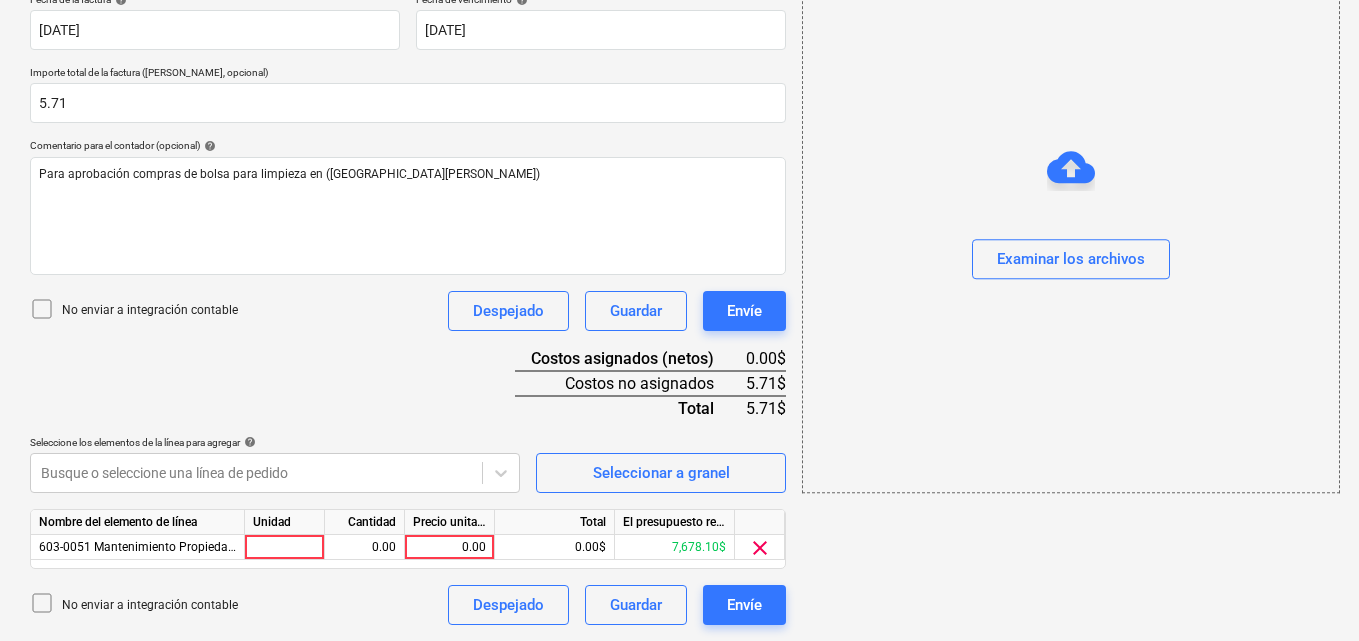 click on "Ventas Proyectos Contactos Compañía Bandeja de entrada 1 Aprobaciones format_size keyboard_arrow_down help search Busca en notifications 59 keyboard_arrow_down M. MORALES keyboard_arrow_down CATILAND ESTATES Presupuesto 2 Contrato principal RFQs Subcontratos Reporte de progreso Ordenes de compra Costos 8 Ingreso Archivos 6 Más keyboard_arrow_down 1 Crear un nuevo documento Selecciona la compañía IMPORTADORA VIRZI S.A.   Añade una nueva compañía Seleccione el tipo de documento help Otros gastos (recibo, mano de obra, etc.) Nombre del documento help compra catalina número de factura  (opcional) help 141471 Fecha de la factura help 25 Jul 2025 25.07.2025 Press the down arrow key to interact with the calendar and
select a date. Press the question mark key to get the keyboard shortcuts for changing dates. Fecha de vencimiento help 25 Jul 2025 25.07.2025 Importe total de la factura (coste neto, opcional) 5.71 Comentario para el contador (opcional) help No enviar a integración contable Guardar" at bounding box center [679, -71] 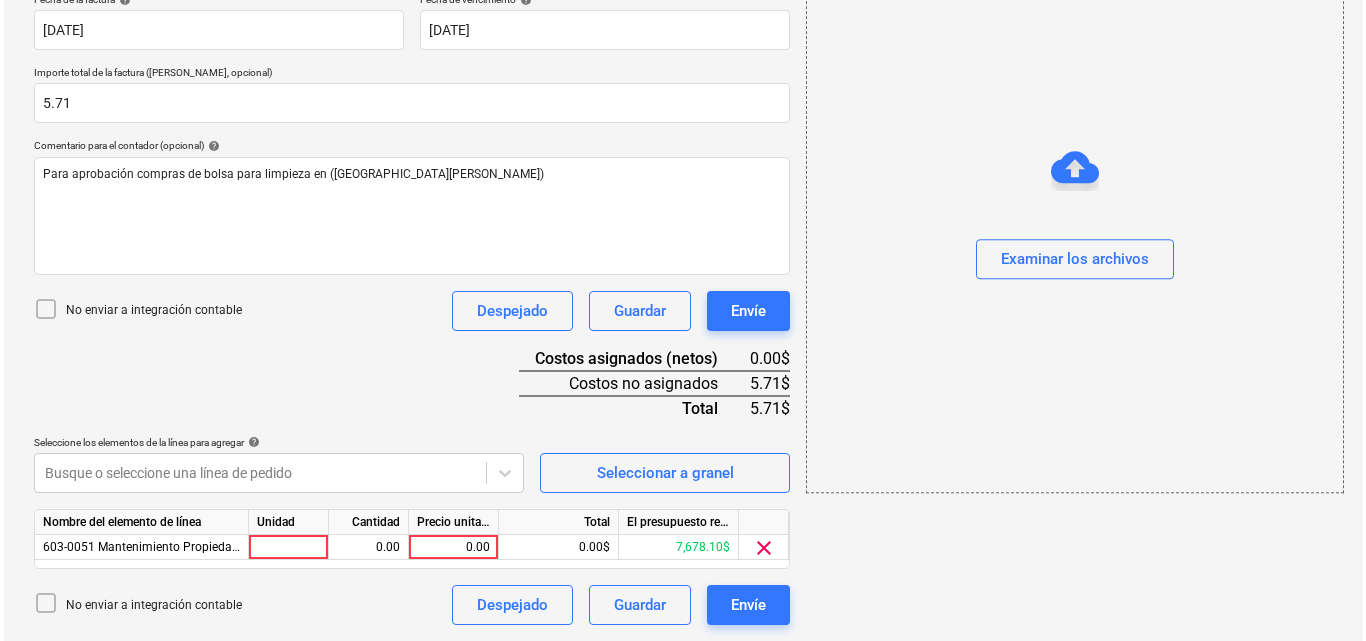scroll, scrollTop: 391, scrollLeft: 0, axis: vertical 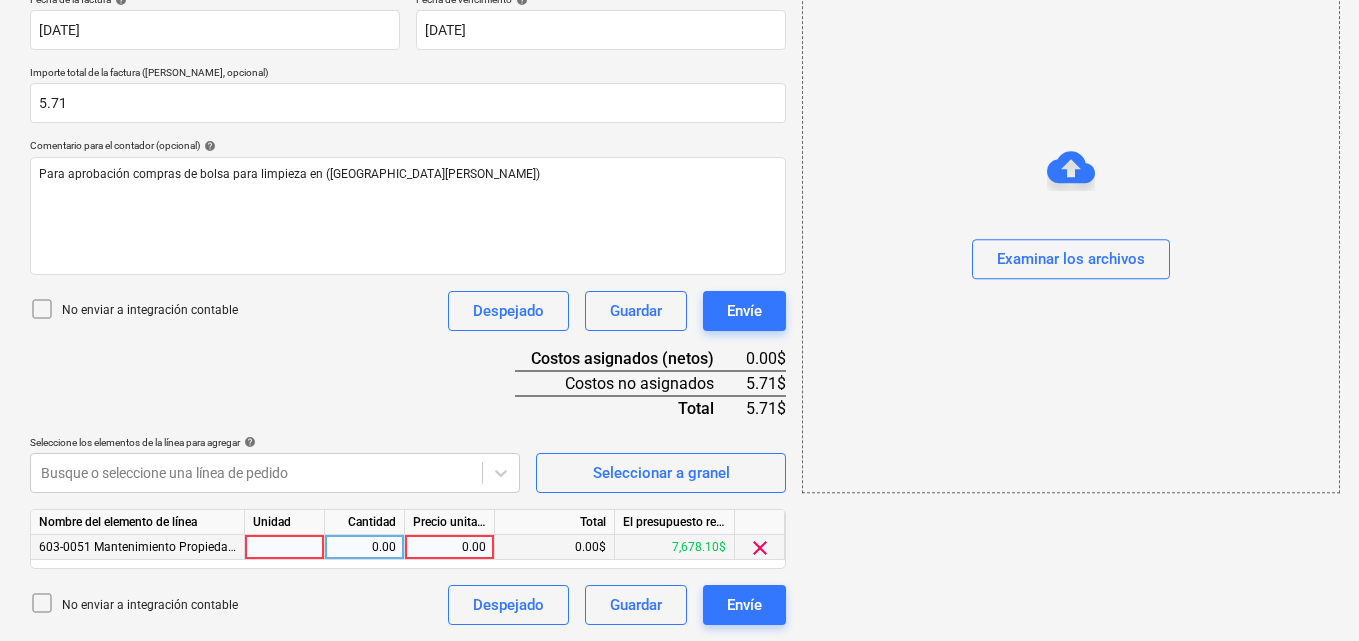 click at bounding box center (285, 547) 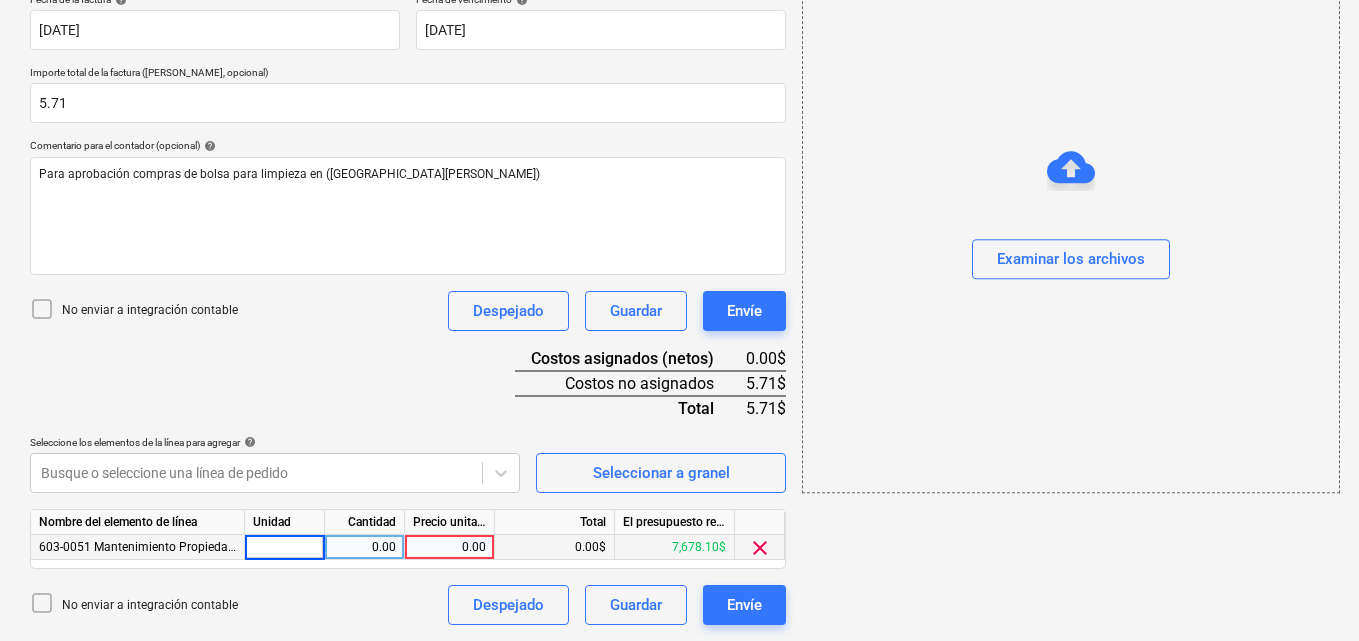 type on "1" 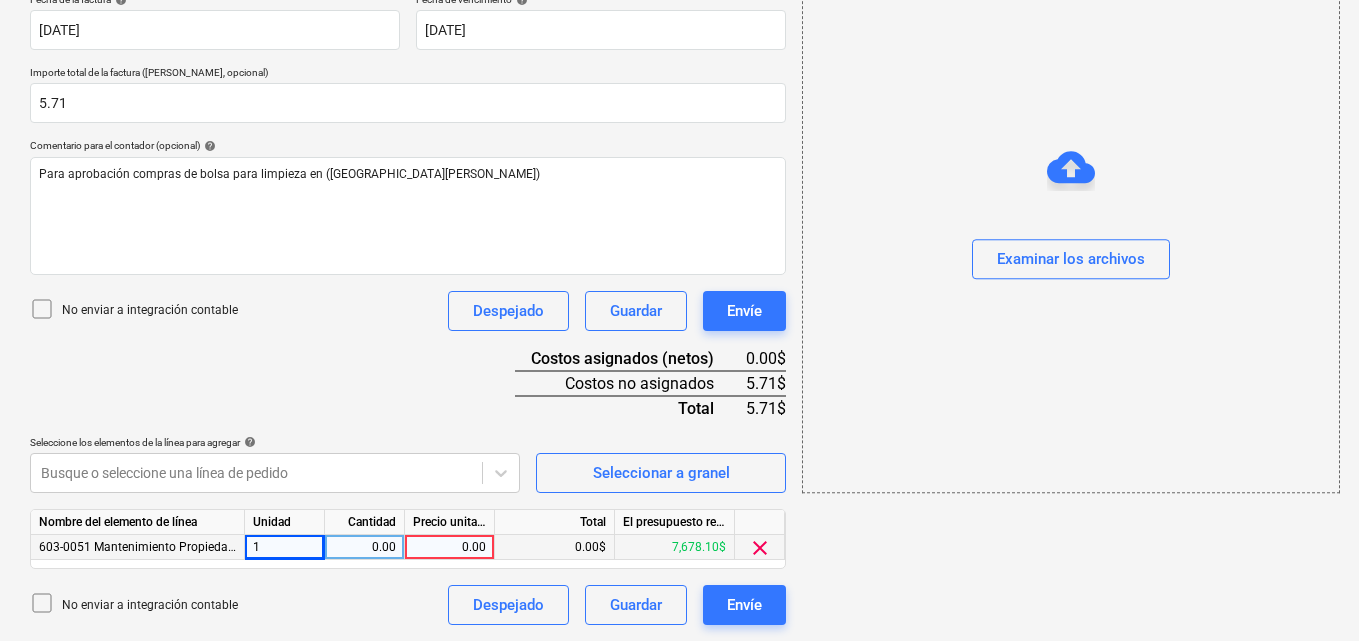 click on "0.00" at bounding box center (364, 547) 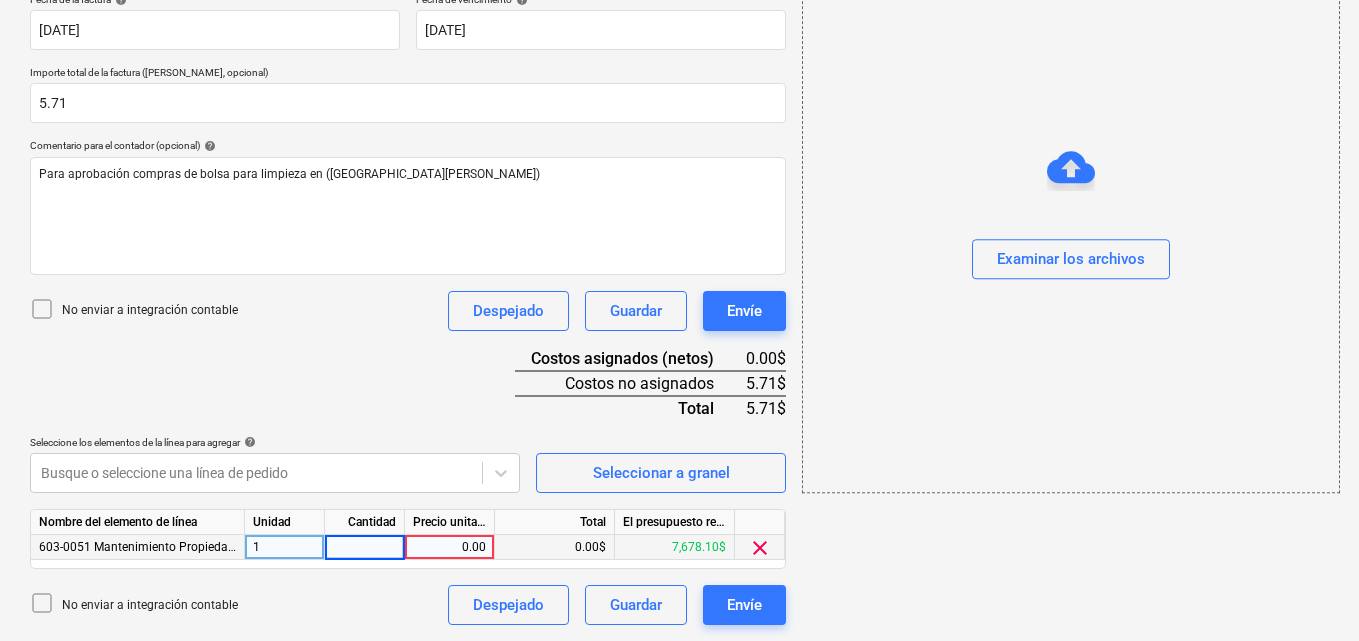 type on "1" 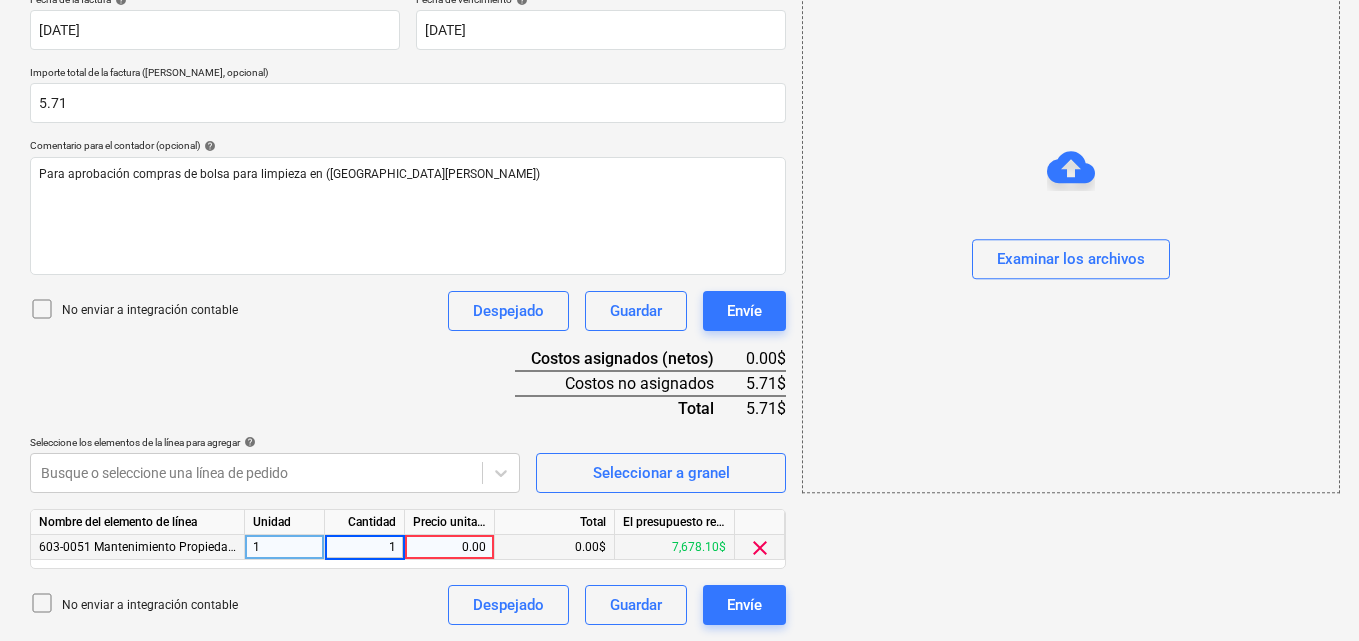 click on "0.00" at bounding box center (449, 547) 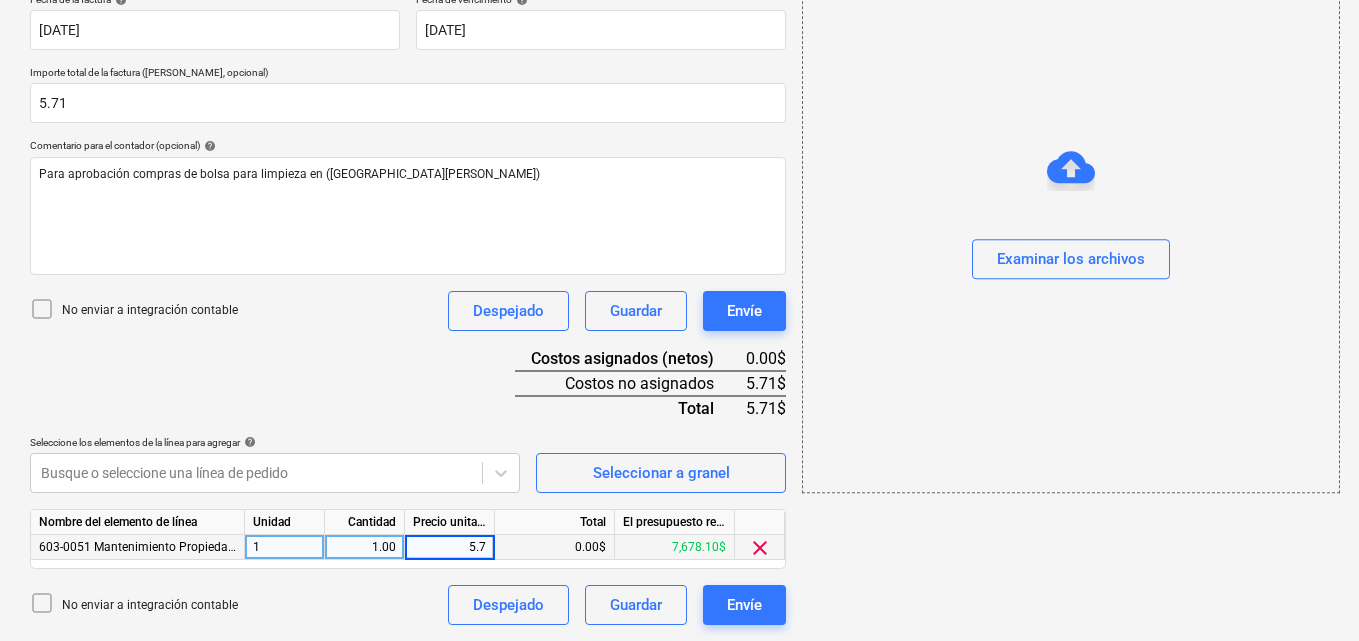 type on "5.71" 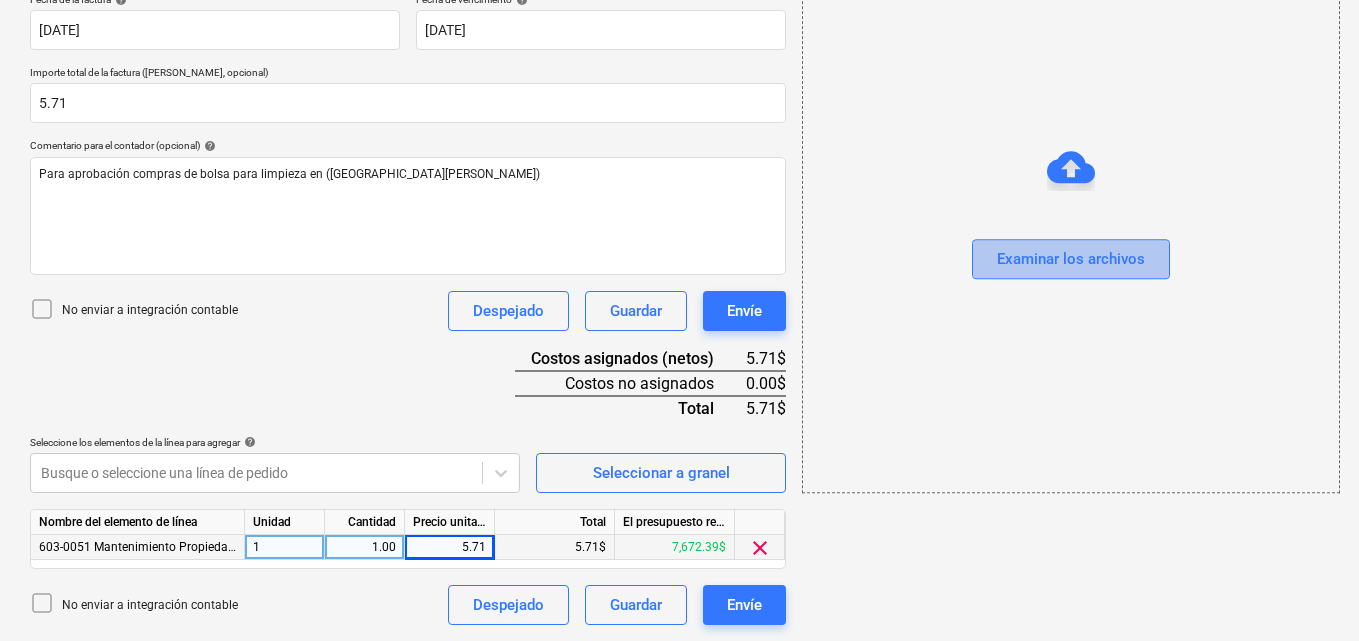 click on "Examinar los archivos" at bounding box center [1071, 260] 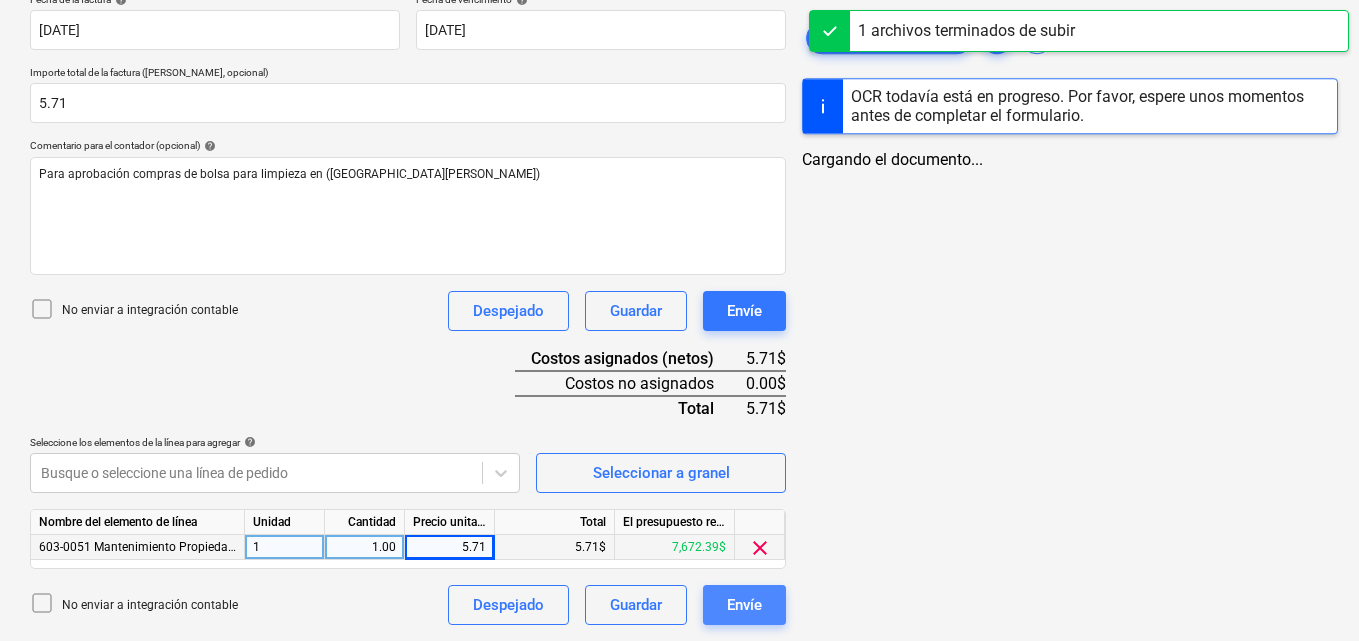 click on "Envíe" at bounding box center [744, 605] 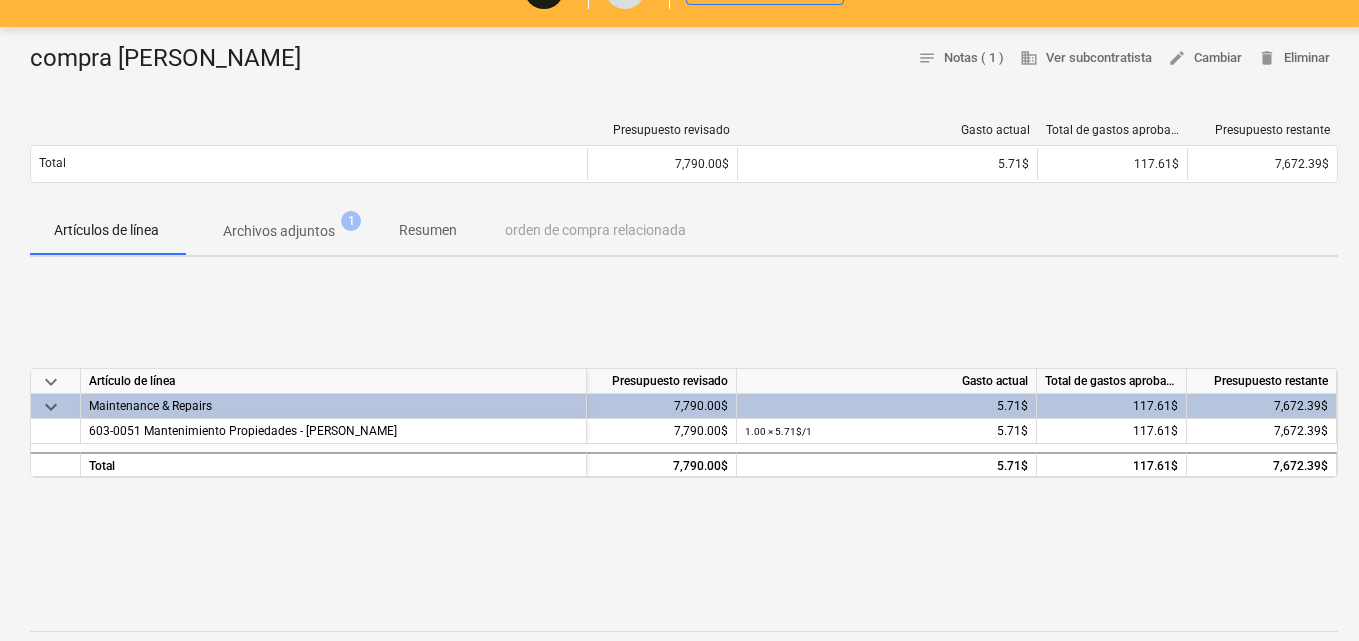 scroll, scrollTop: 200, scrollLeft: 0, axis: vertical 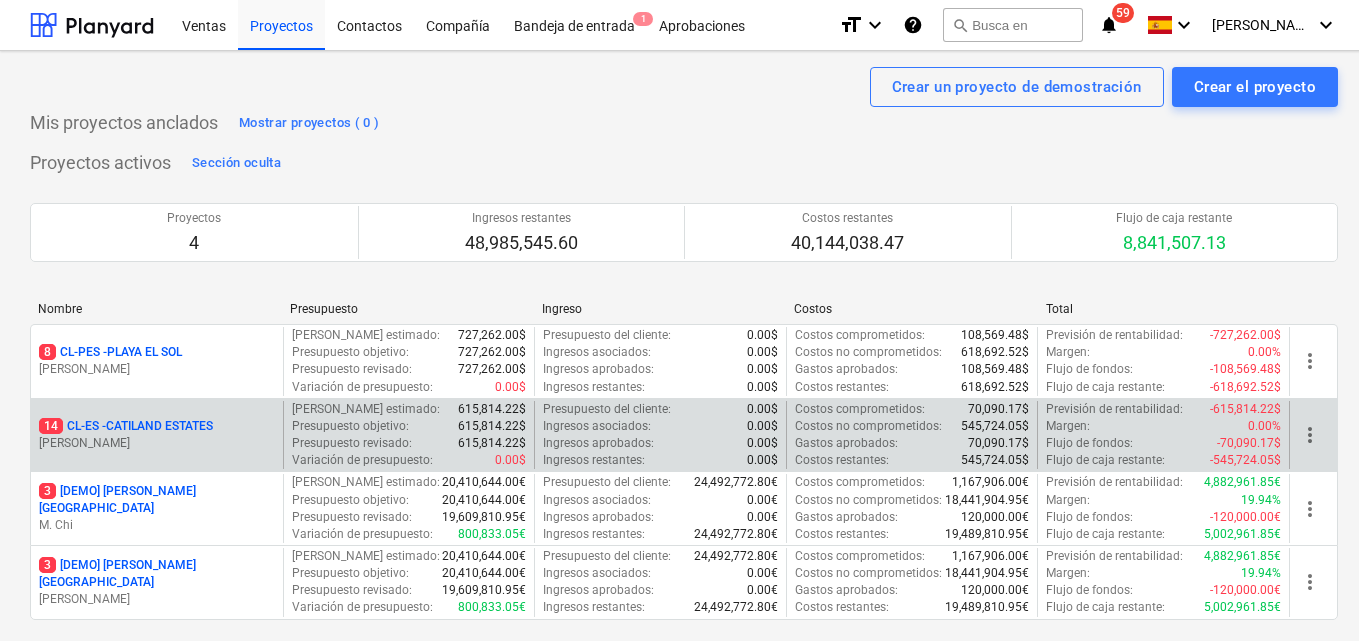 click on "14  CL-ES -  CATILAND ESTATES [PERSON_NAME]" at bounding box center (157, 435) 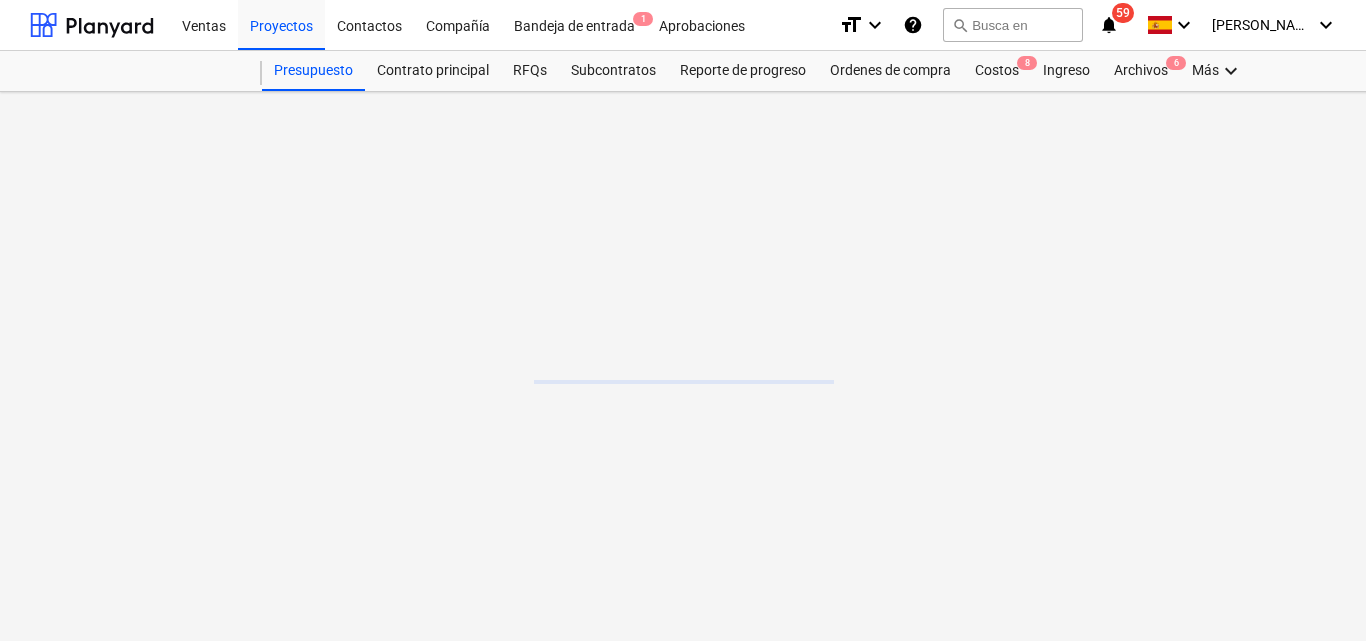 click at bounding box center (684, 366) 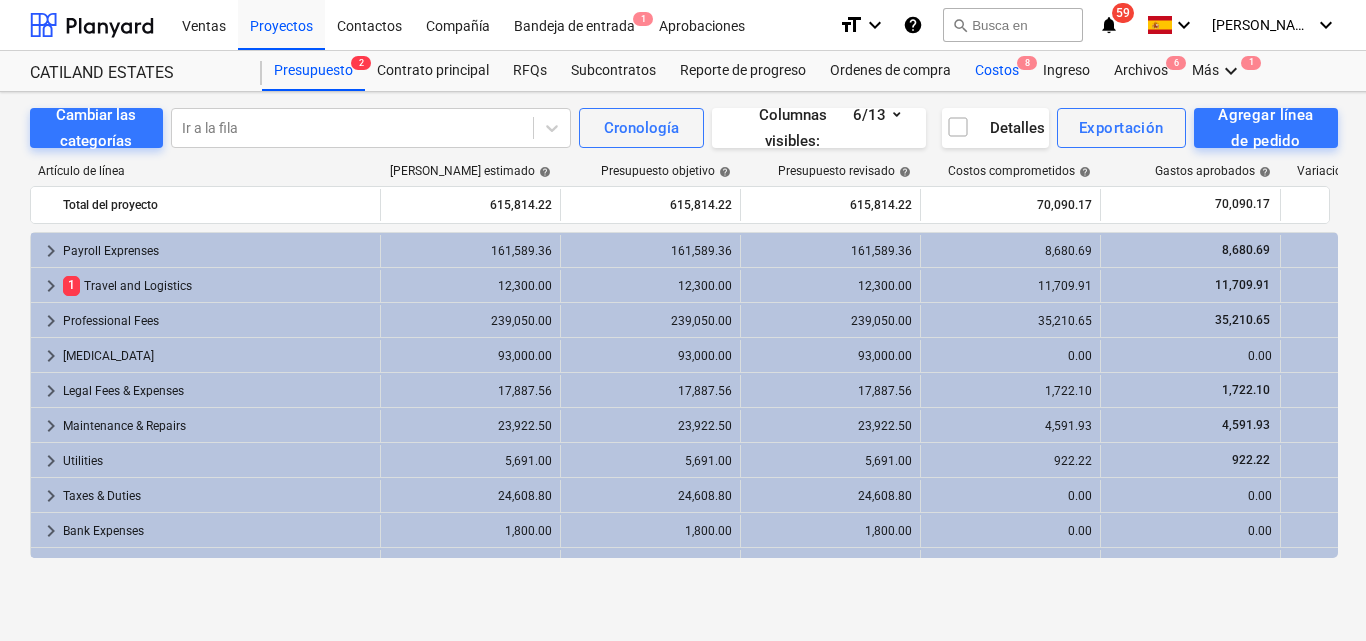 click on "Costos 8" at bounding box center [997, 71] 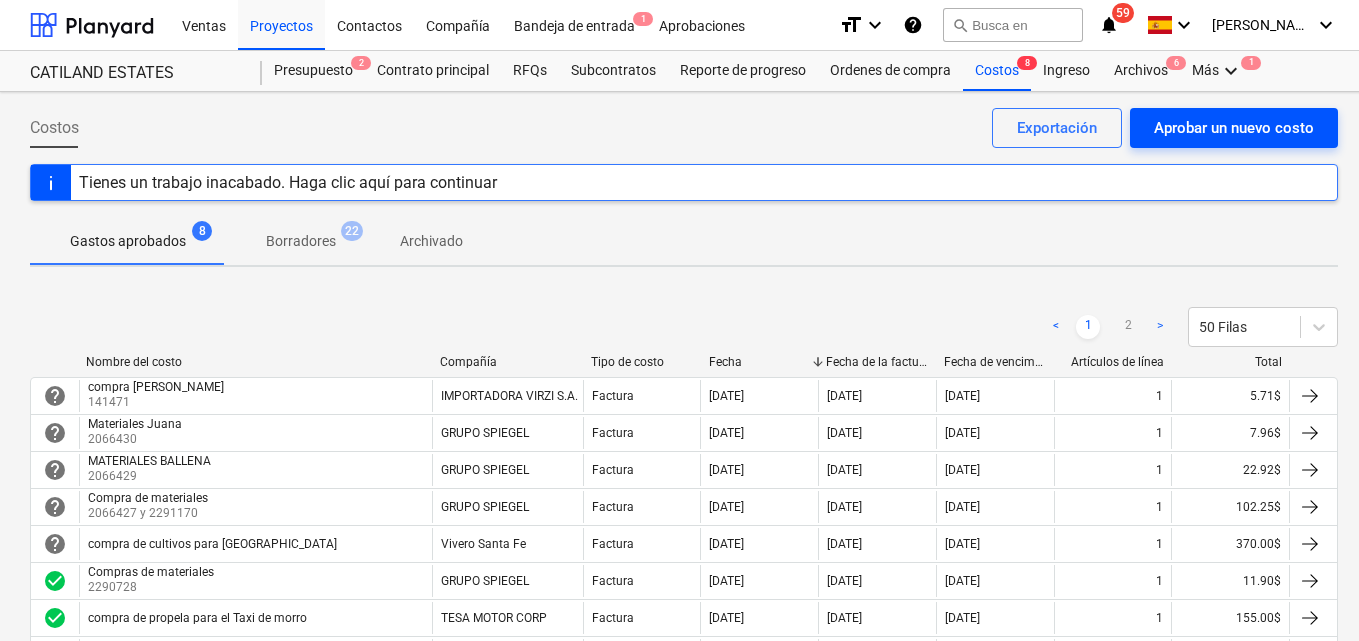 click on "Aprobar un nuevo costo" at bounding box center [1234, 128] 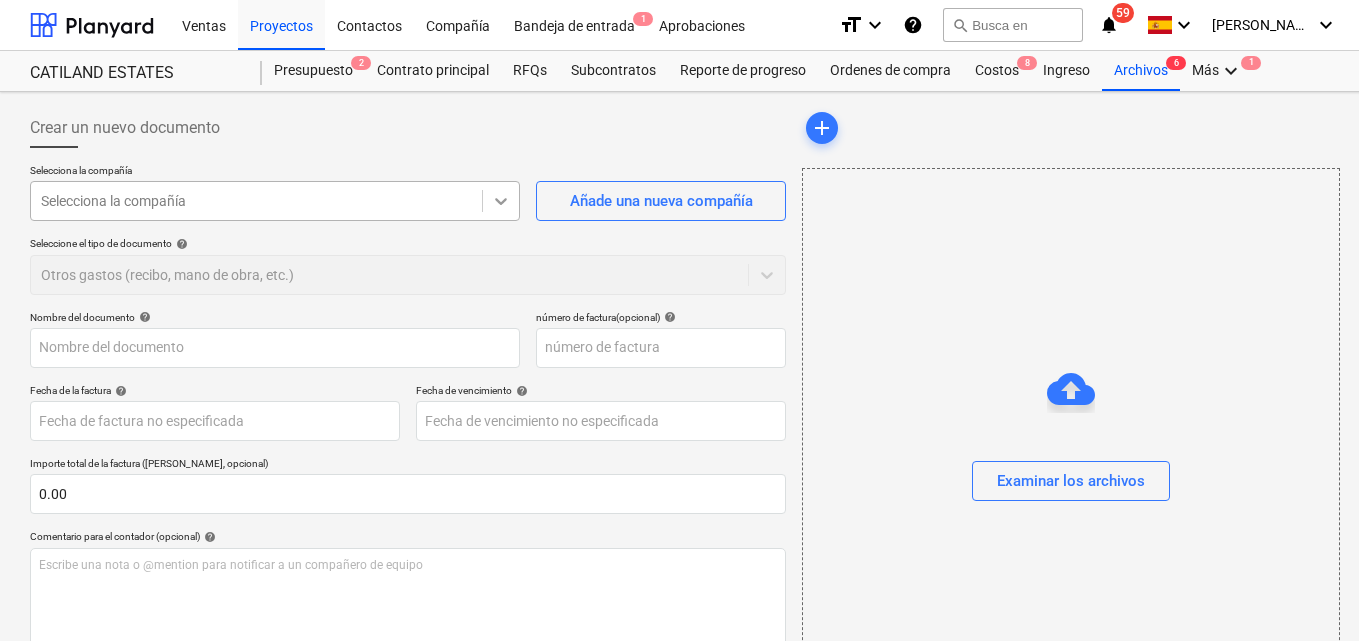 click 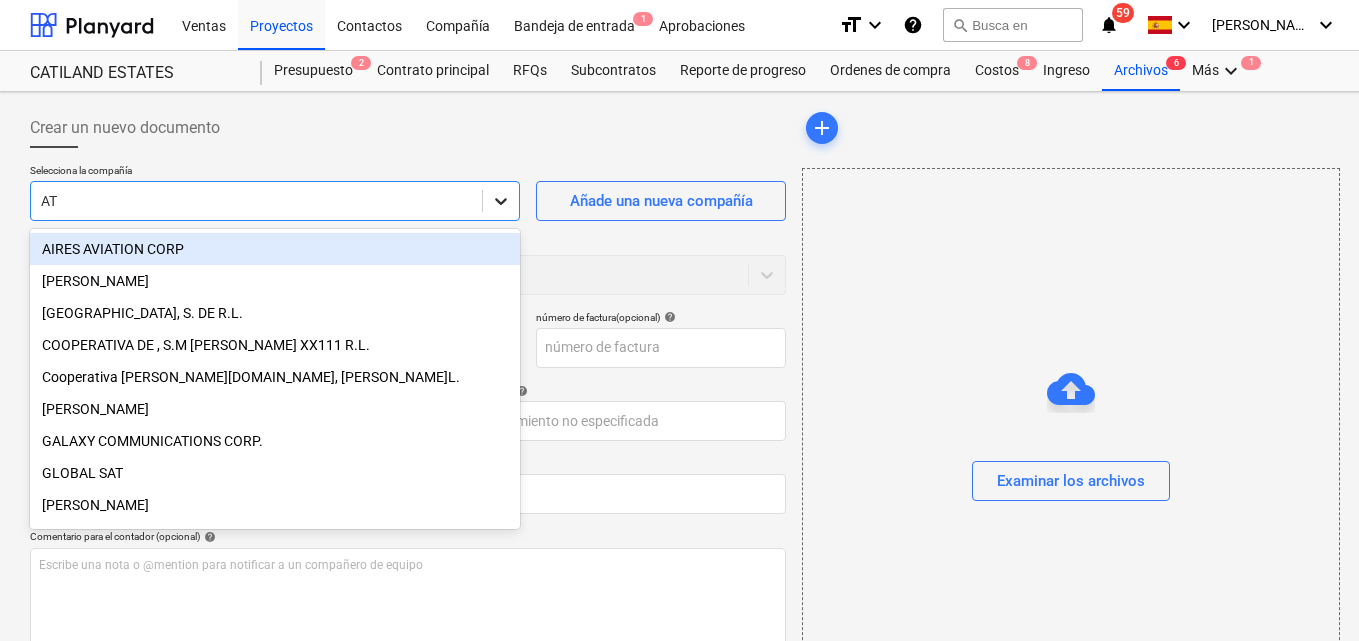 type on "ATE" 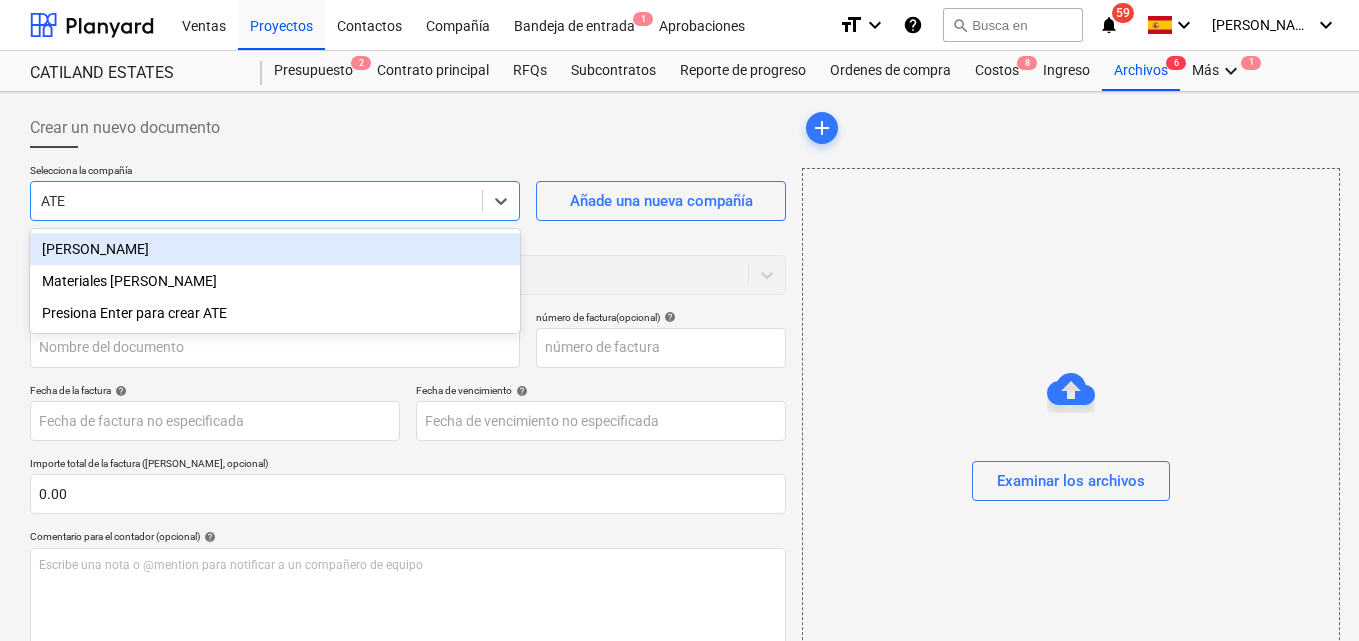 click on "[PERSON_NAME]" at bounding box center (275, 249) 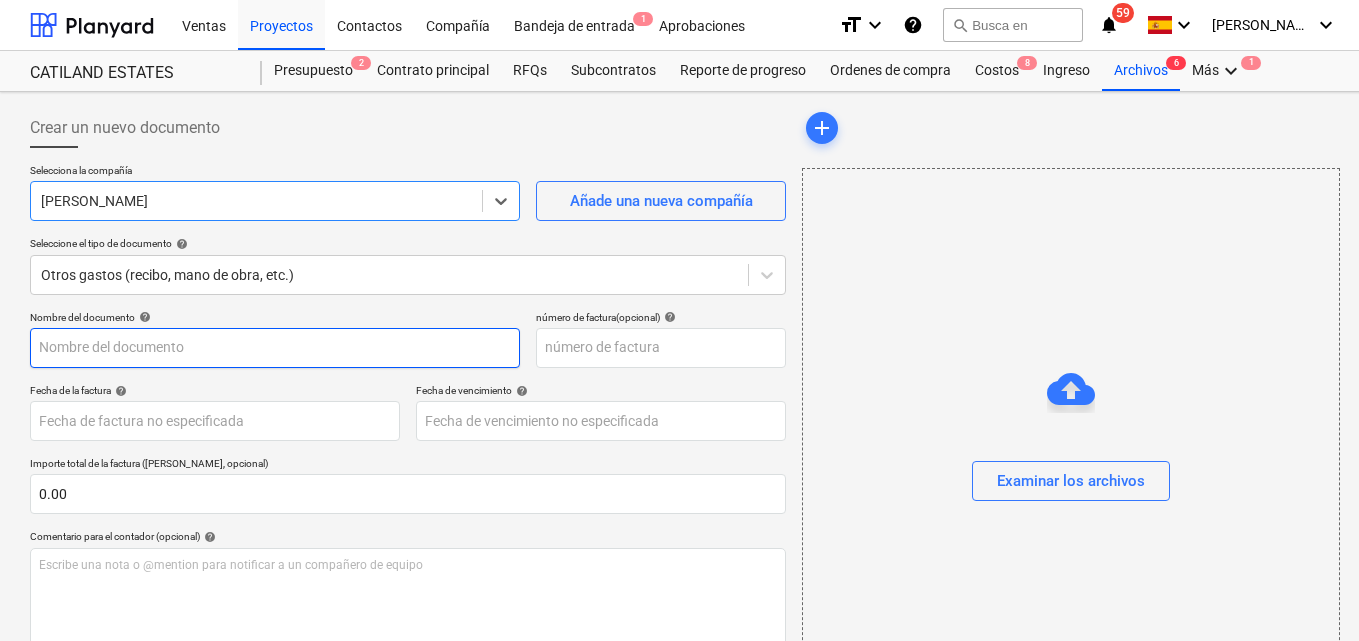 click at bounding box center (275, 348) 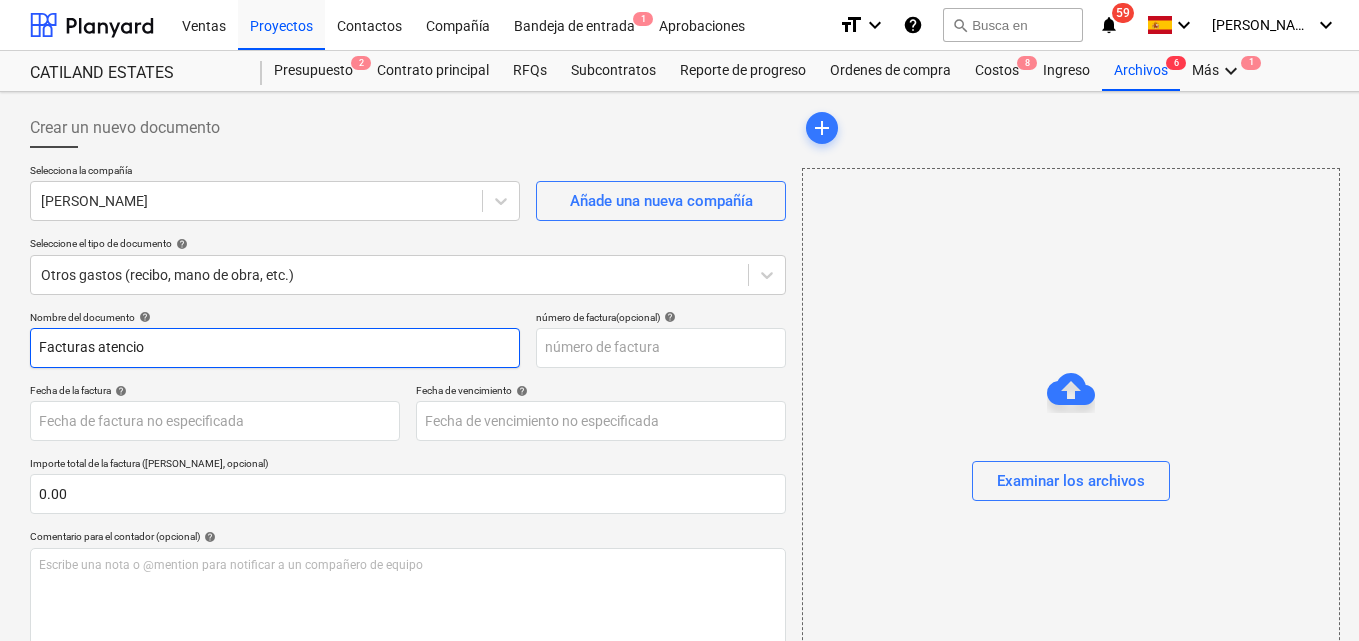 click on "Facturas atencio" at bounding box center (275, 348) 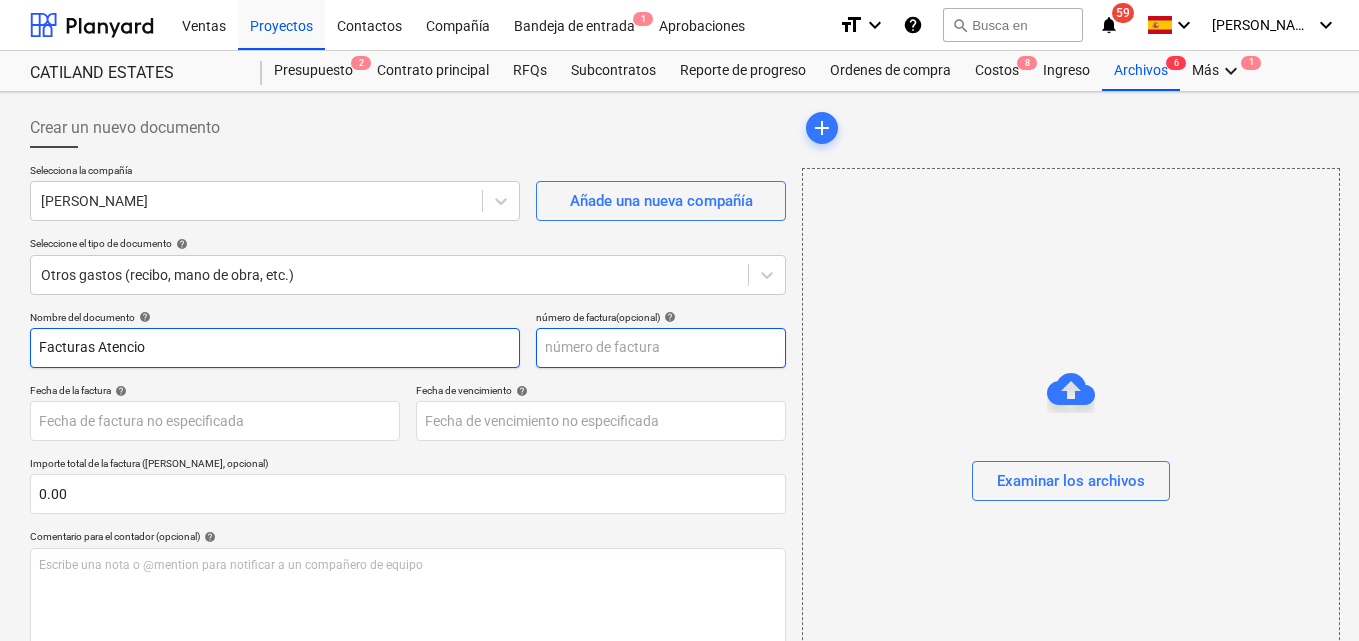 type on "Facturas Atencio" 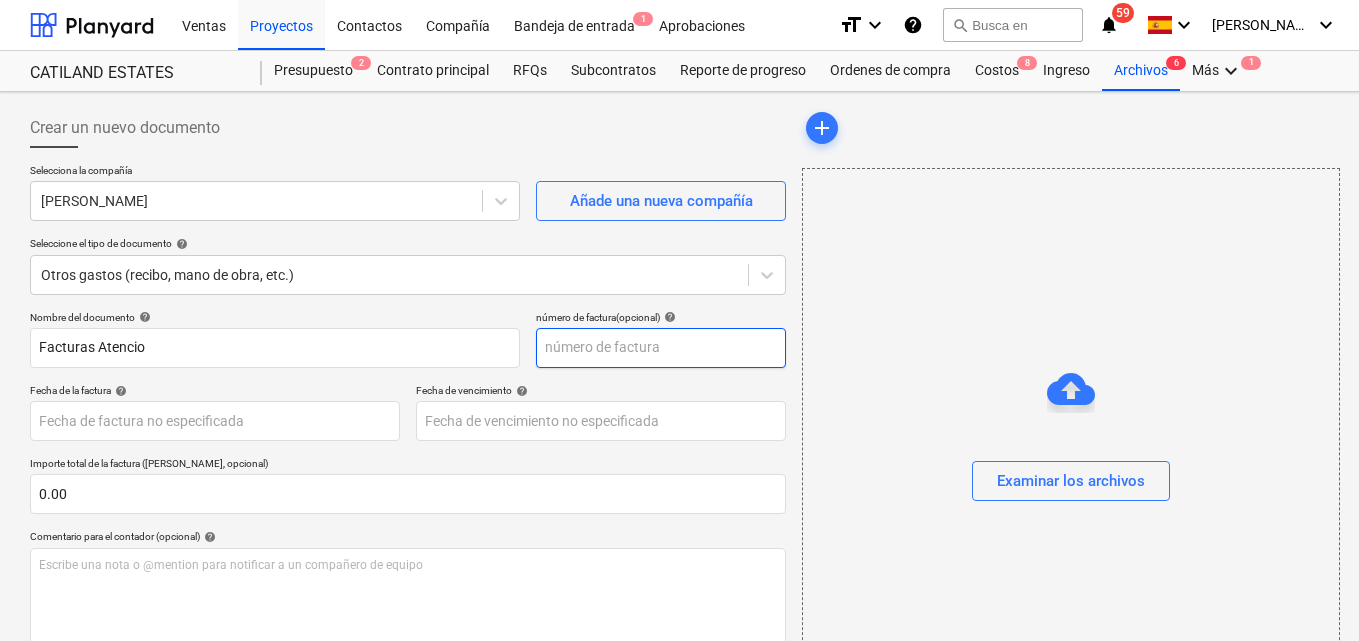 click at bounding box center [661, 348] 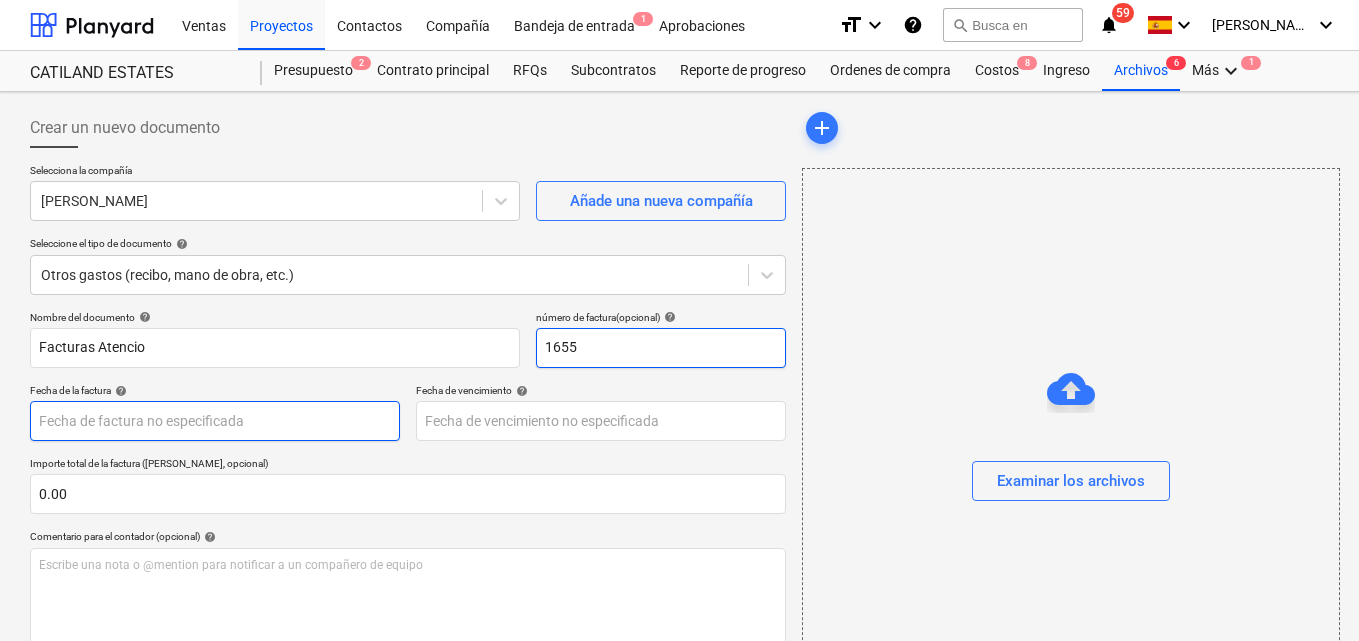 type on "1655" 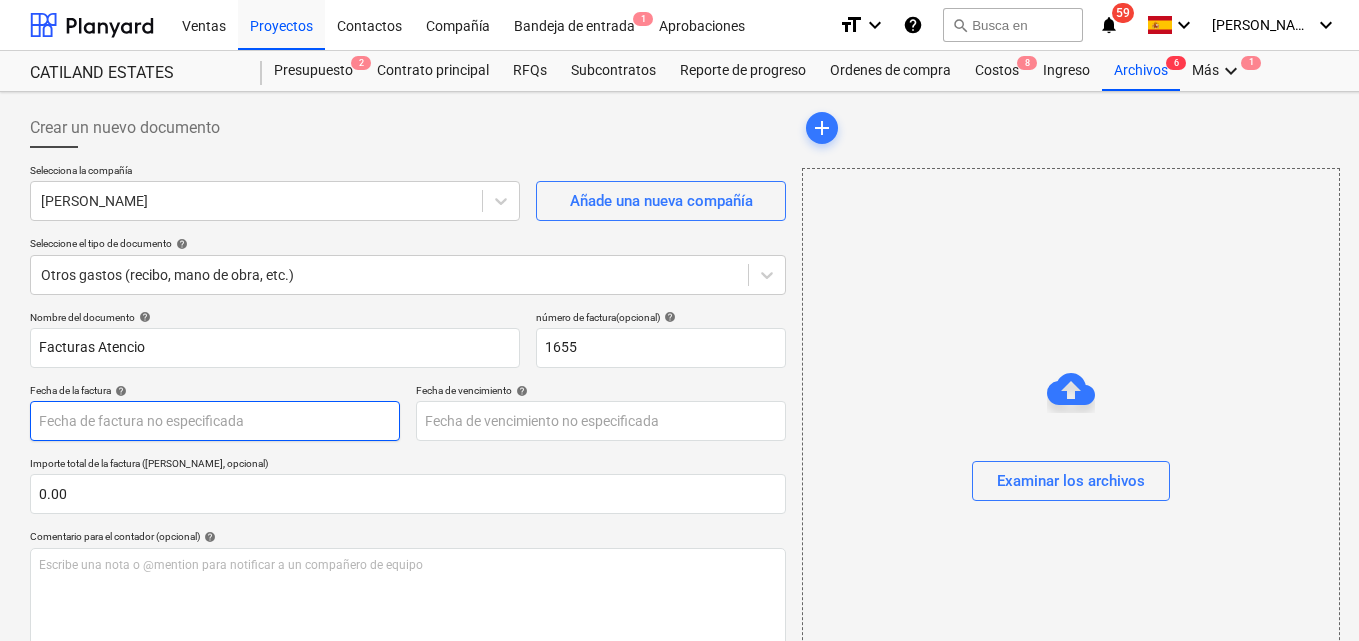 click on "Ventas Proyectos Contactos Compañía Bandeja de entrada 1 Aprobaciones format_size keyboard_arrow_down help search Busca en notifications 59 keyboard_arrow_down M. MORALES keyboard_arrow_down CATILAND ESTATES Presupuesto 2 Contrato principal RFQs Subcontratos Reporte de progreso Ordenes de compra Costos 8 Ingreso Archivos 6 Más keyboard_arrow_down 1 Crear un nuevo documento Selecciona la compañía DAVID  ATENCIO   Añade una nueva compañía Seleccione el tipo de documento help Otros gastos (recibo, mano de obra, etc.) Nombre del documento help Facturas Atencio número de factura  (opcional) help 1655 Fecha de la factura help Press the down arrow key to interact with the calendar and
select a date. Press the question mark key to get the keyboard shortcuts for changing dates. Fecha de vencimiento help Press the down arrow key to interact with the calendar and
select a date. Press the question mark key to get the keyboard shortcuts for changing dates. 0.00 Comentario para el contador (opcional) ﻿" at bounding box center [679, 320] 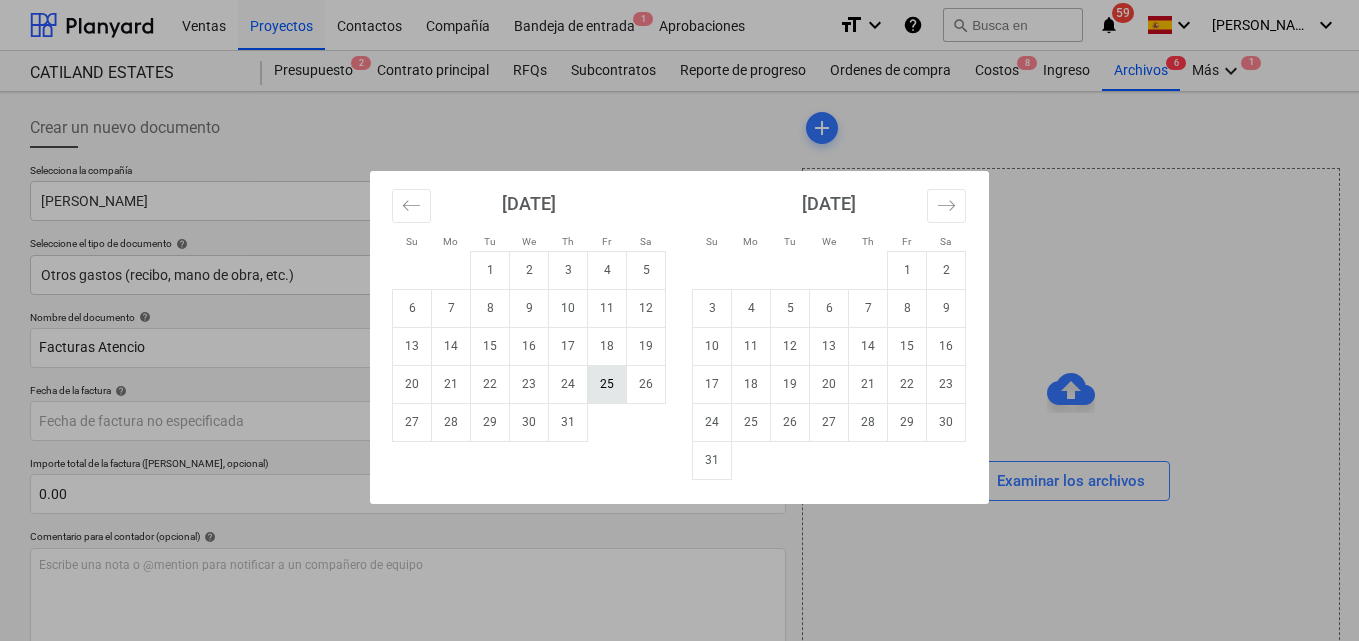 click on "25" at bounding box center [607, 384] 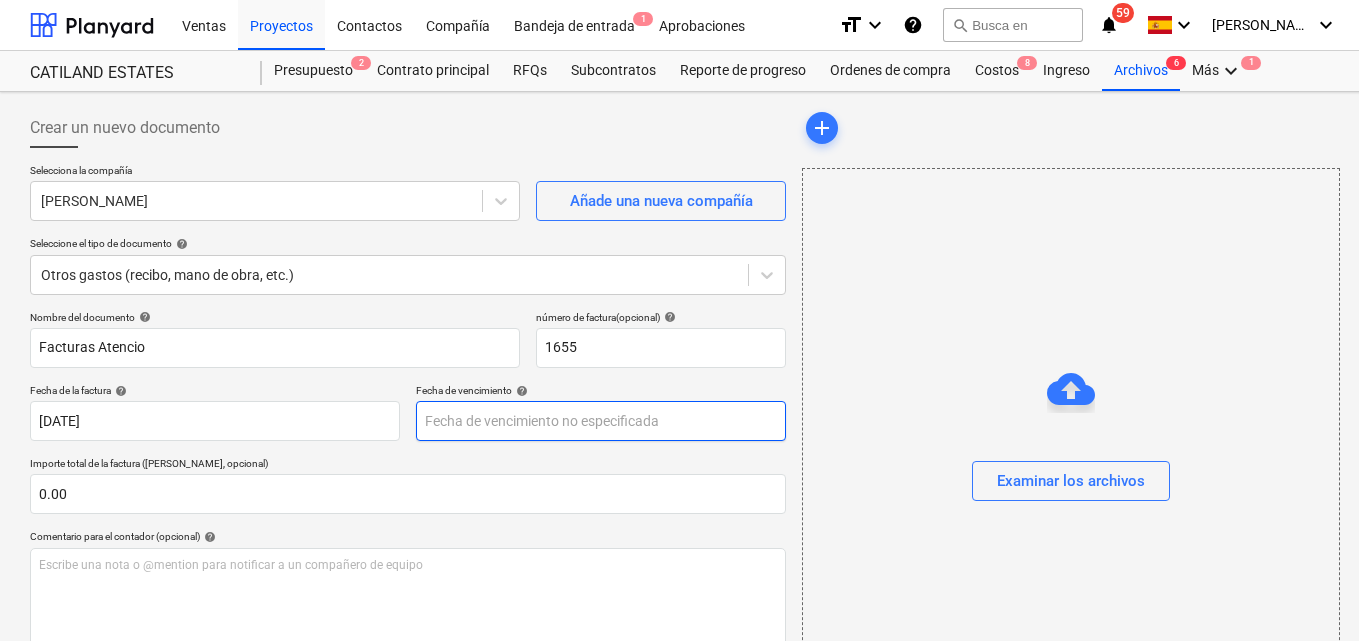 click on "Ventas Proyectos Contactos Compañía Bandeja de entrada 1 Aprobaciones format_size keyboard_arrow_down help search Busca en notifications 59 keyboard_arrow_down M. MORALES keyboard_arrow_down CATILAND ESTATES Presupuesto 2 Contrato principal RFQs Subcontratos Reporte de progreso Ordenes de compra Costos 8 Ingreso Archivos 6 Más keyboard_arrow_down 1 Crear un nuevo documento Selecciona la compañía DAVID  ATENCIO   Añade una nueva compañía Seleccione el tipo de documento help Otros gastos (recibo, mano de obra, etc.) Nombre del documento help Facturas Atencio número de factura  (opcional) help 1655 Fecha de la factura help 25 Jul 2025 25.07.2025 Press the down arrow key to interact with the calendar and
select a date. Press the question mark key to get the keyboard shortcuts for changing dates. Fecha de vencimiento help Press the down arrow key to interact with the calendar and
select a date. Press the question mark key to get the keyboard shortcuts for changing dates. 0.00 help ﻿ Despejado" at bounding box center (679, 320) 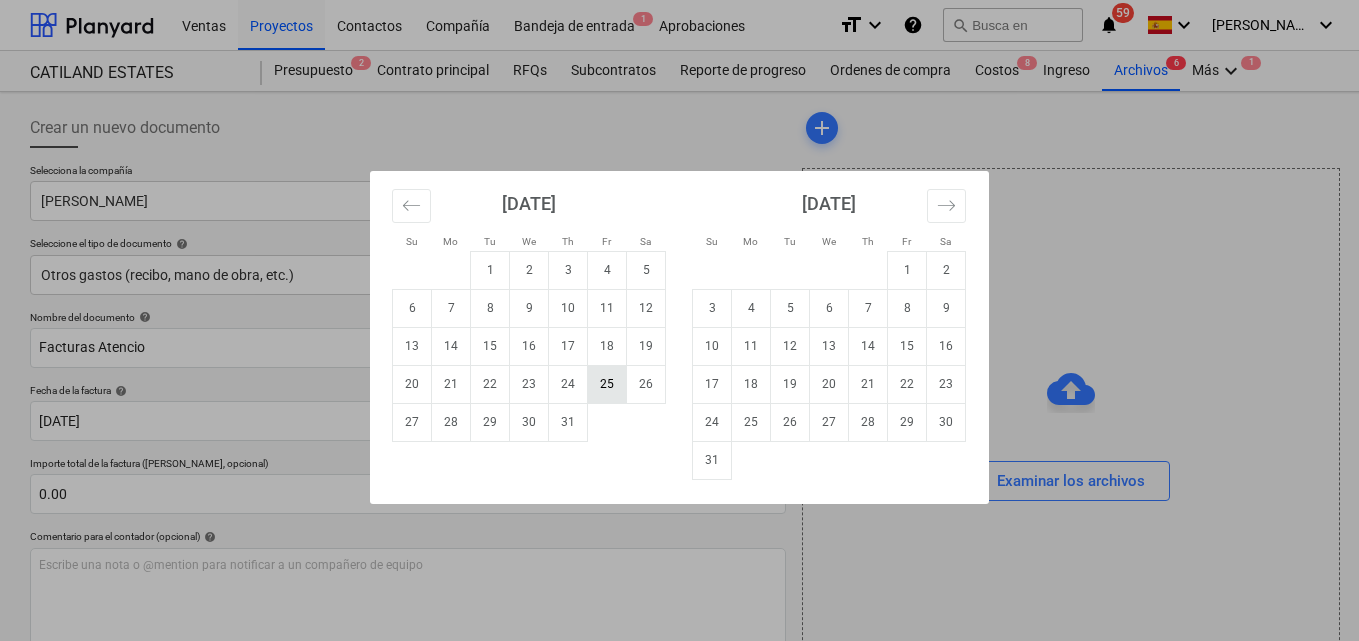 click on "25" at bounding box center [607, 384] 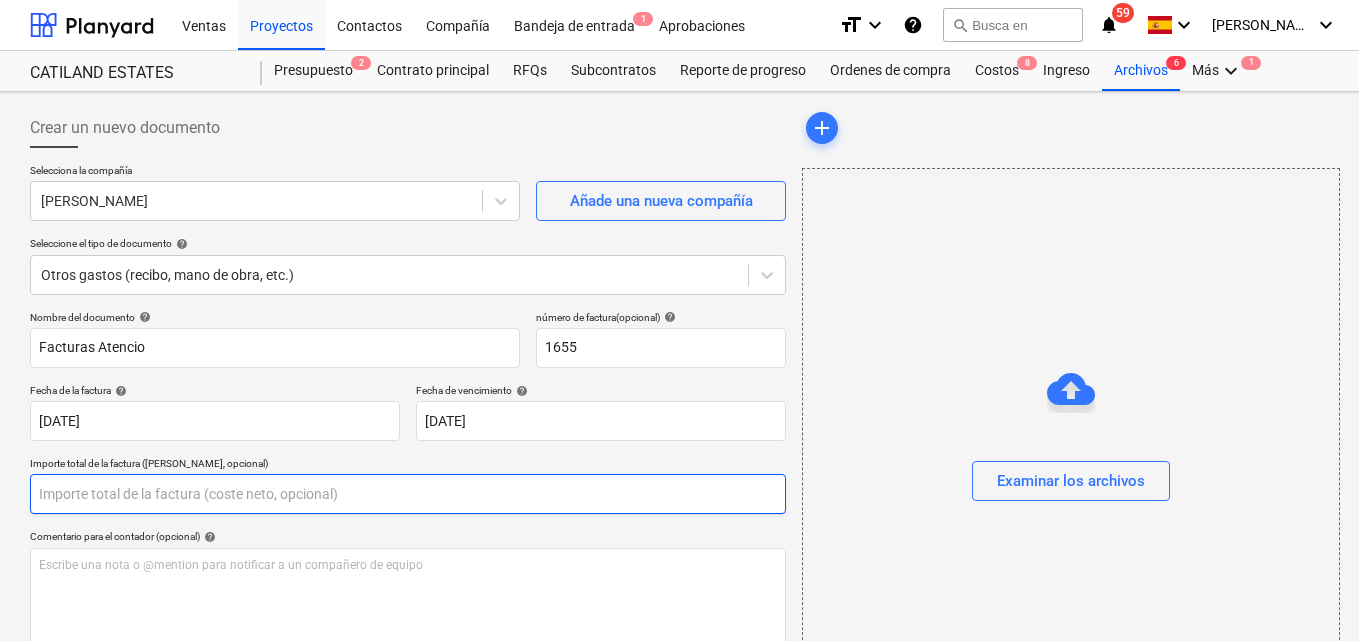 click at bounding box center [408, 494] 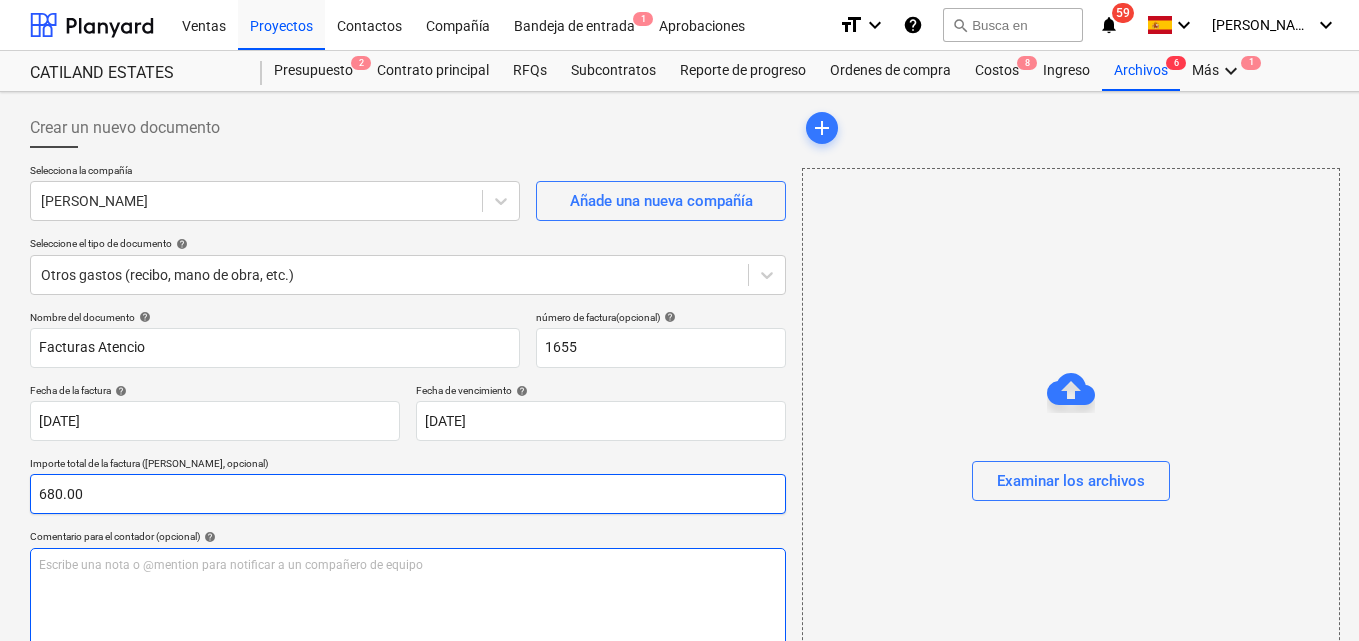 type on "680.00" 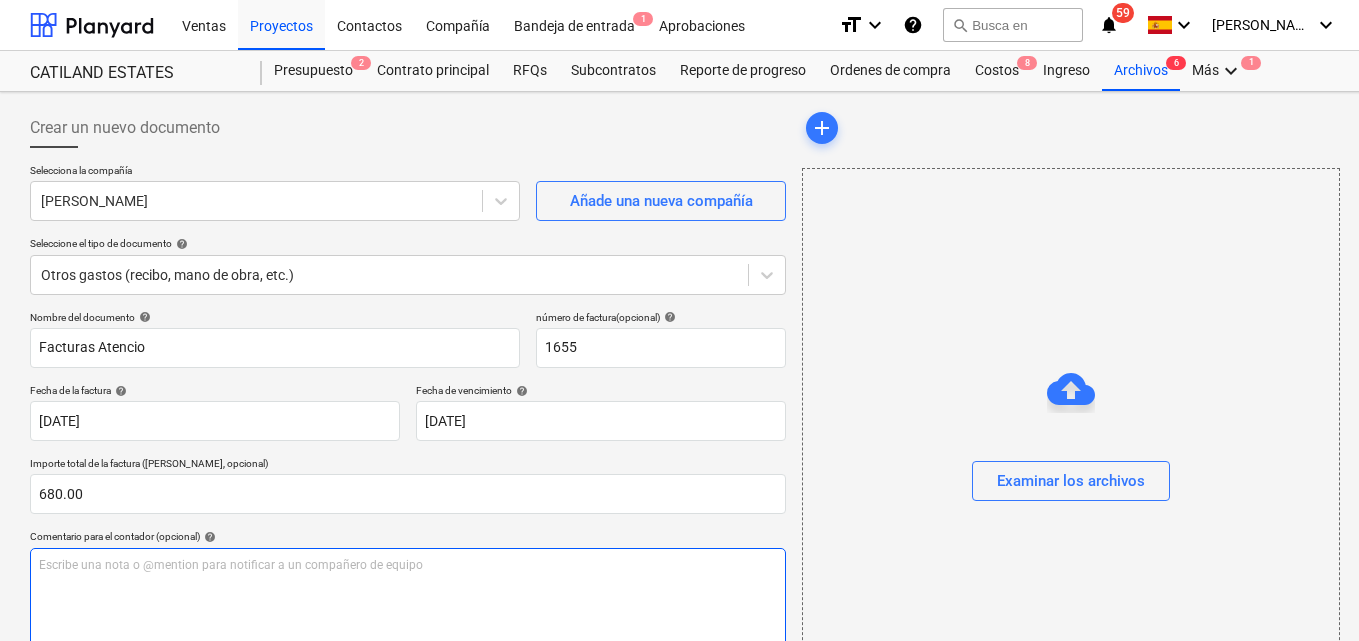 click on "Escribe una nota o @mention para notificar a un compañero de equipo ﻿" at bounding box center [408, 565] 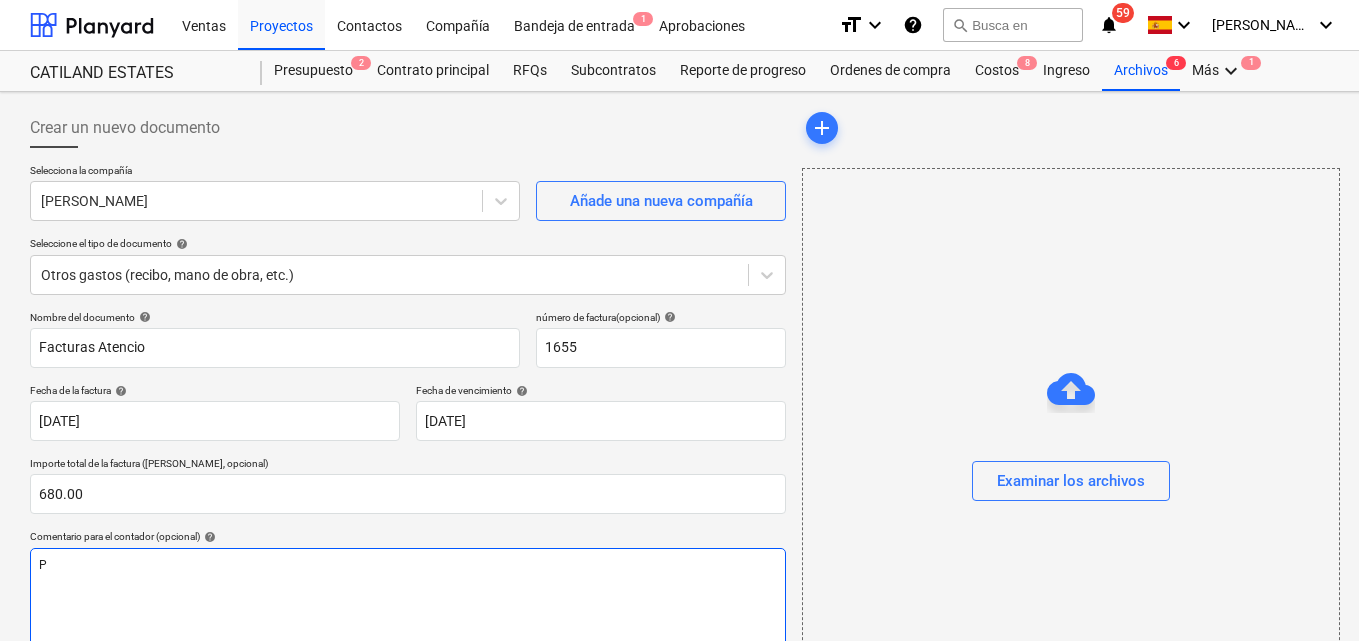 type 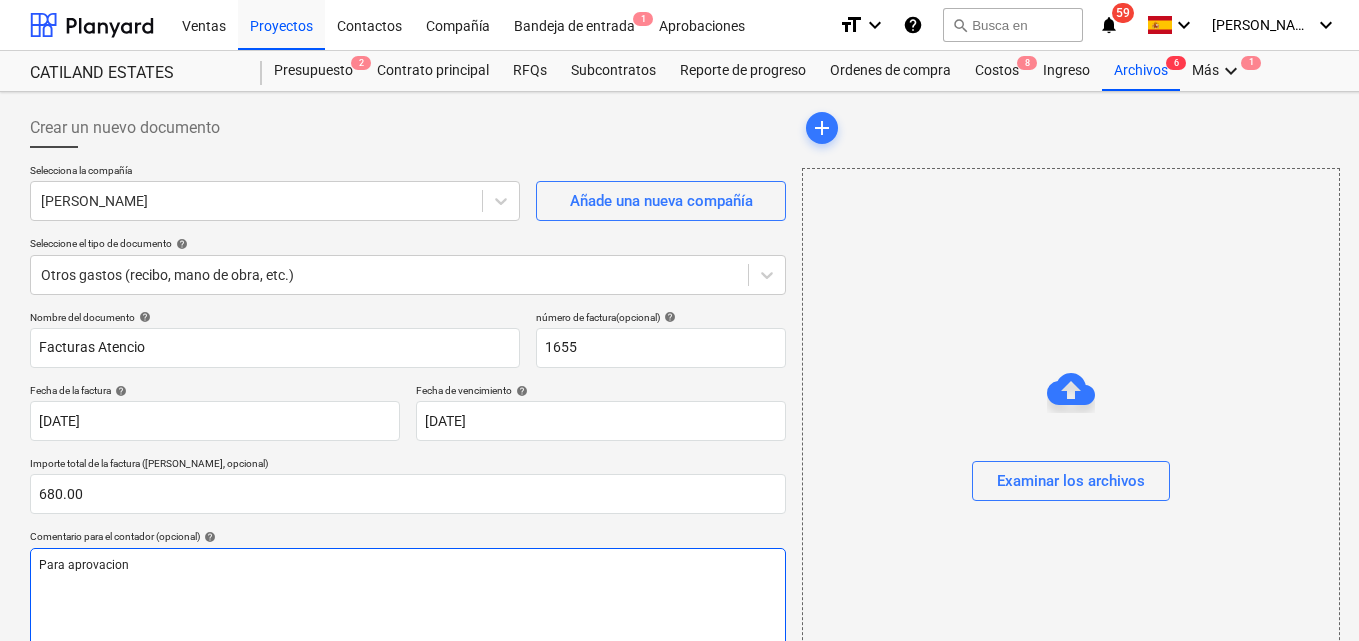 click on "Para aprovacion" at bounding box center (408, 565) 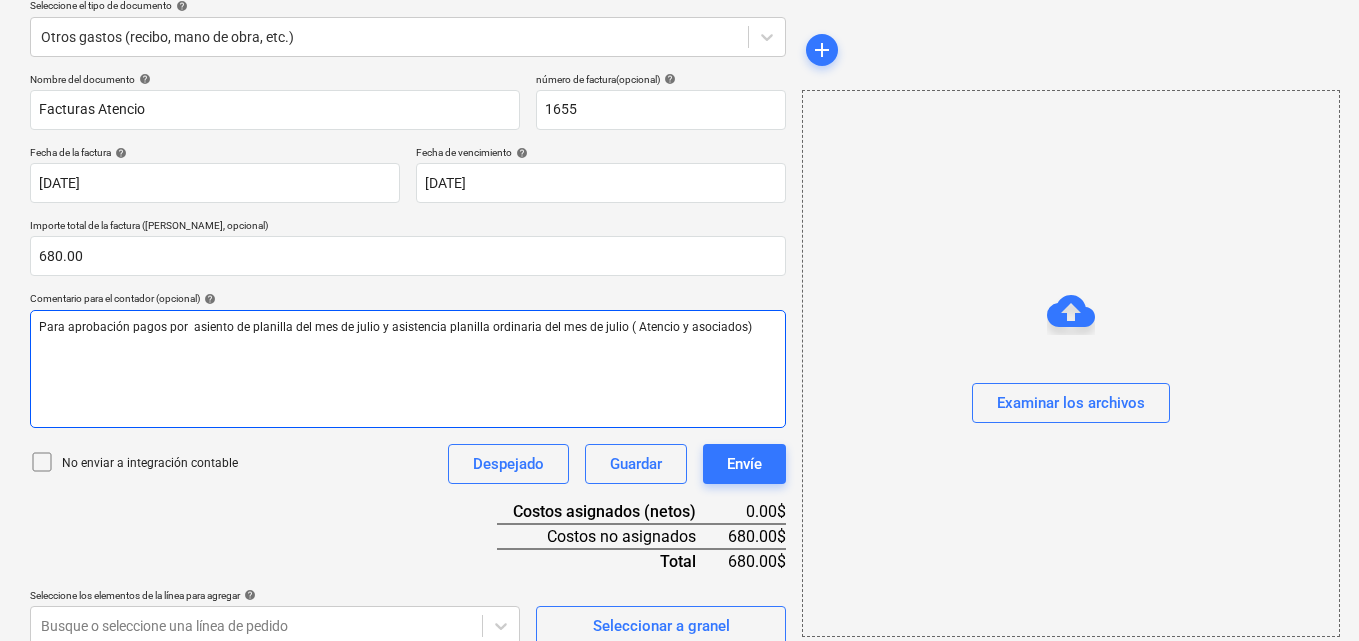 scroll, scrollTop: 259, scrollLeft: 0, axis: vertical 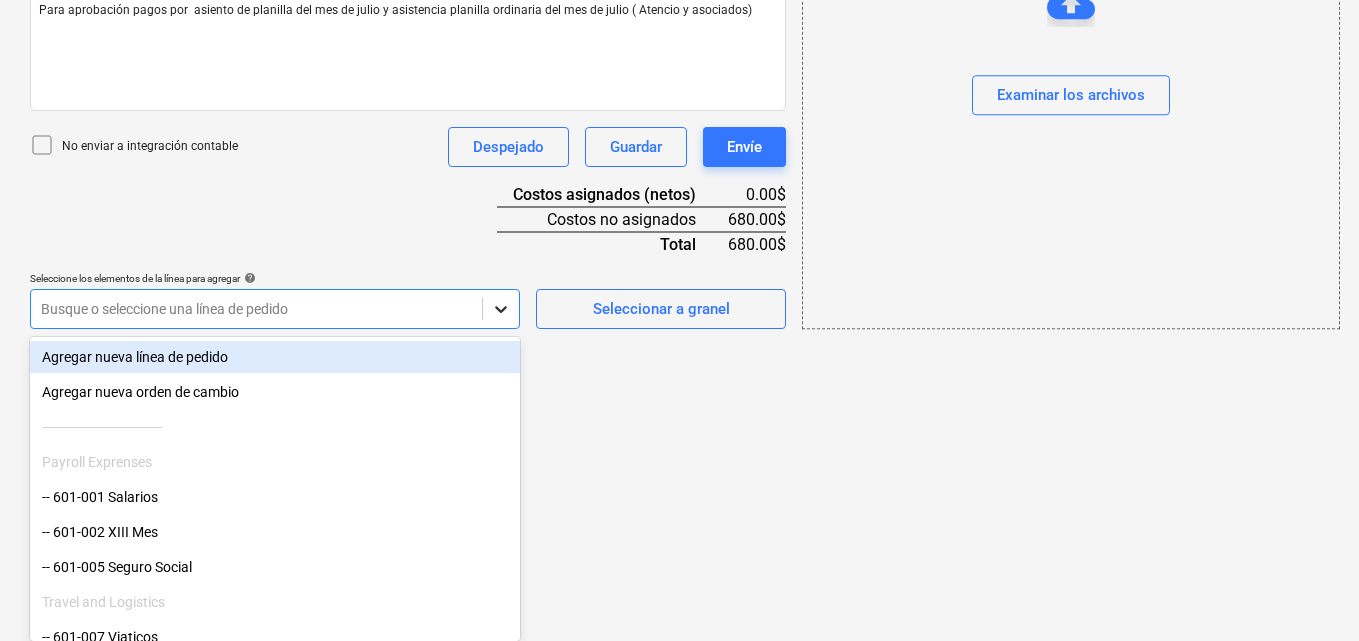 click on "Ventas Proyectos Contactos Compañía Bandeja de entrada 1 Aprobaciones format_size keyboard_arrow_down help search Busca en notifications 59 keyboard_arrow_down M. MORALES keyboard_arrow_down CATILAND ESTATES Presupuesto 2 Contrato principal RFQs Subcontratos Reporte de progreso Ordenes de compra Costos 8 Ingreso Archivos 6 Más keyboard_arrow_down 1 Crear un nuevo documento Selecciona la compañía DAVID  ATENCIO   Añade una nueva compañía Seleccione el tipo de documento help Otros gastos (recibo, mano de obra, etc.) Nombre del documento help Facturas Atencio número de factura  (opcional) help 1655 Fecha de la factura help 25 Jul 2025 25.07.2025 Press the down arrow key to interact with the calendar and
select a date. Press the question mark key to get the keyboard shortcuts for changing dates. Fecha de vencimiento help 25 Jul 2025 25.07.2025 Press the down arrow key to interact with the calendar and
select a date. Press the question mark key to get the keyboard shortcuts for changing dates." at bounding box center [679, -235] 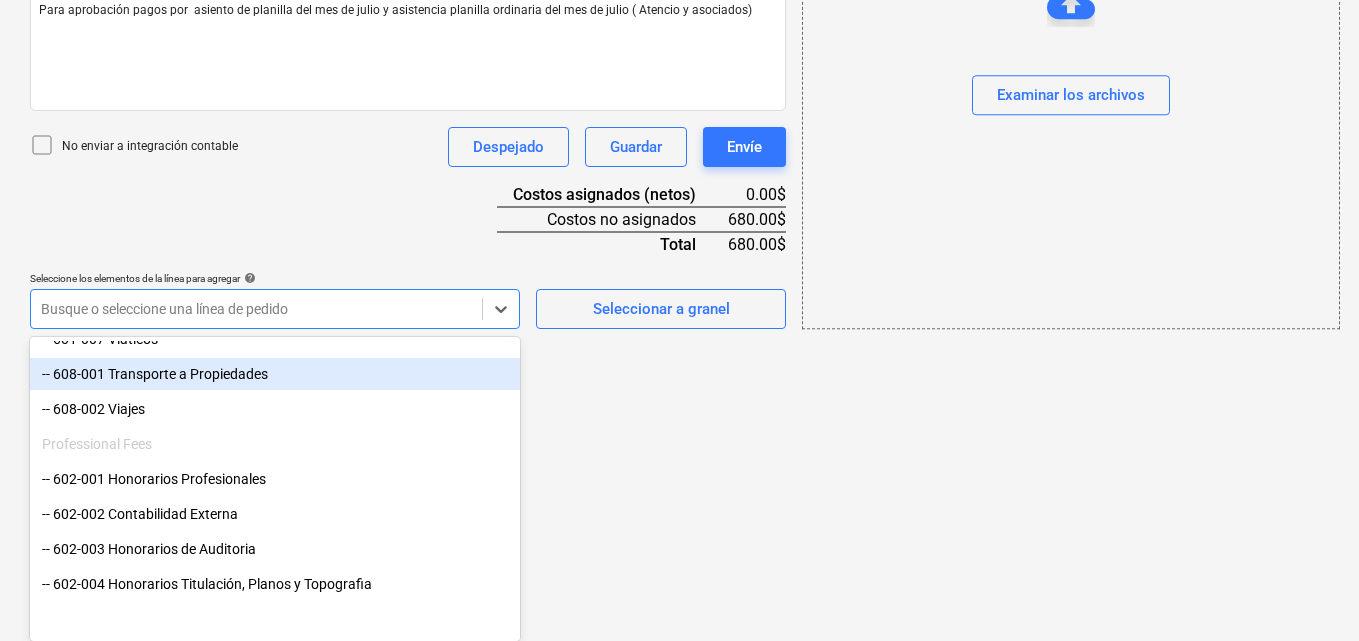 scroll, scrollTop: 300, scrollLeft: 0, axis: vertical 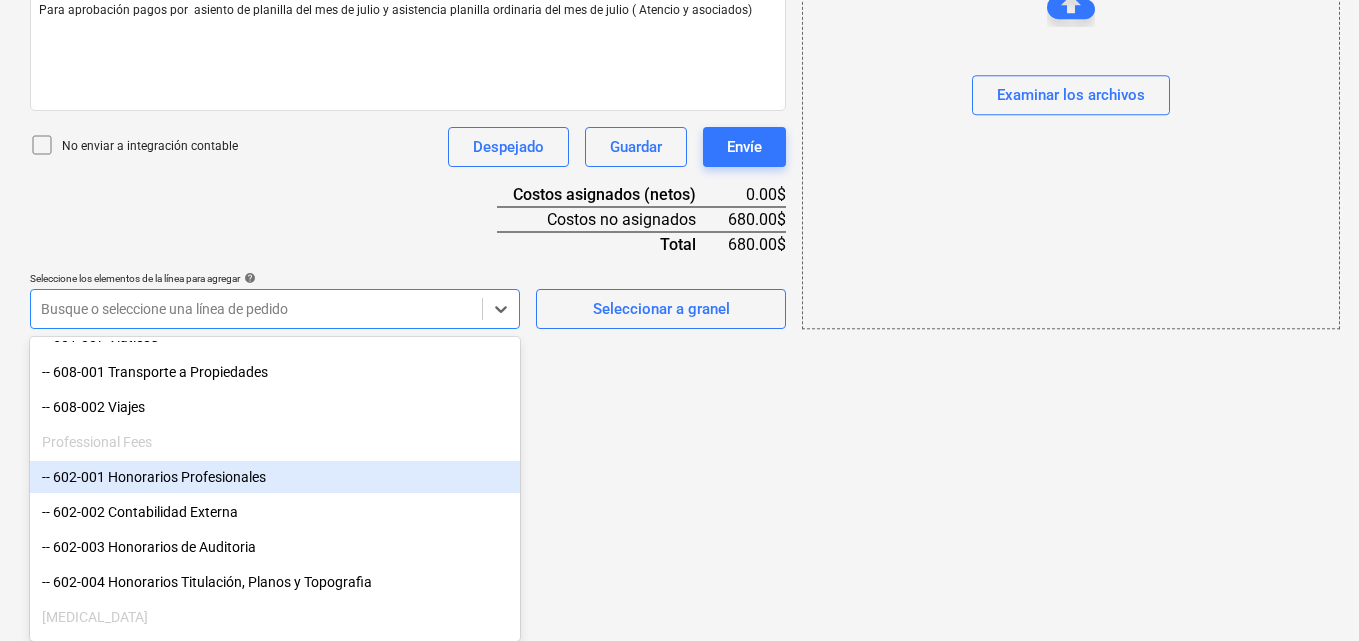 click on "--  602-001 Honorarios Profesionales" at bounding box center (275, 477) 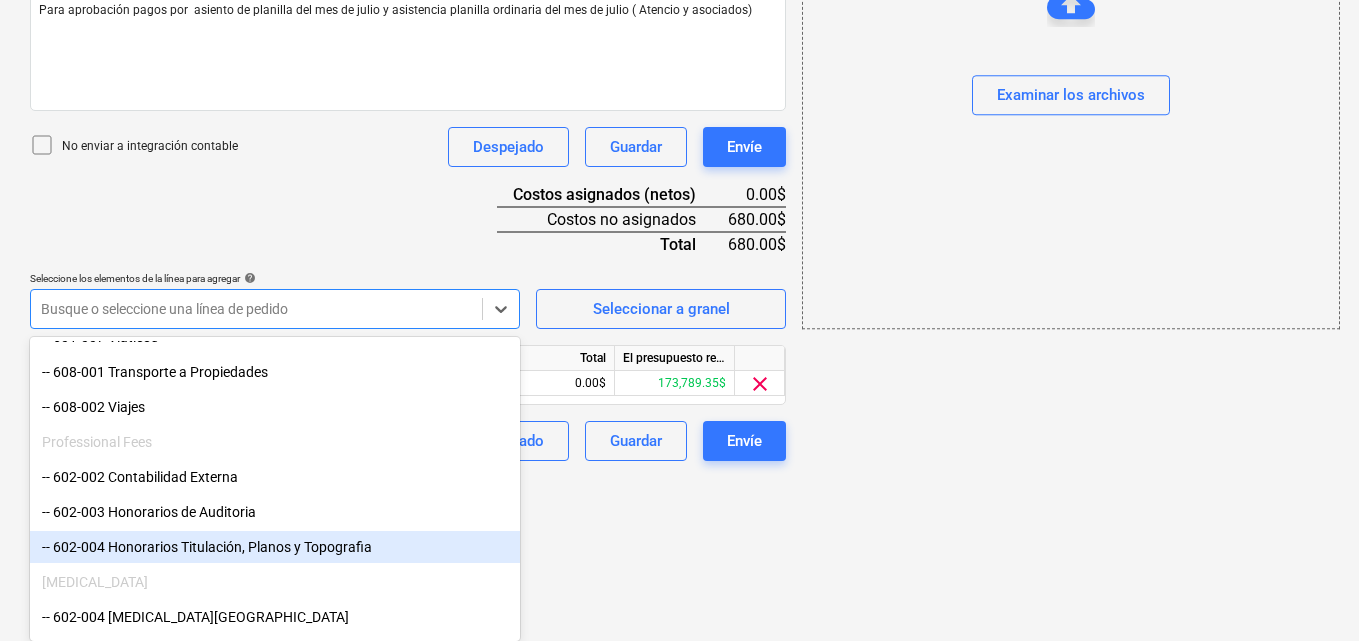 click on "Ventas Proyectos Contactos Compañía Bandeja de entrada 1 Aprobaciones format_size keyboard_arrow_down help search Busca en notifications 59 keyboard_arrow_down M. MORALES keyboard_arrow_down CATILAND ESTATES Presupuesto 2 Contrato principal RFQs Subcontratos Reporte de progreso Ordenes de compra Costos 8 Ingreso Archivos 6 Más keyboard_arrow_down 1 Crear un nuevo documento Selecciona la compañía DAVID  ATENCIO   Añade una nueva compañía Seleccione el tipo de documento help Otros gastos (recibo, mano de obra, etc.) Nombre del documento help Facturas Atencio número de factura  (opcional) help 1655 Fecha de la factura help 25 Jul 2025 25.07.2025 Press the down arrow key to interact with the calendar and
select a date. Press the question mark key to get the keyboard shortcuts for changing dates. Fecha de vencimiento help 25 Jul 2025 25.07.2025 Importe total de la factura (coste neto, opcional) 680.00 Comentario para el contador (opcional) help No enviar a integración contable Despejado help" at bounding box center (679, -235) 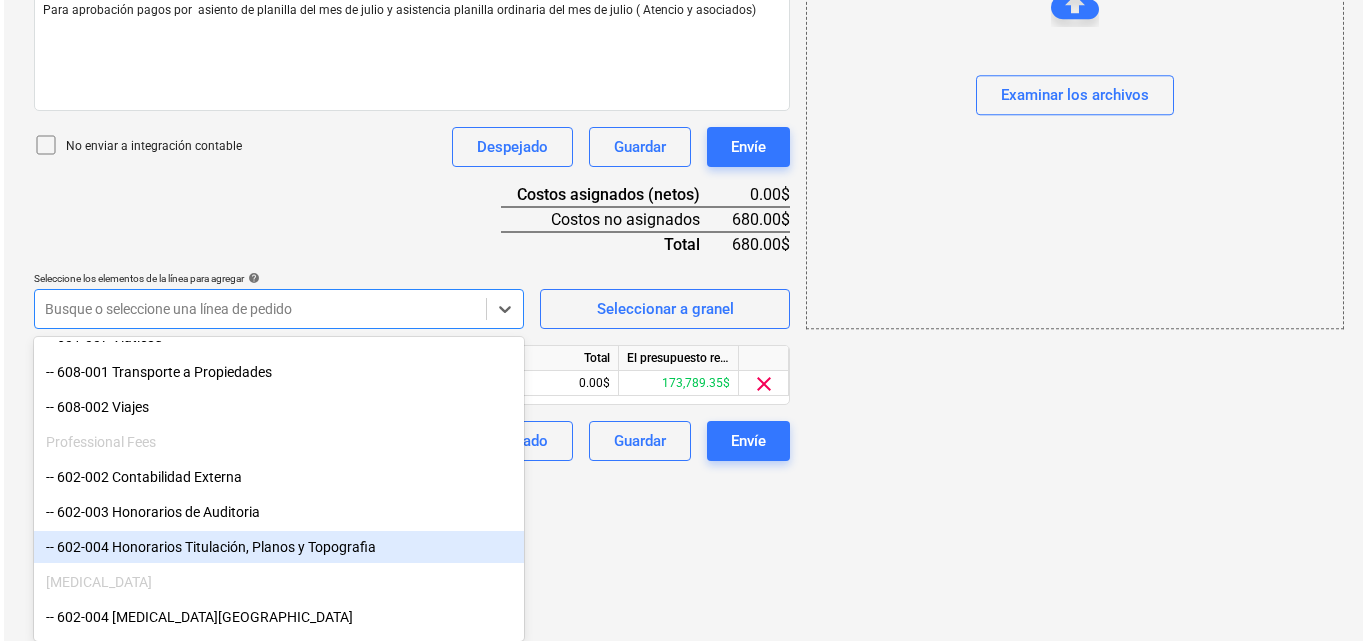 scroll, scrollTop: 391, scrollLeft: 0, axis: vertical 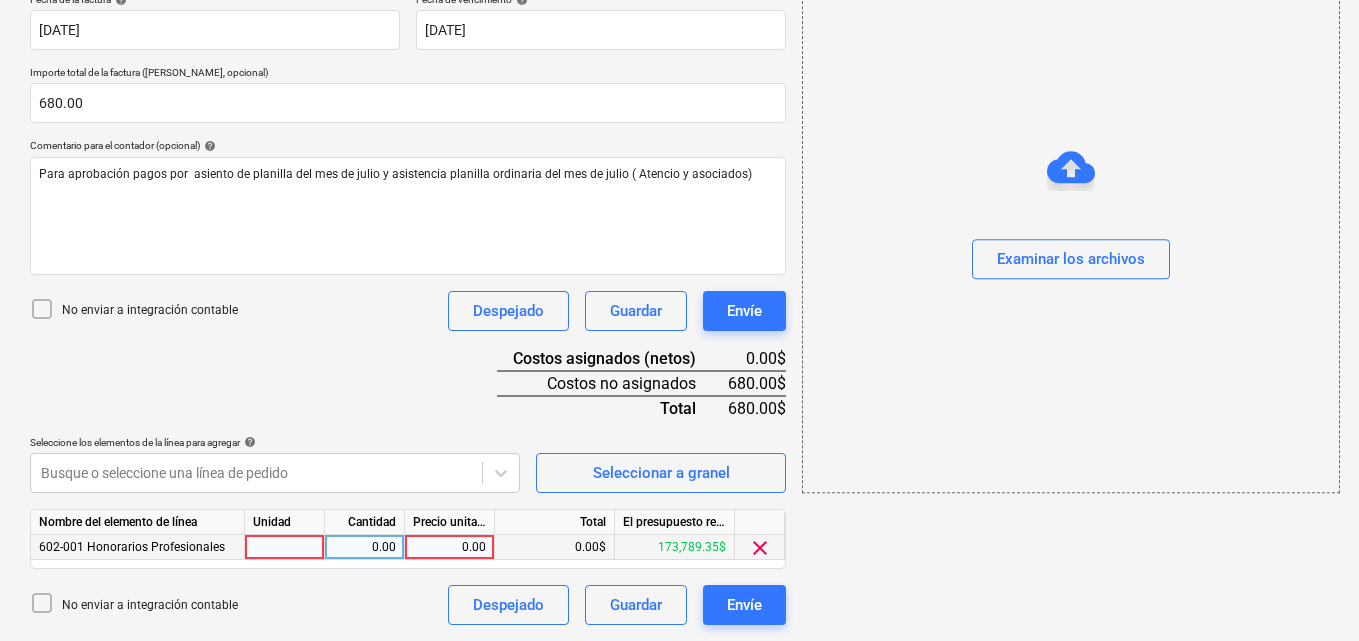 click at bounding box center (285, 547) 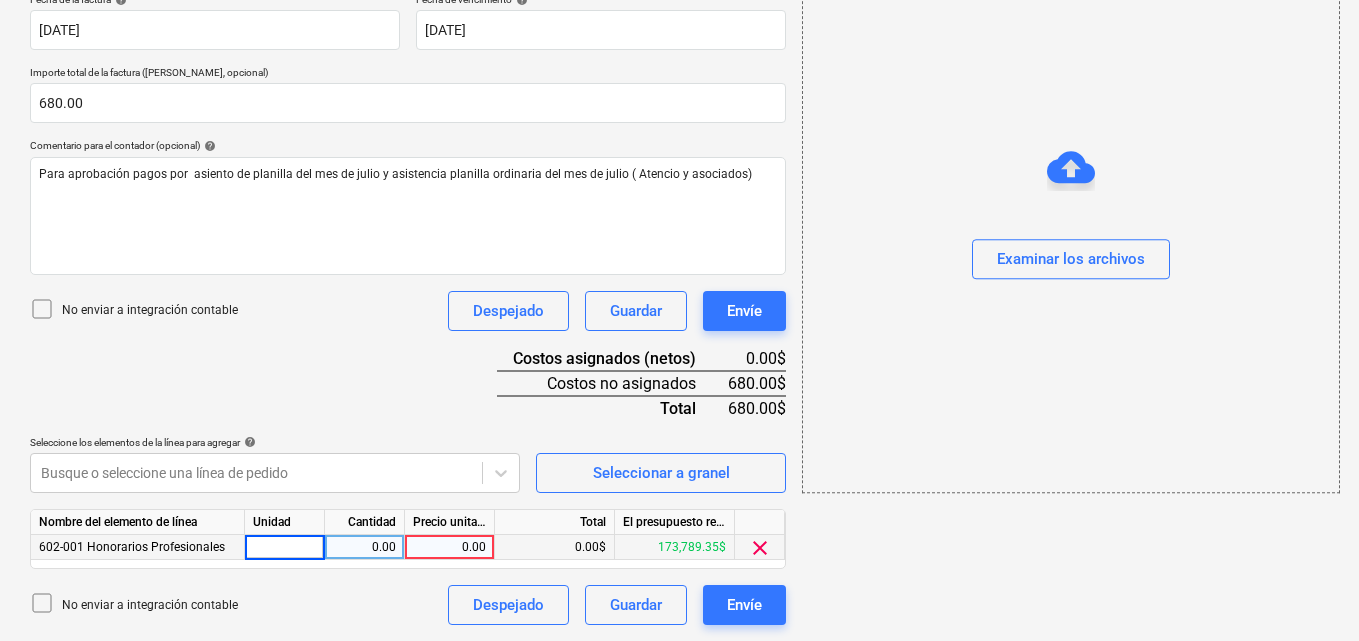 type on "1" 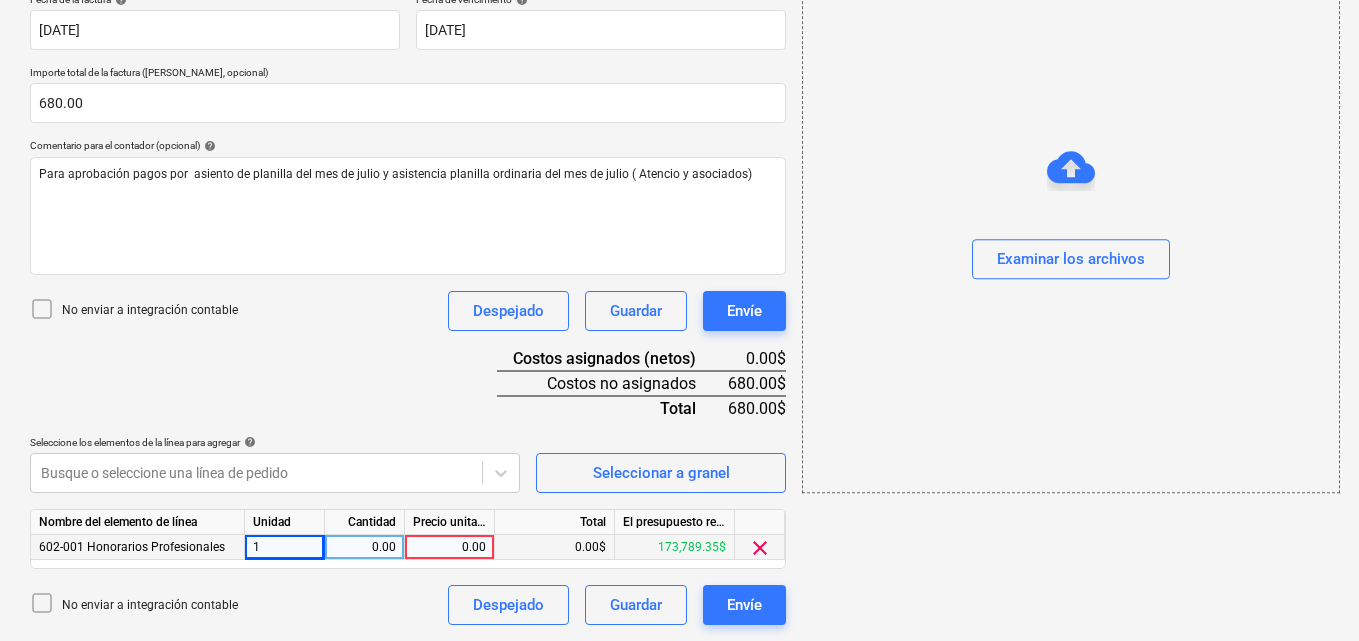 click on "0.00" at bounding box center [364, 547] 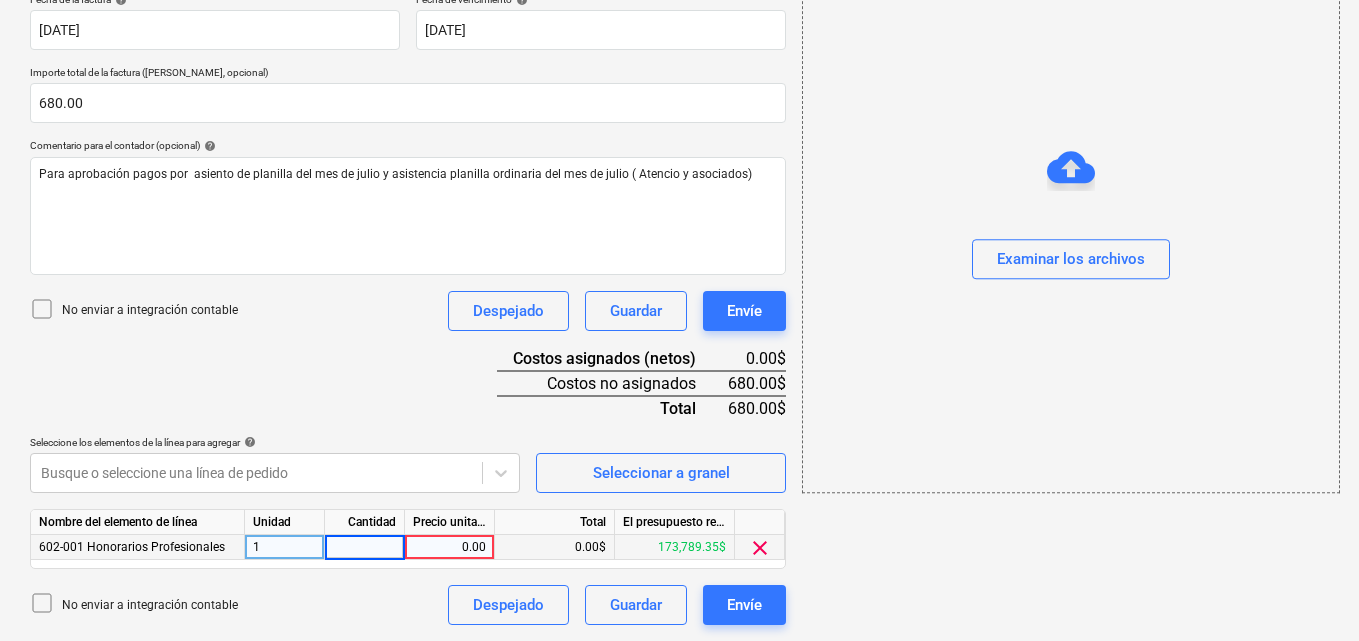 type on "1" 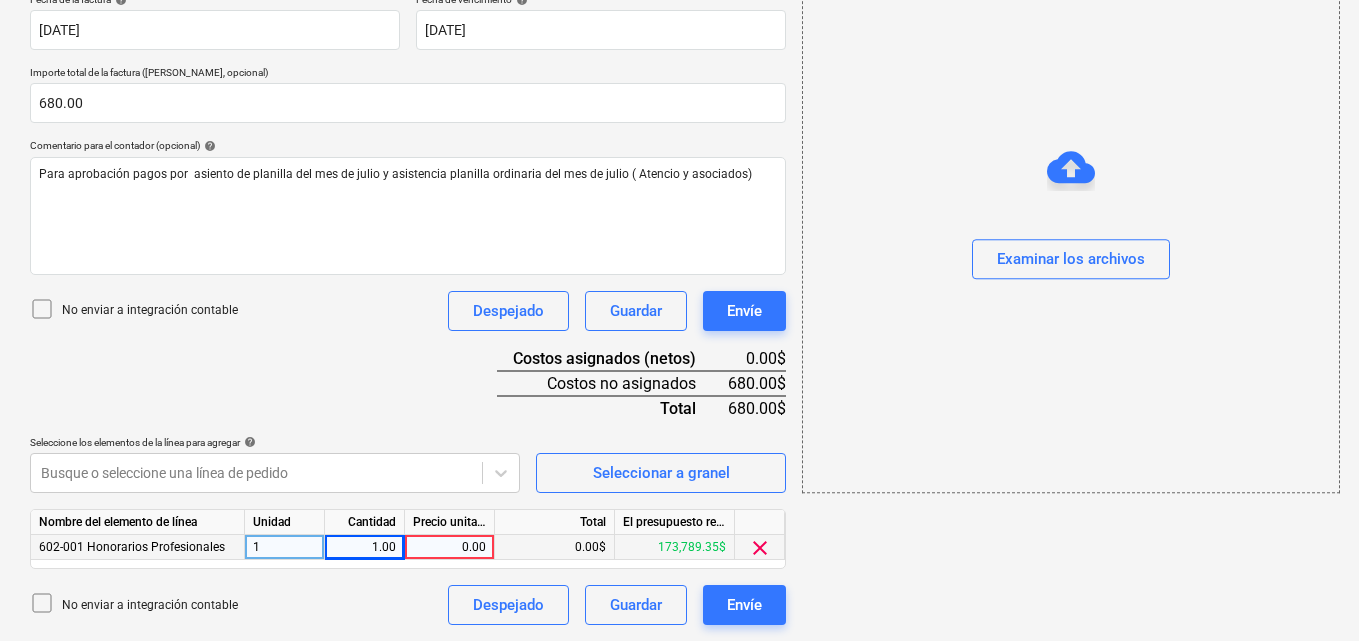 click on "0.00" at bounding box center (449, 547) 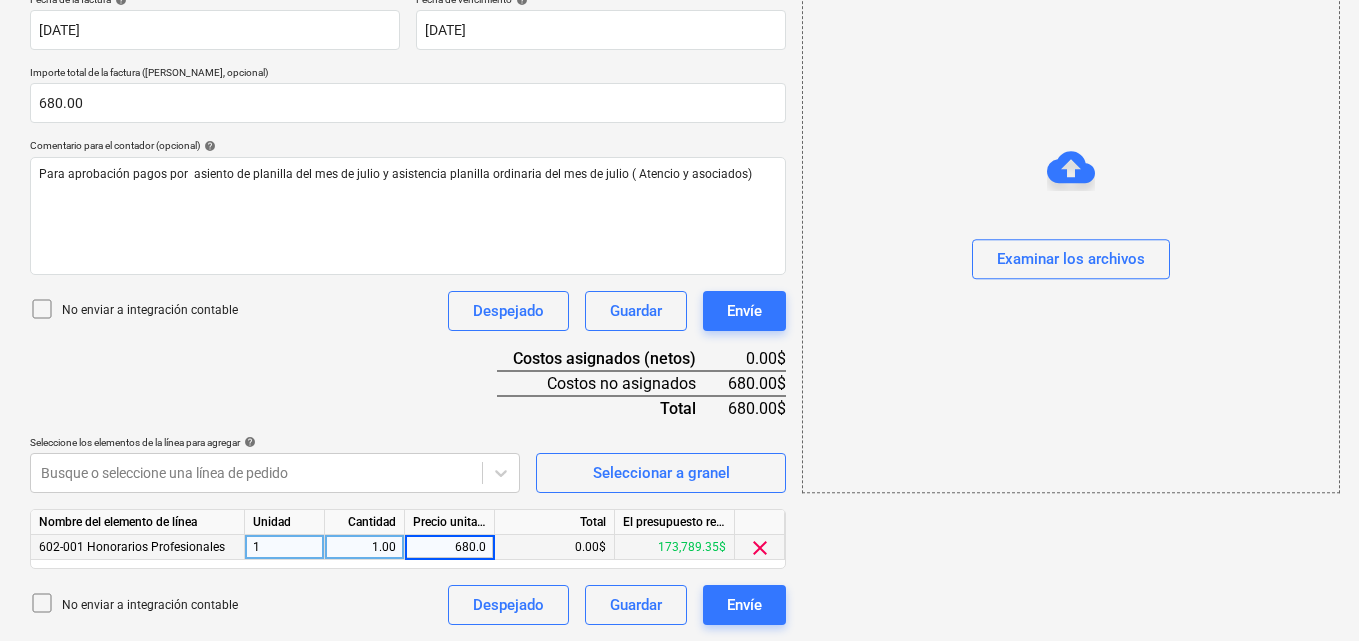 type on "680.00" 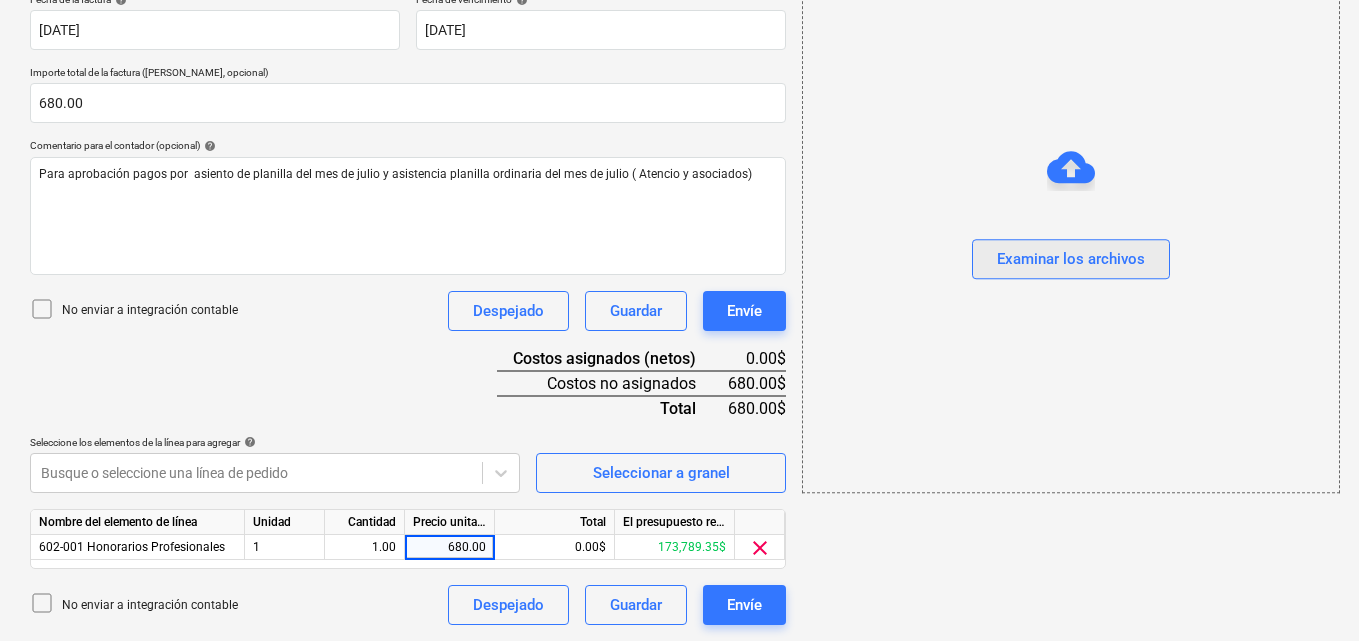 click on "Examinar los archivos" at bounding box center [1071, 260] 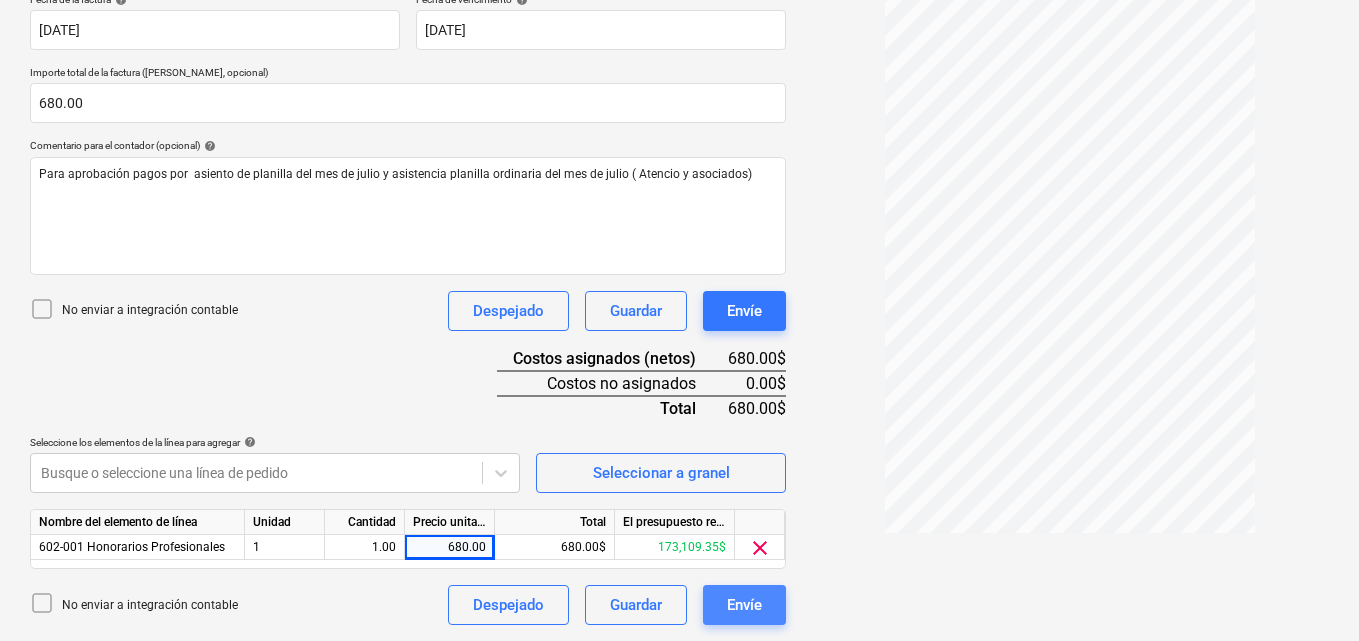 click on "Envíe" at bounding box center [744, 605] 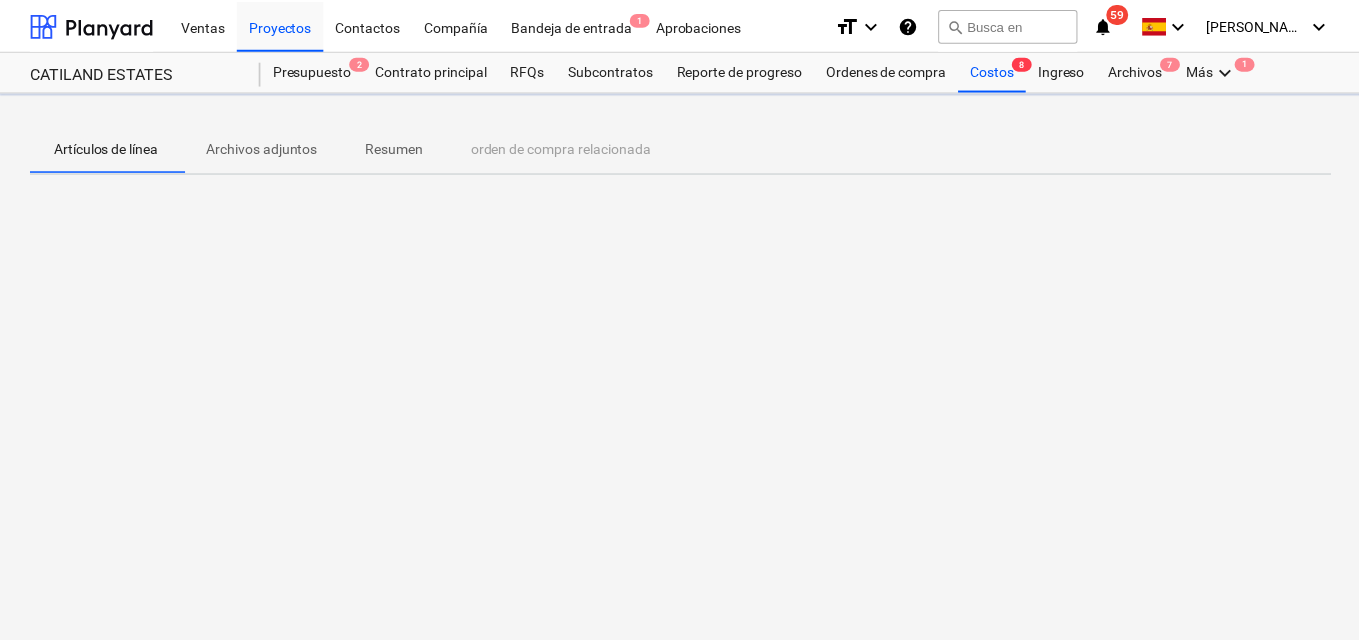 scroll, scrollTop: 0, scrollLeft: 0, axis: both 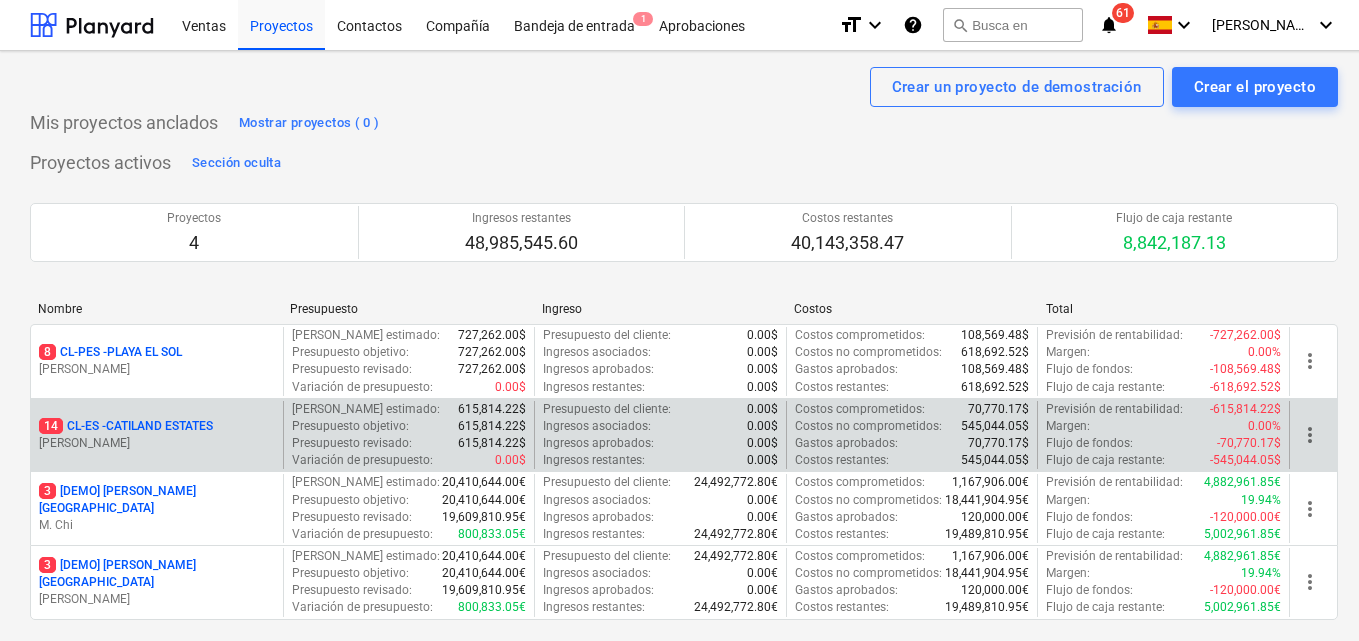 click on "14  CL-ES -  CATILAND ESTATES" at bounding box center (126, 426) 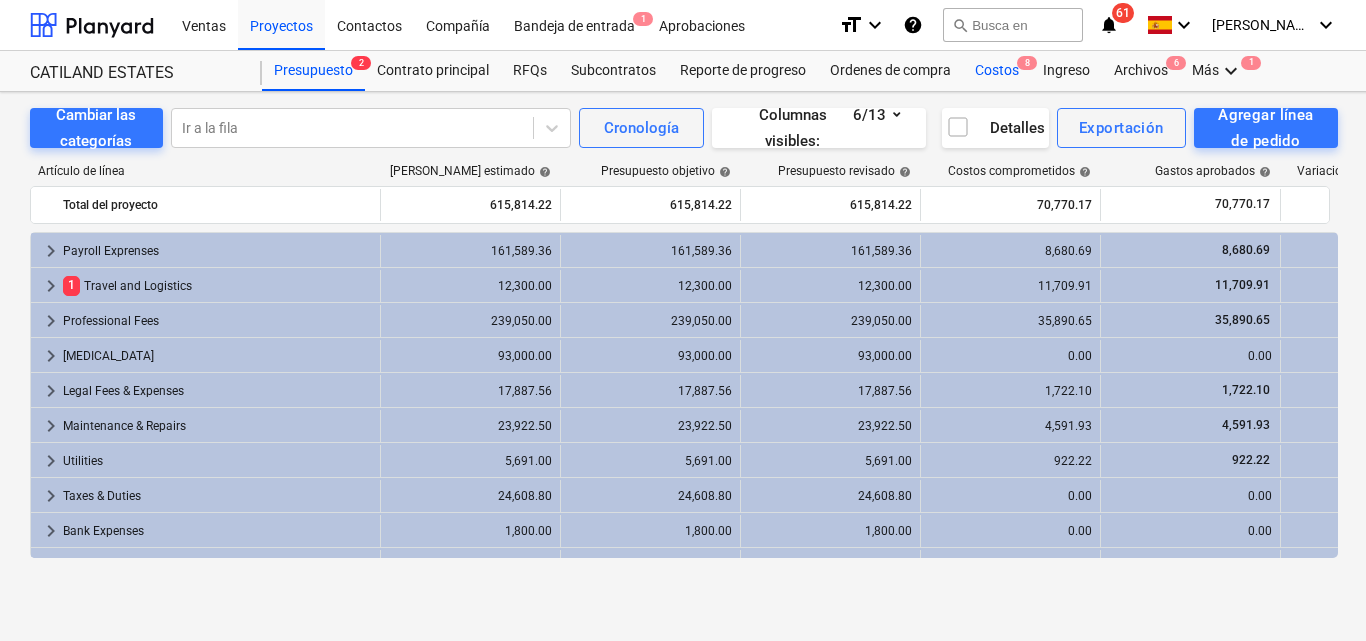 click on "Costos 8" at bounding box center (997, 71) 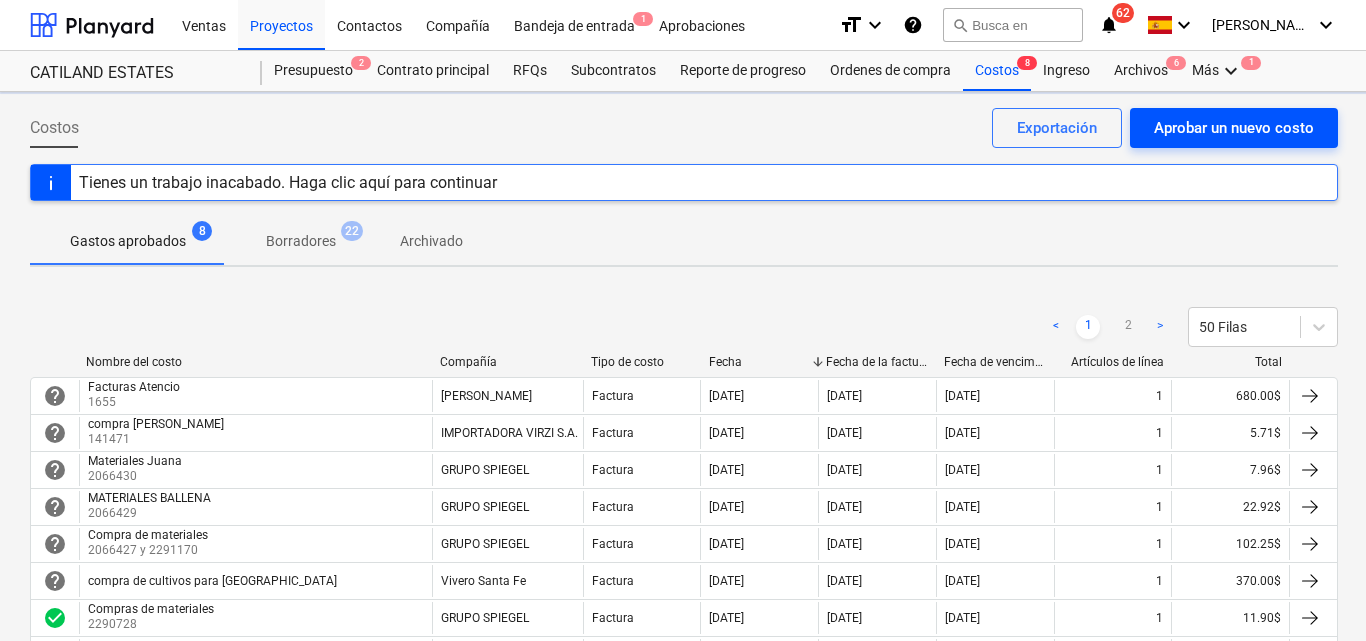 click on "Aprobar un nuevo costo" at bounding box center (1234, 128) 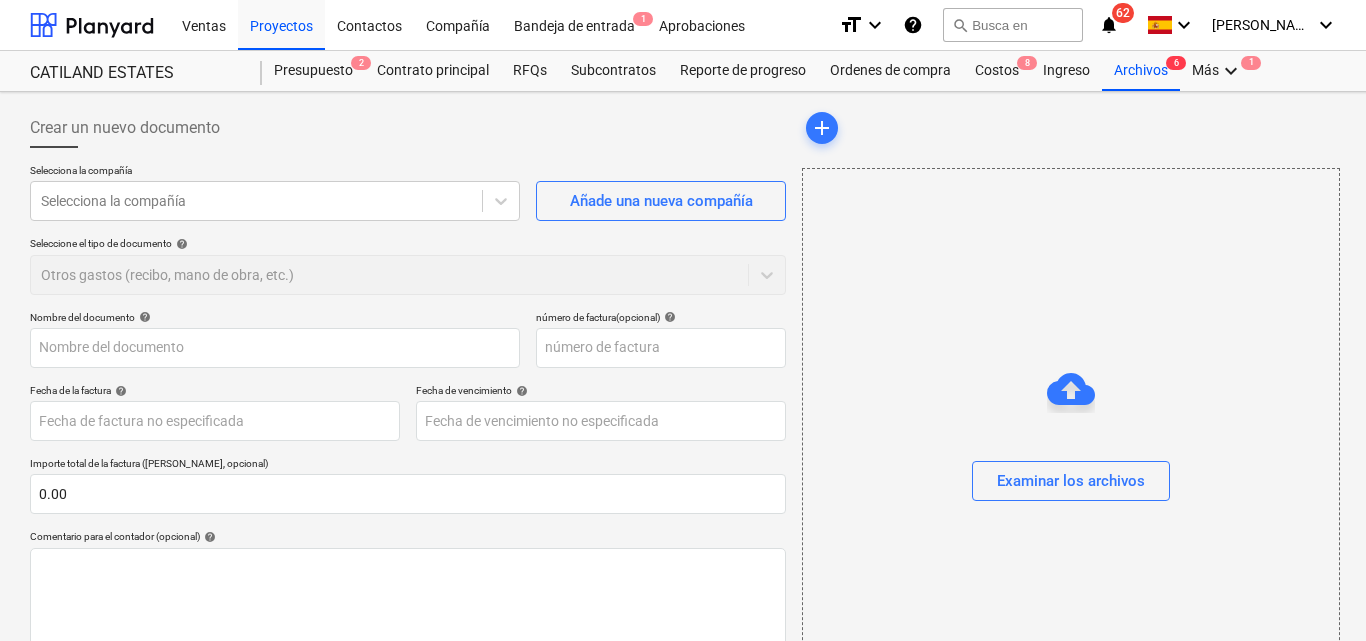 type on "0.00" 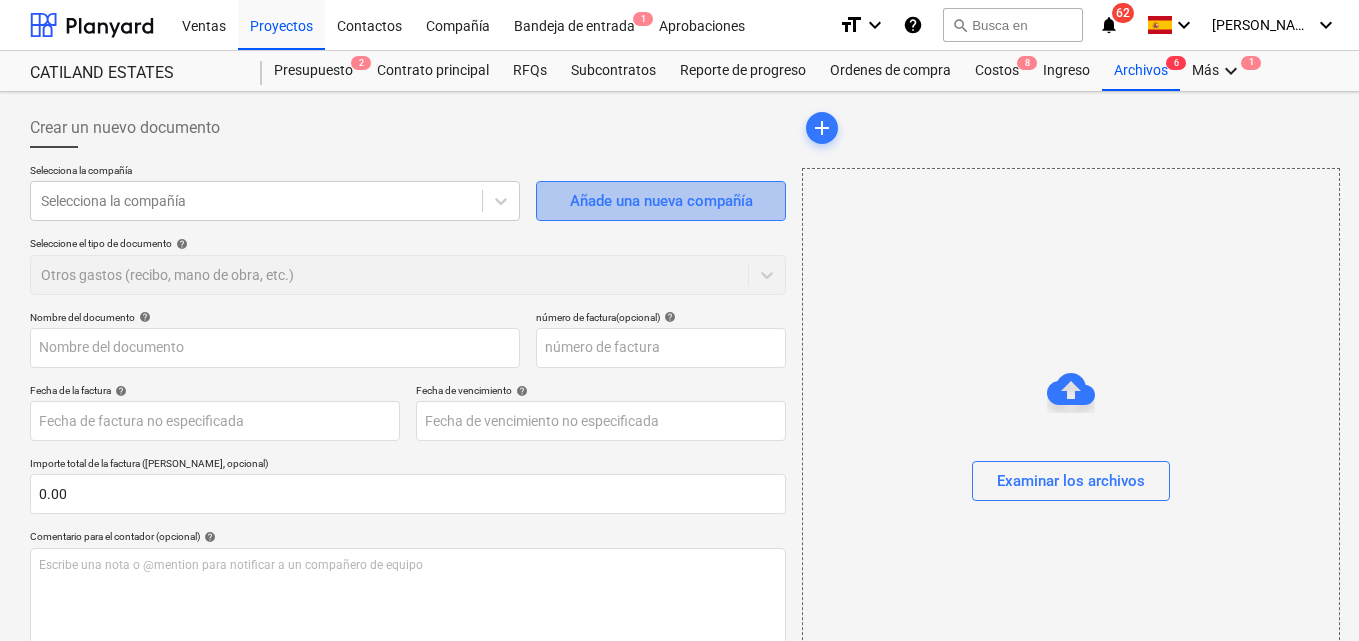 click on "Añade una nueva compañía" at bounding box center [661, 201] 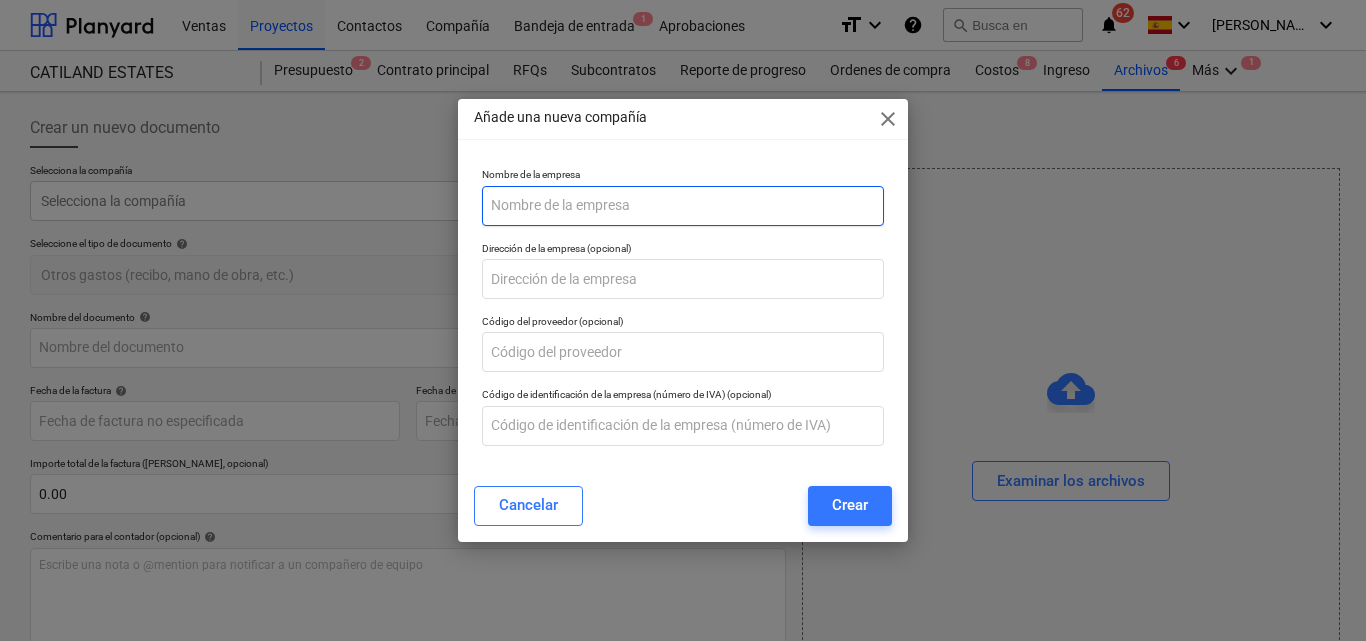 click at bounding box center (683, 206) 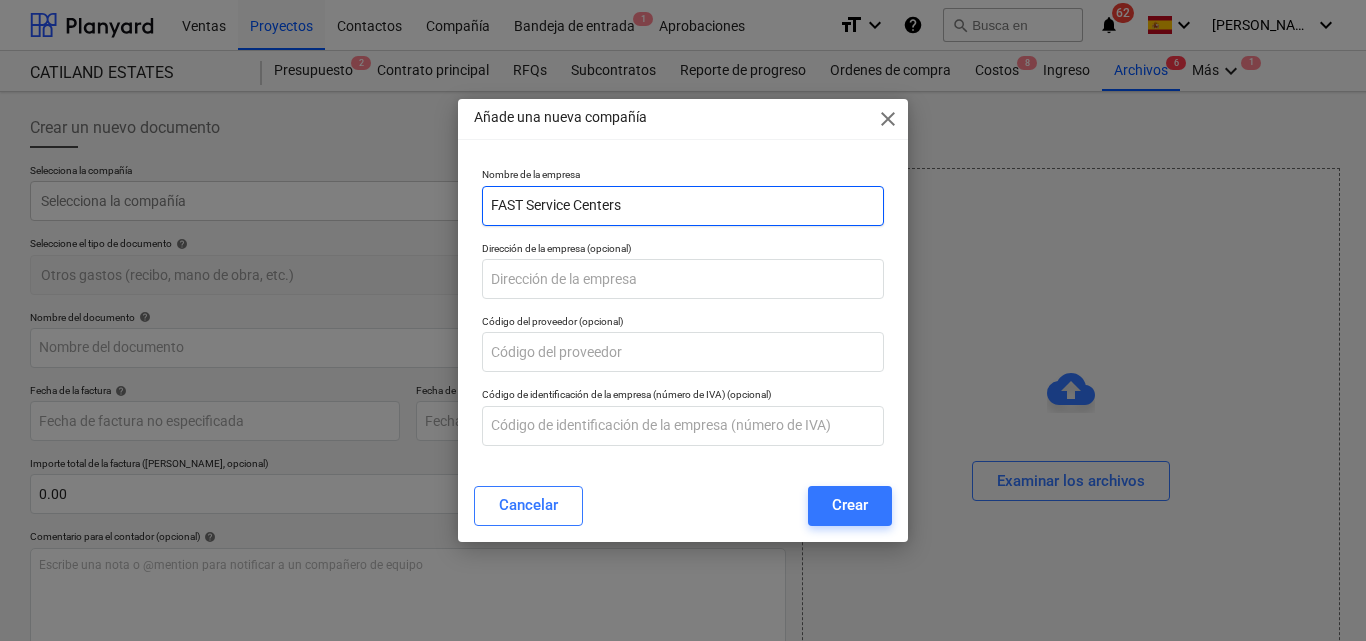 click on "FAST Service Centers" at bounding box center (683, 206) 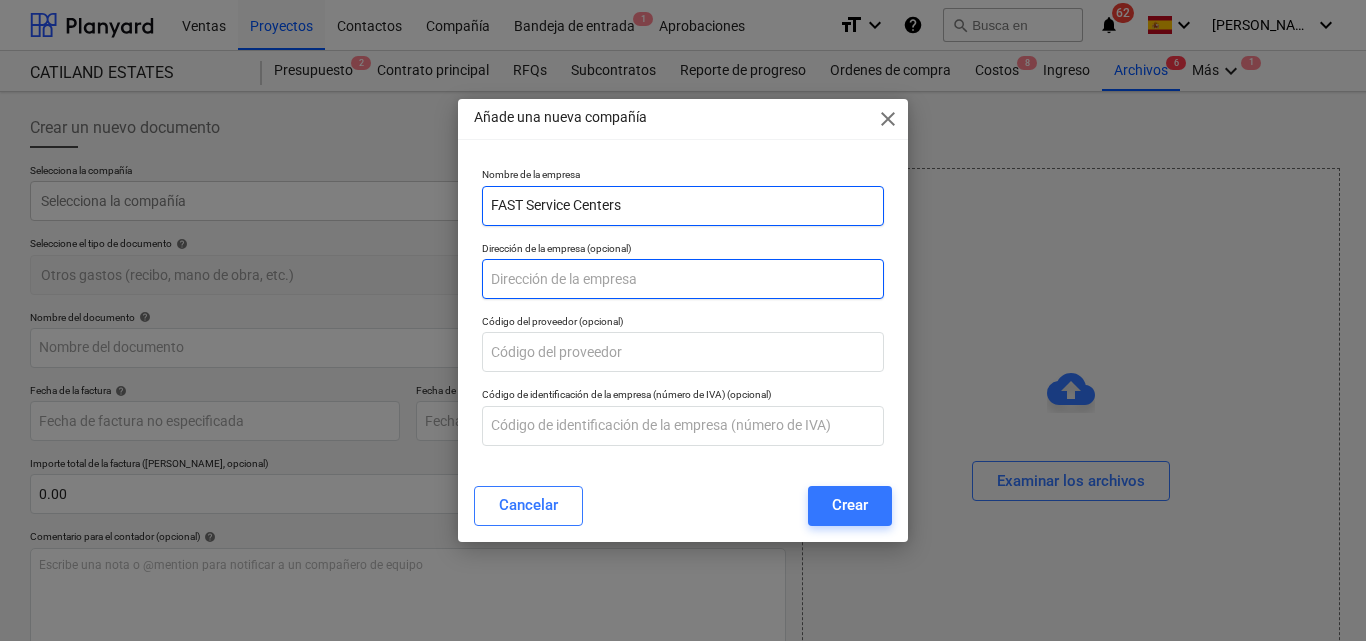 type on "FAST Service Centers" 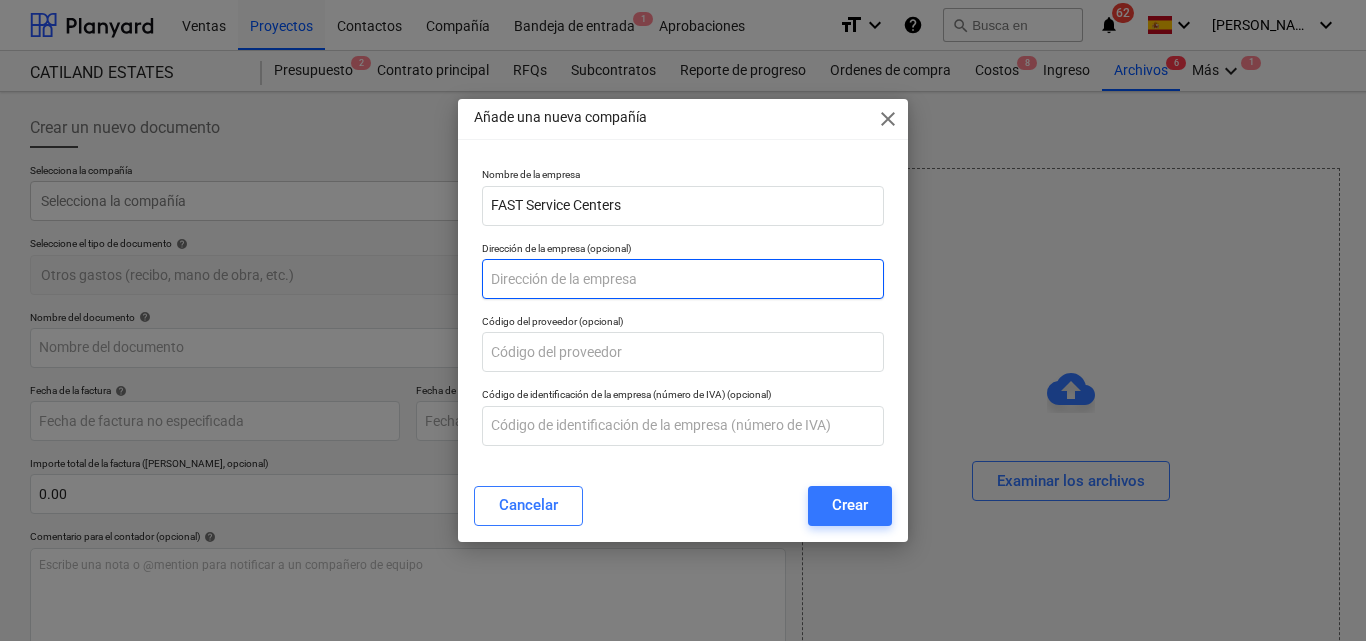 click at bounding box center [683, 279] 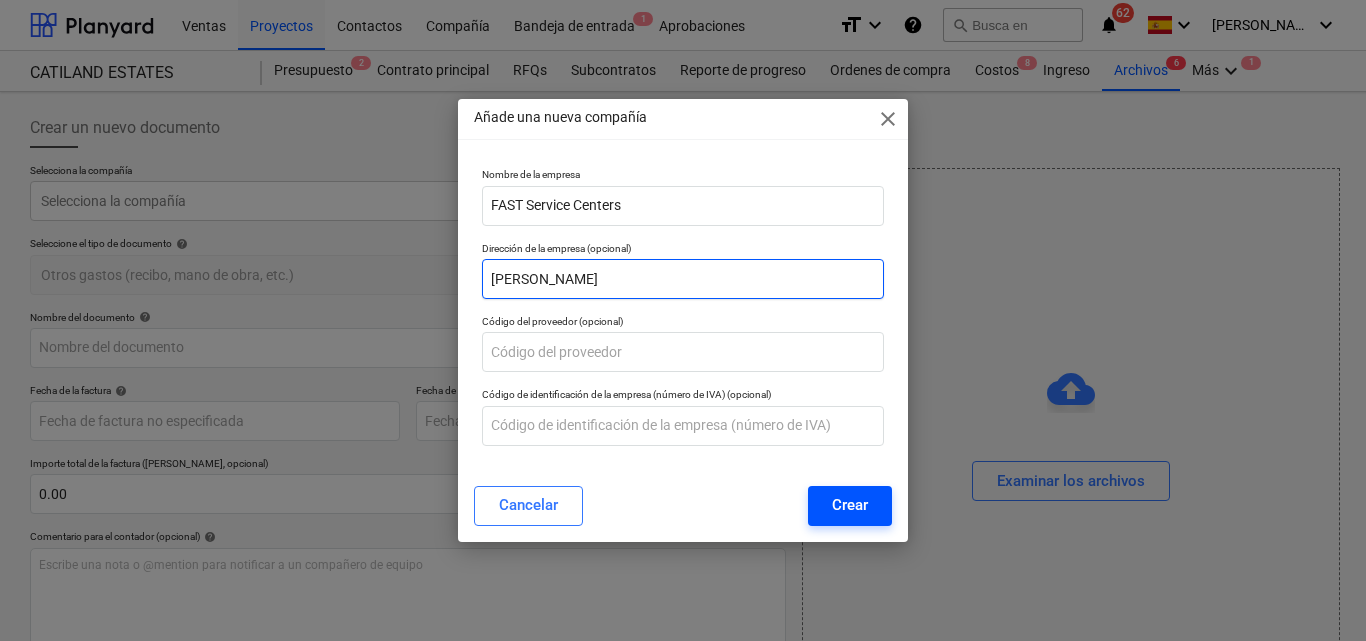 type on "[PERSON_NAME]" 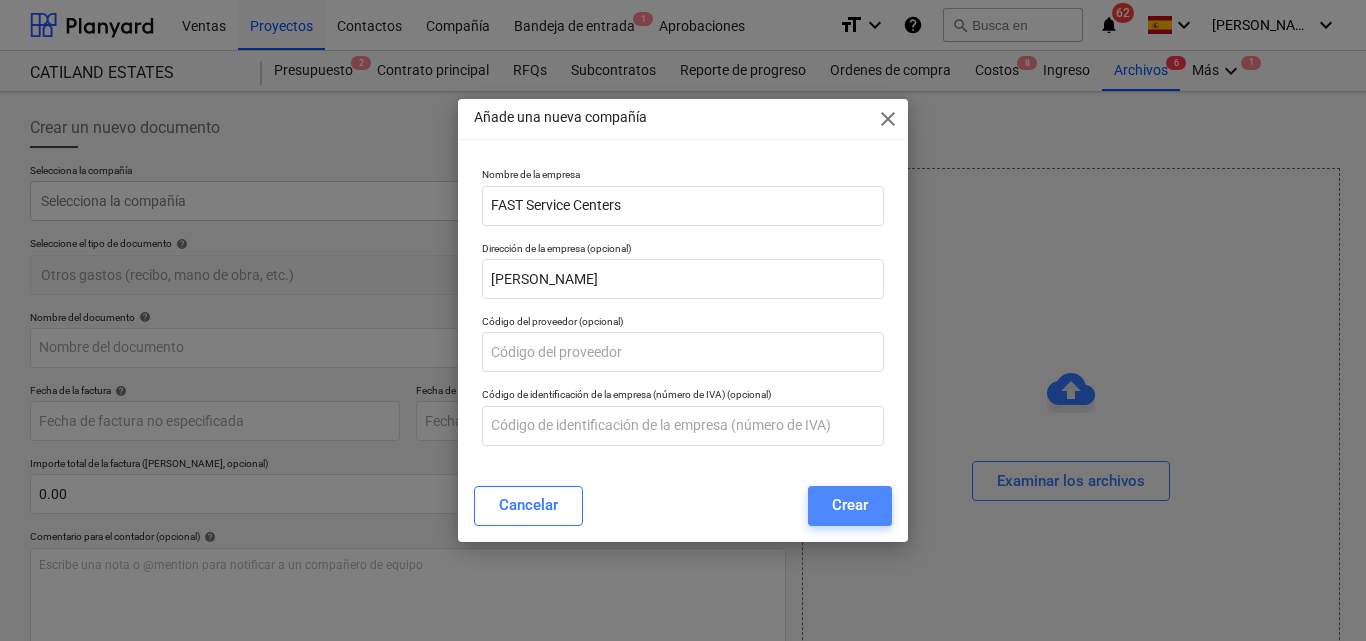 click on "Crear" at bounding box center [850, 505] 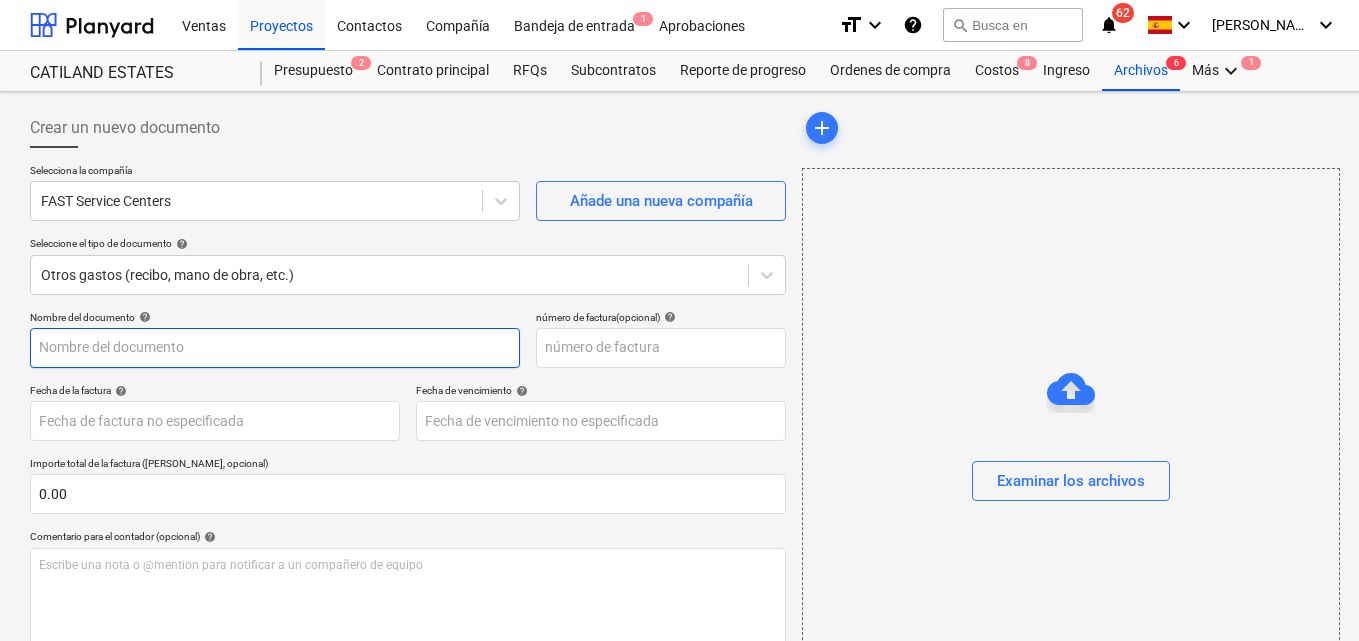 click at bounding box center [275, 348] 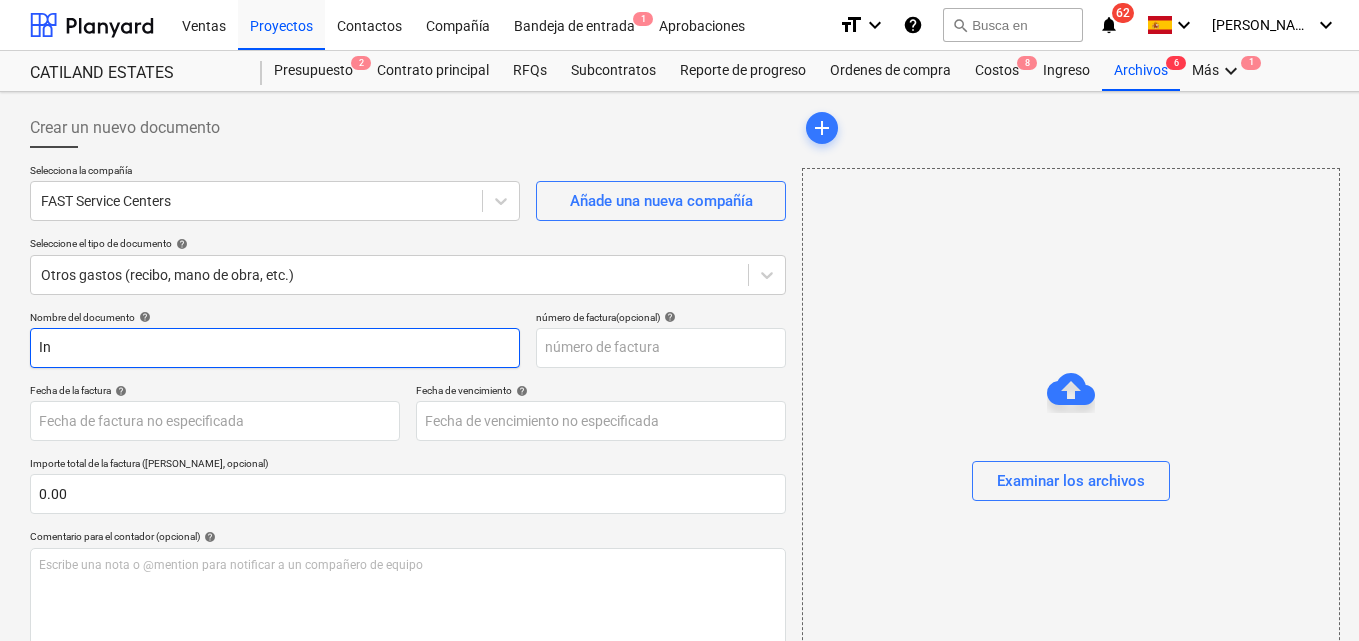type on "I" 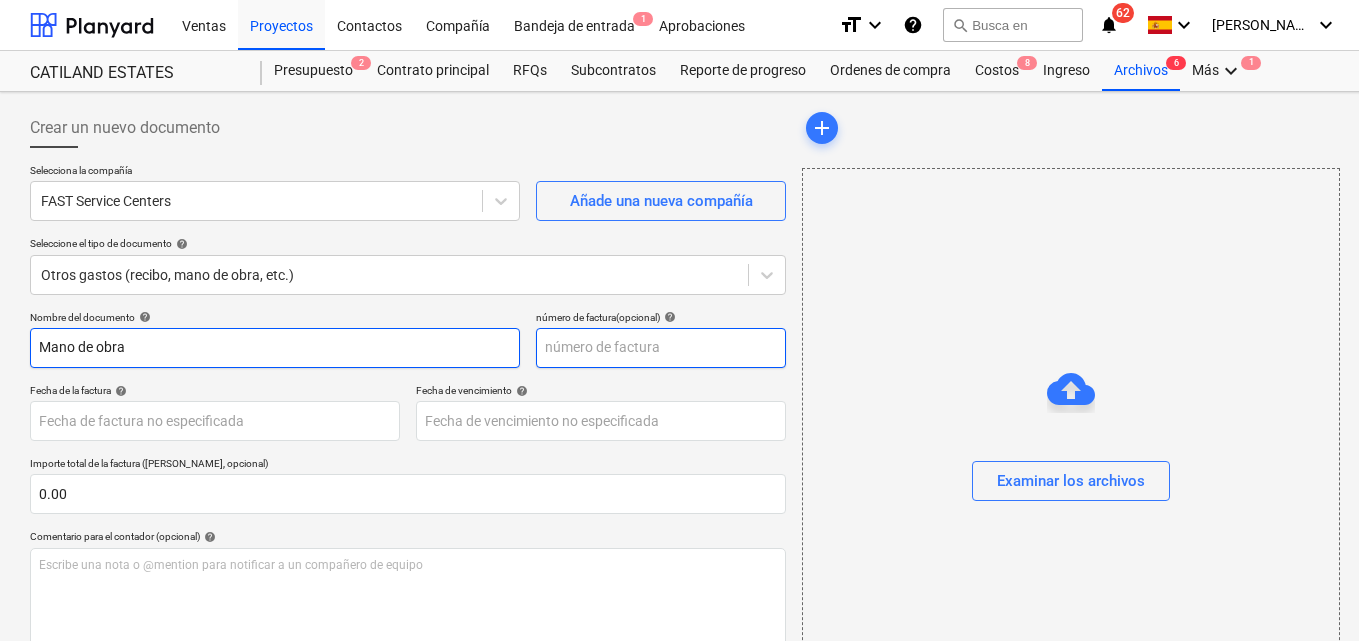 type on "Mano de obra" 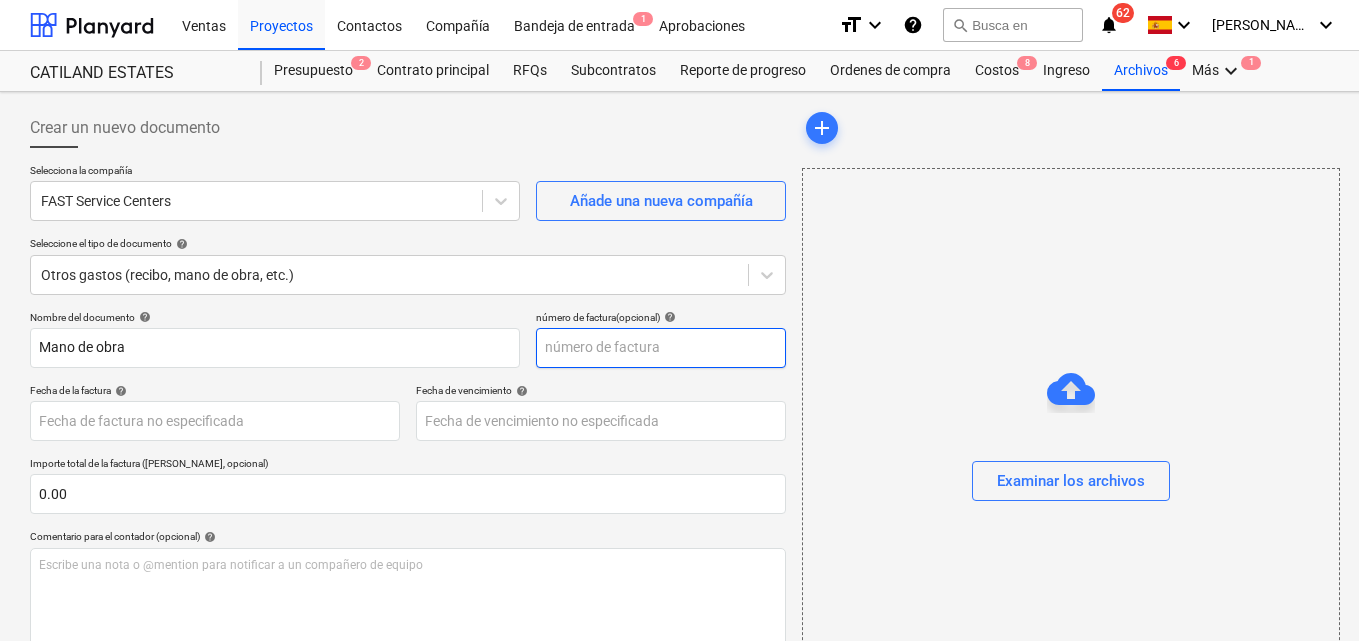 click at bounding box center [661, 348] 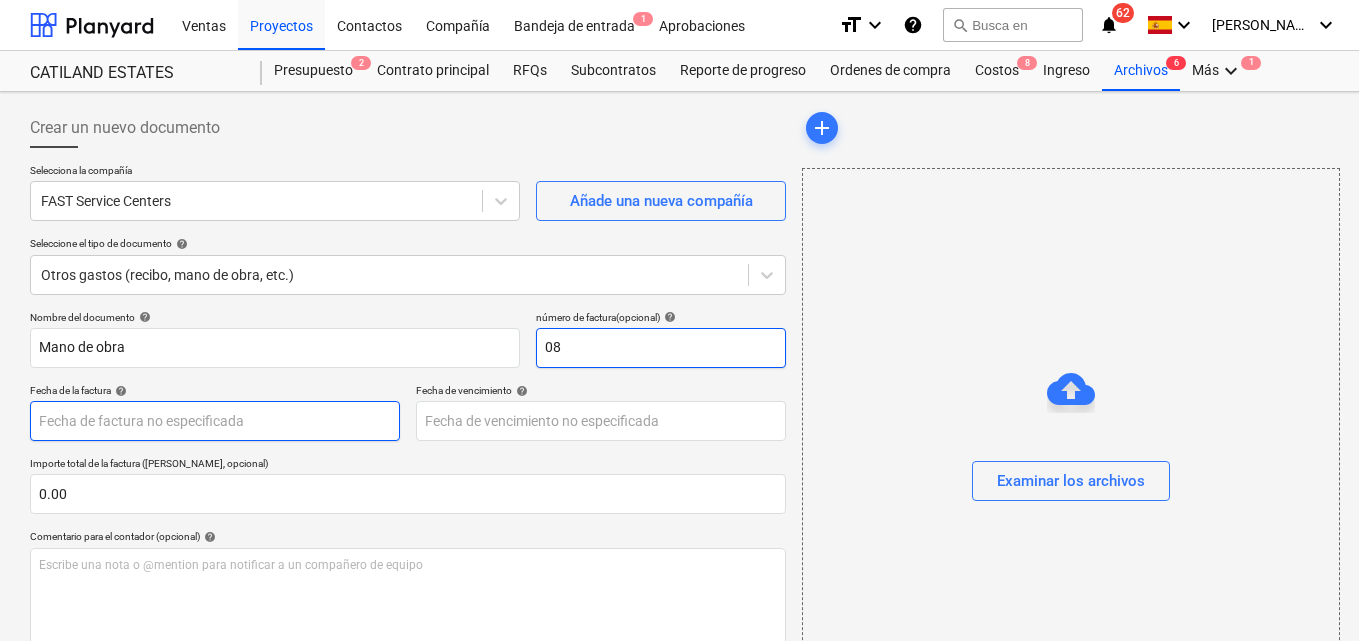 type on "08" 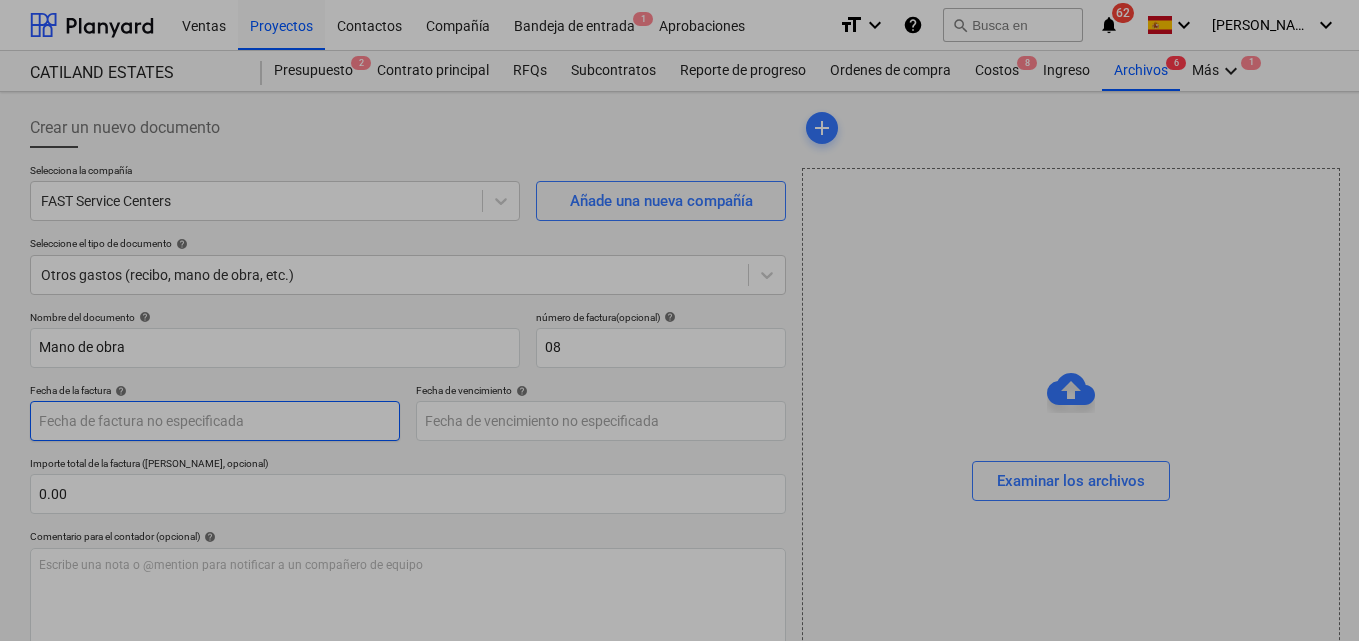 click on "Ventas Proyectos Contactos Compañía Bandeja de entrada 1 Aprobaciones format_size keyboard_arrow_down help search Busca en notifications 62 keyboard_arrow_down [PERSON_NAME] keyboard_arrow_down CATILAND ESTATES Presupuesto 2 Contrato principal RFQs Subcontratos Reporte de progreso Ordenes de compra Costos 8 Ingreso Archivos 6 Más keyboard_arrow_down 1 Crear un nuevo documento Selecciona la compañía FAST Service Centers   Añade una nueva compañía Seleccione el tipo de documento help Otros gastos (recibo, mano de obra, etc.) Nombre del documento help Mano de obra número de factura  (opcional) help 08 Fecha de la factura help Press the down arrow key to interact with the calendar and
select a date. Press the question mark key to get the keyboard shortcuts for changing dates. Fecha de vencimiento help Press the down arrow key to interact with the calendar and
select a date. Press the question mark key to get the keyboard shortcuts for changing dates. 0.00 Comentario para el contador (opcional) ﻿" at bounding box center [679, 320] 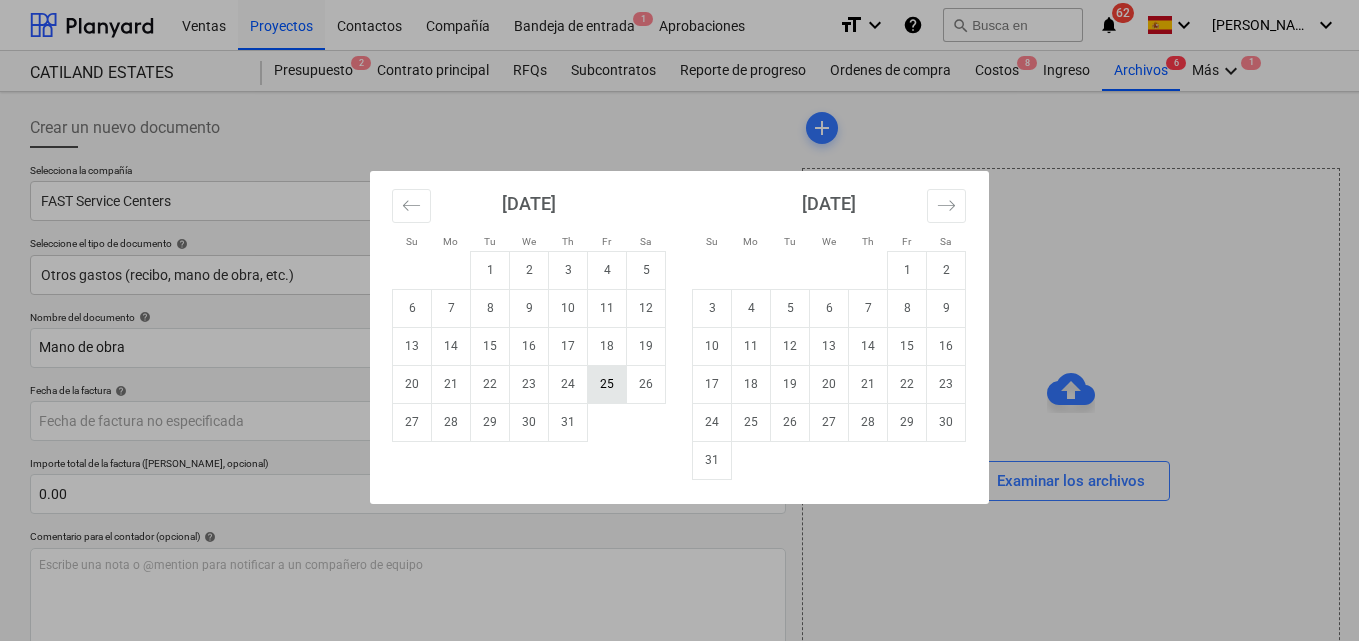 click on "25" at bounding box center [607, 384] 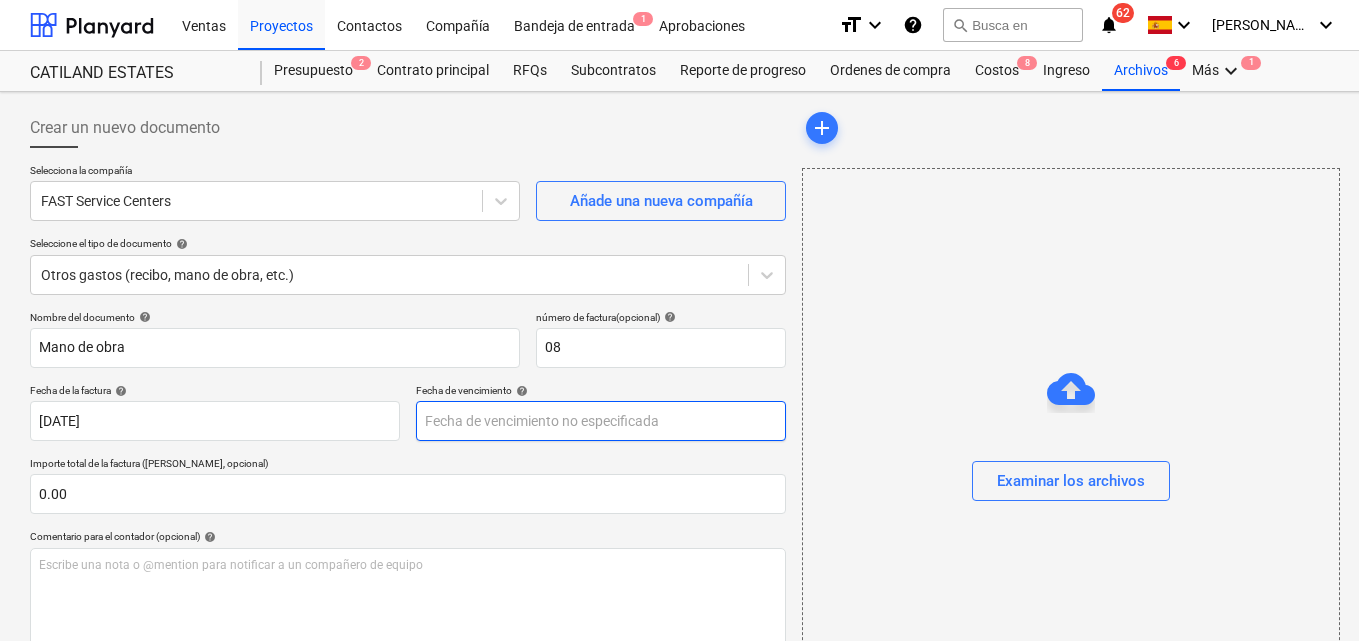 click on "Ventas Proyectos Contactos Compañía Bandeja de entrada 1 Aprobaciones format_size keyboard_arrow_down help search Busca en notifications 62 keyboard_arrow_down [PERSON_NAME] keyboard_arrow_down CATILAND ESTATES Presupuesto 2 Contrato principal RFQs Subcontratos Reporte de progreso Ordenes de compra Costos 8 Ingreso Archivos 6 Más keyboard_arrow_down 1 Crear un nuevo documento Selecciona la compañía FAST Service Centers   Añade una nueva compañía Seleccione el tipo de documento help Otros gastos (recibo, mano de obra, etc.) Nombre del documento help Mano de obra número de factura  (opcional) help 08 Fecha de la factura help [DATE] [DATE] Press the down arrow key to interact with the calendar and
select a date. Press the question mark key to get the keyboard shortcuts for changing dates. Fecha de vencimiento help Press the down arrow key to interact with the calendar and
select a date. Press the question mark key to get the keyboard shortcuts for changing dates. 0.00 help ﻿ Despejado" at bounding box center (679, 320) 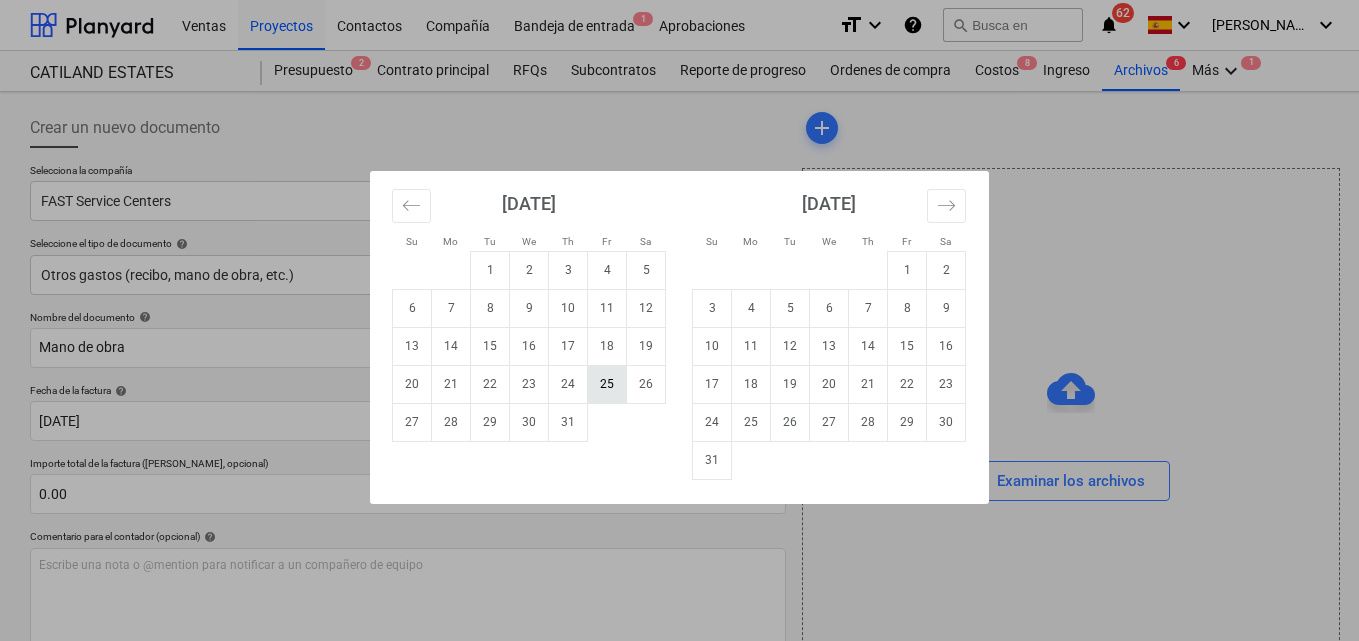 click on "25" at bounding box center [607, 384] 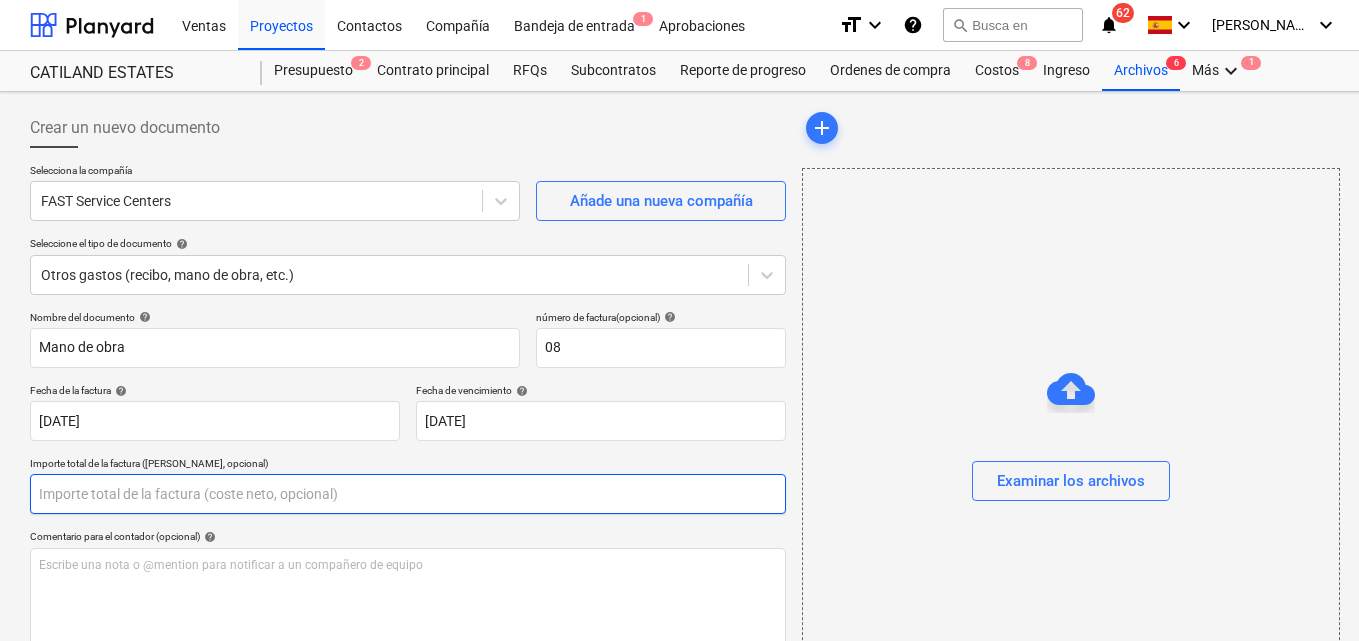 click at bounding box center [408, 494] 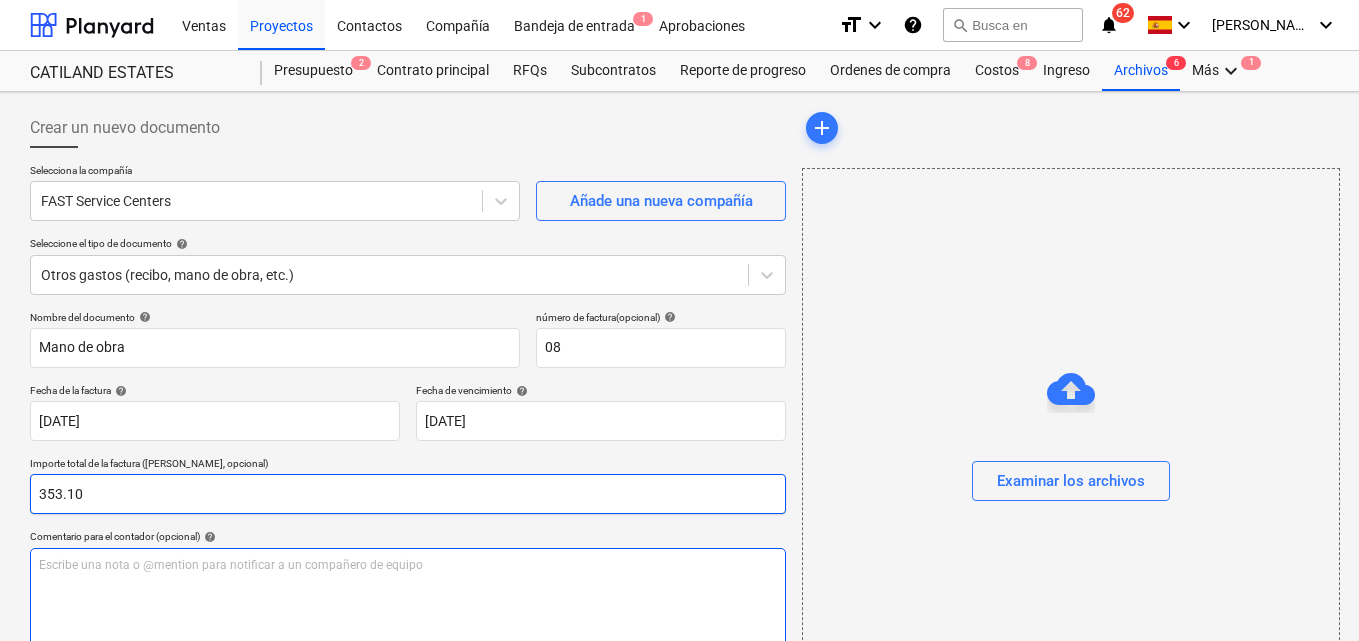 type on "353.10" 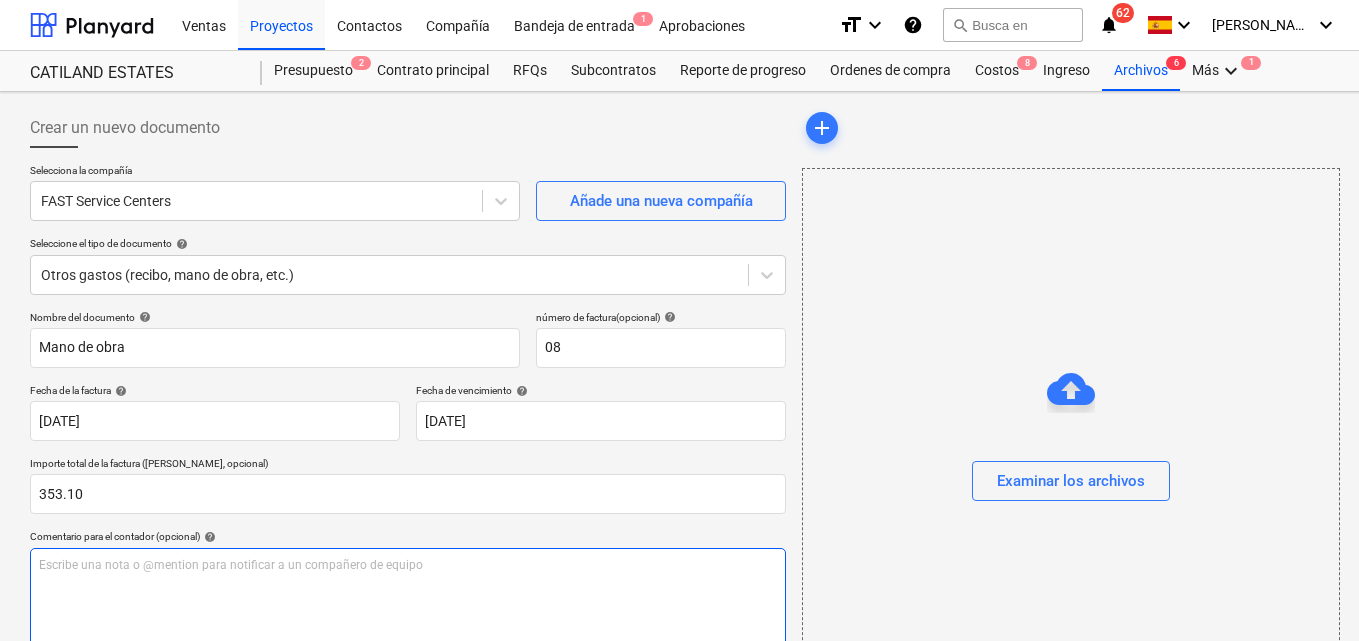 click on "Escribe una nota o @mention para notificar a un compañero de equipo ﻿" at bounding box center (408, 565) 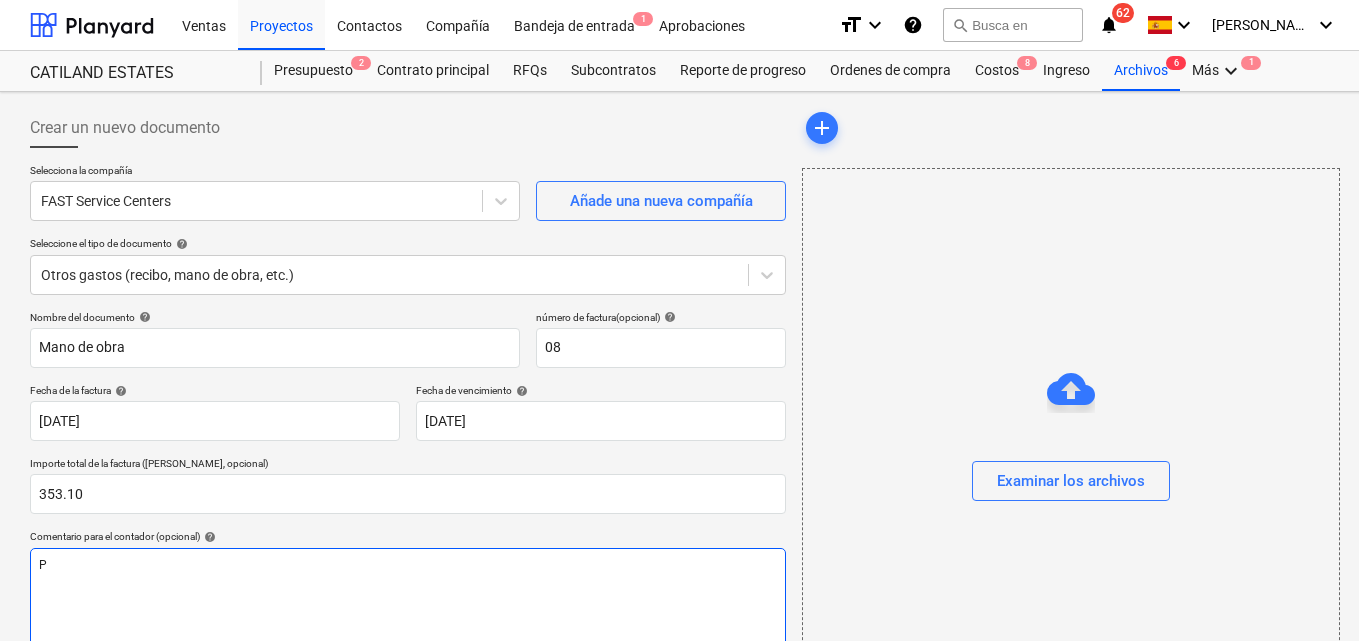 type 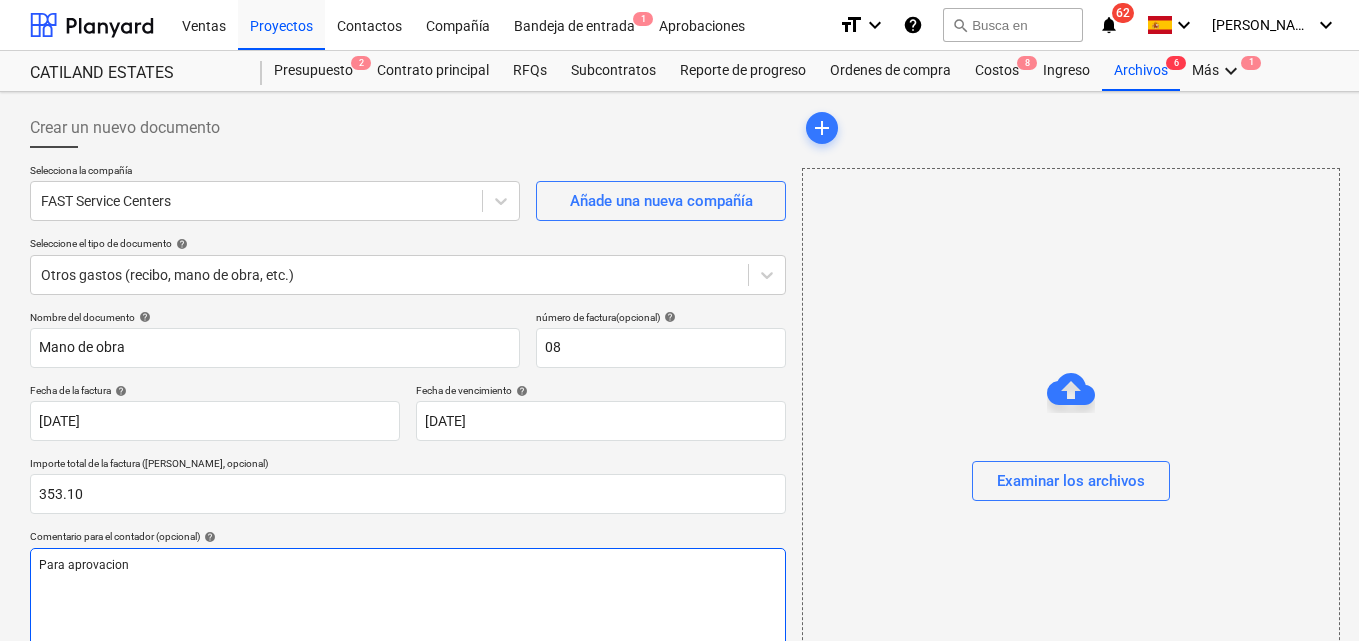 click on "Para aprovacion" at bounding box center (408, 565) 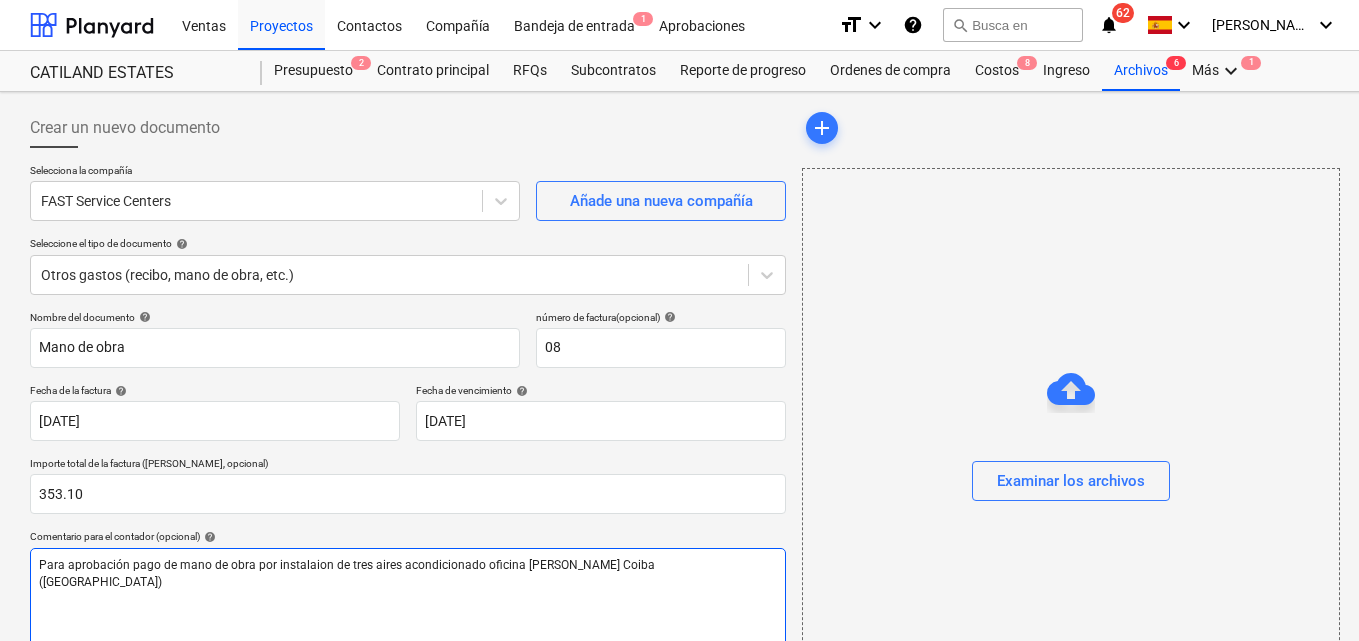click on "Para aprobación pago de mano de obra por instalaion de tres aires acondicionado oficina [PERSON_NAME] Coiba ([GEOGRAPHIC_DATA])" at bounding box center (348, 573) 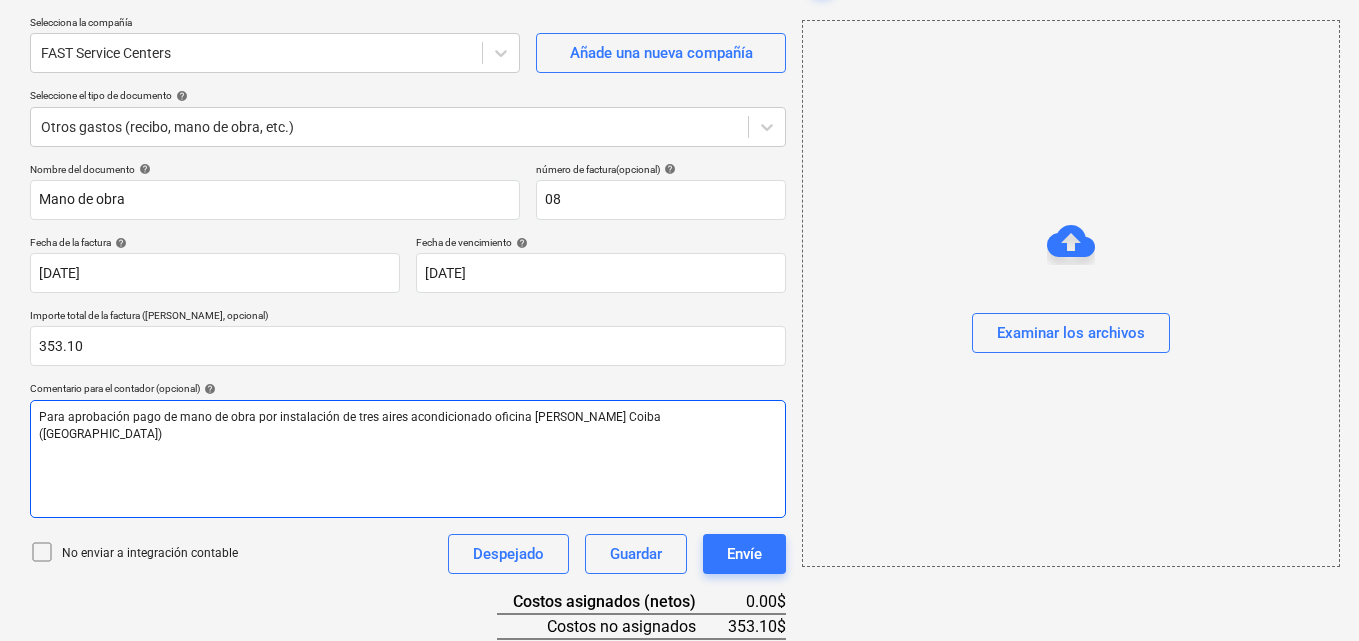 scroll, scrollTop: 259, scrollLeft: 0, axis: vertical 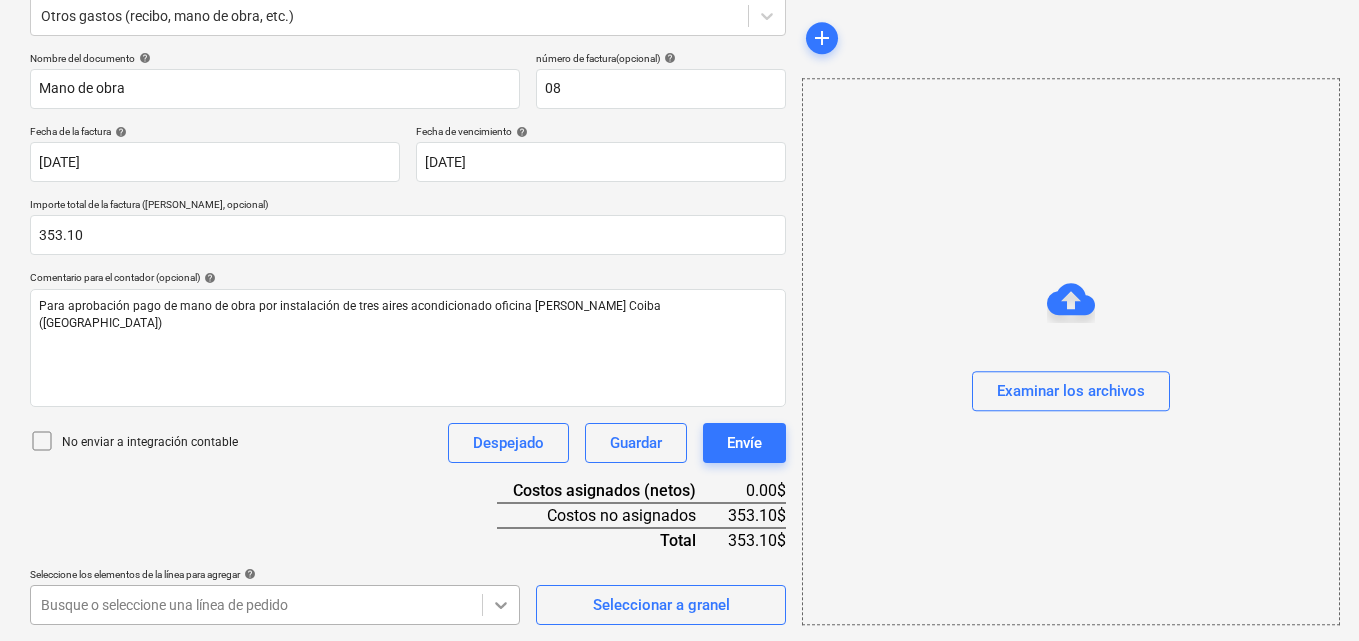 click on "Ventas Proyectos Contactos Compañía Bandeja de entrada 1 Aprobaciones format_size keyboard_arrow_down help search Busca en notifications 62 keyboard_arrow_down [PERSON_NAME] keyboard_arrow_down CATILAND ESTATES Presupuesto 2 Contrato principal RFQs Subcontratos Reporte de progreso Ordenes de compra Costos 8 Ingreso Archivos 6 Más keyboard_arrow_down 1 Crear un nuevo documento Selecciona la compañía FAST Service Centers   Añade una nueva compañía Seleccione el tipo de documento help Otros gastos (recibo, mano de obra, etc.) Nombre del documento help Mano de obra número de factura  (opcional) help 08 Fecha de la factura help [DATE] [DATE] Press the down arrow key to interact with the calendar and
select a date. Press the question mark key to get the keyboard shortcuts for changing dates. Fecha de vencimiento help [DATE] [DATE] Press the down arrow key to interact with the calendar and
select a date. Press the question mark key to get the keyboard shortcuts for changing dates." at bounding box center [679, 61] 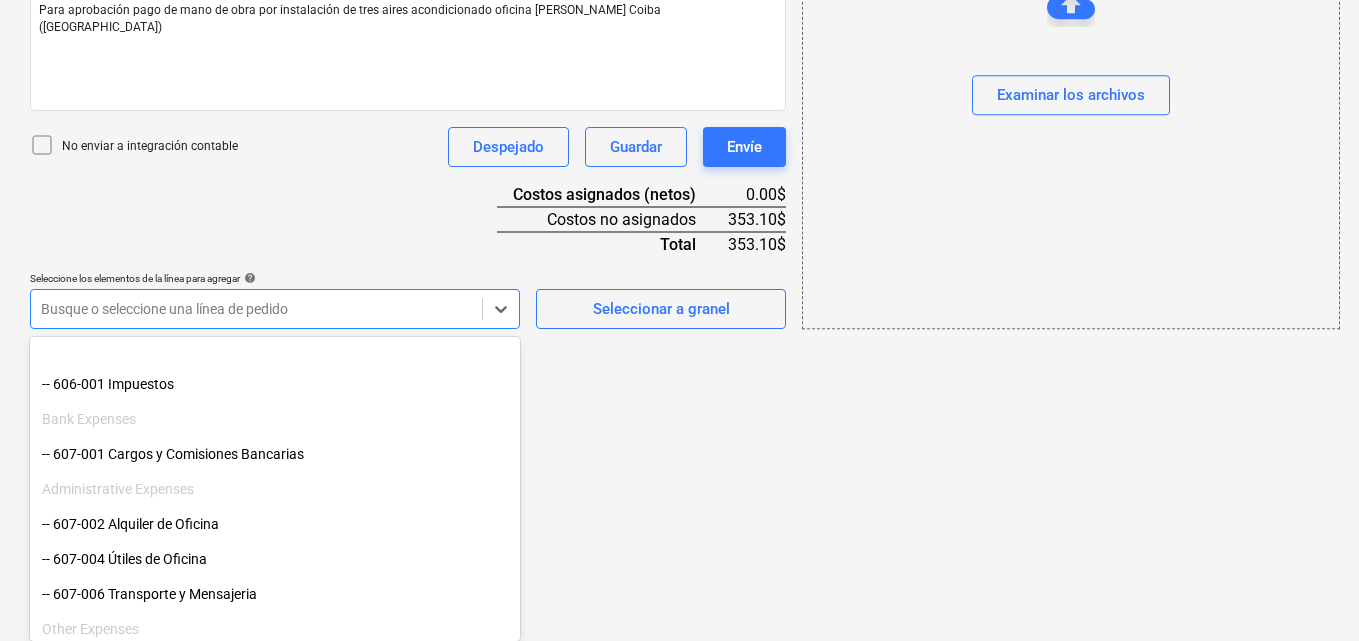 scroll, scrollTop: 1315, scrollLeft: 0, axis: vertical 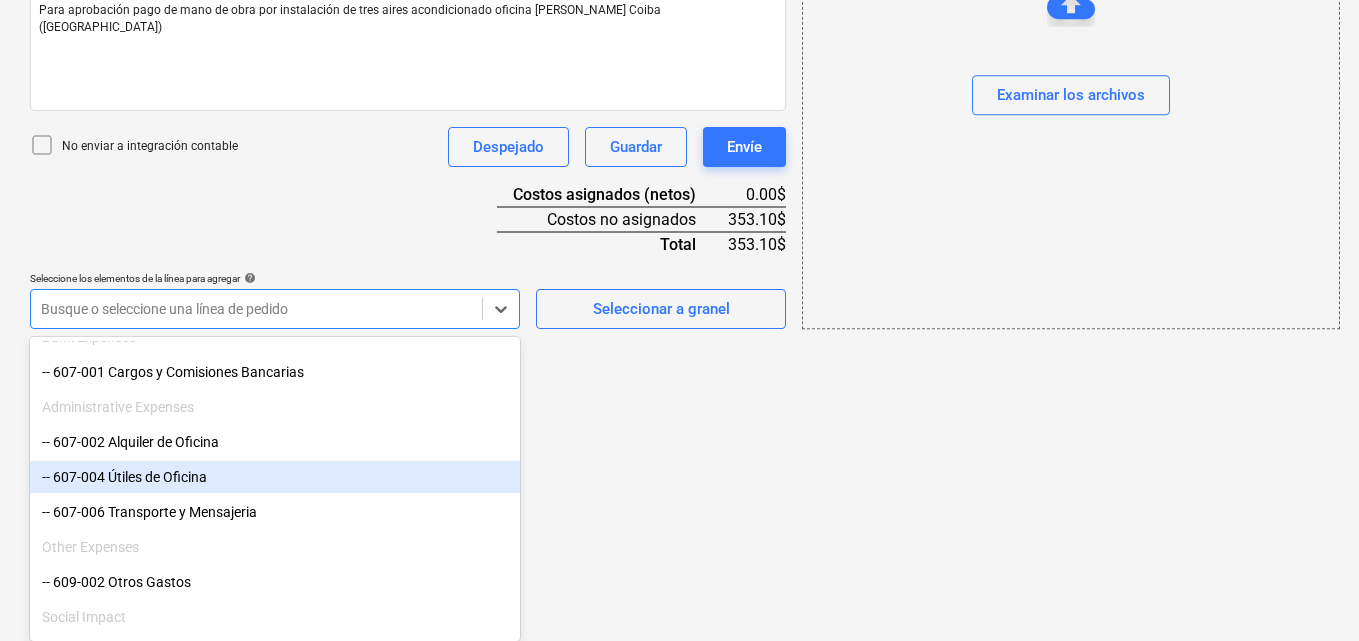 click on "--  607-004 Útiles de Oficina" at bounding box center [275, 477] 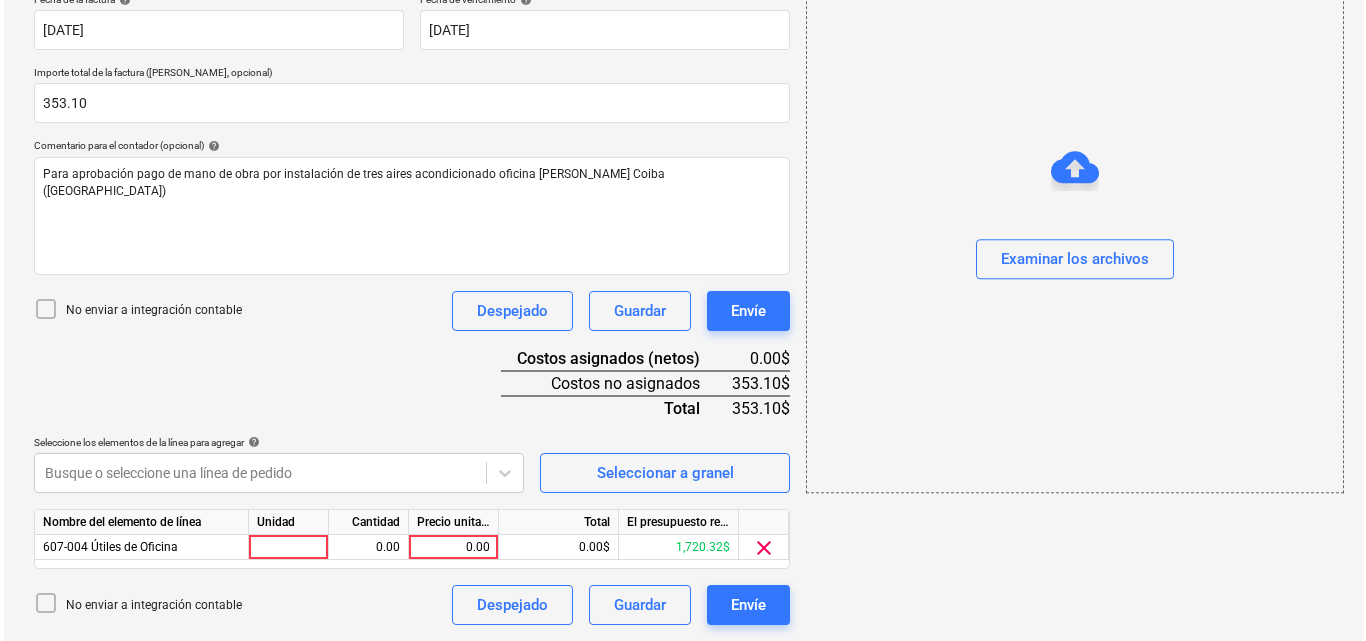 scroll, scrollTop: 391, scrollLeft: 0, axis: vertical 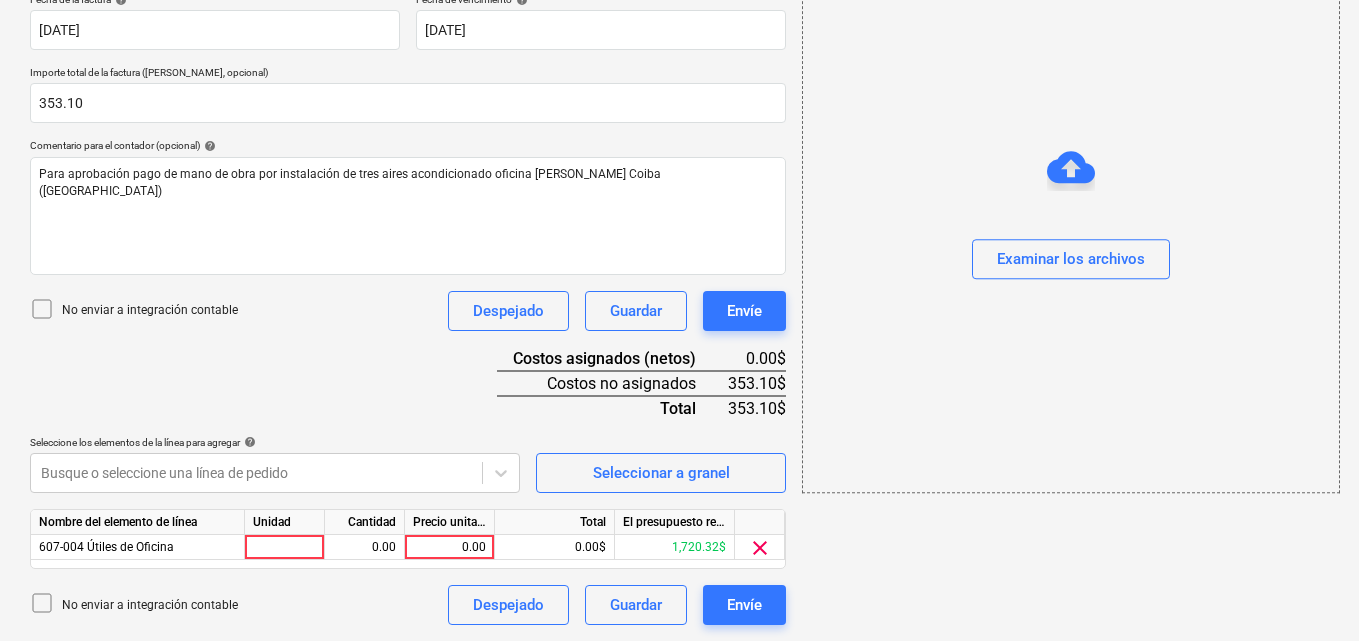 click on "Ventas Proyectos Contactos Compañía Bandeja de entrada 1 Aprobaciones format_size keyboard_arrow_down help search Busca en notifications 62 keyboard_arrow_down [PERSON_NAME] keyboard_arrow_down CATILAND ESTATES Presupuesto 2 Contrato principal RFQs Subcontratos Reporte de progreso Ordenes de compra Costos 8 Ingreso Archivos 6 Más keyboard_arrow_down 1 Crear un nuevo documento Selecciona la compañía FAST Service Centers   Añade una nueva compañía Seleccione el tipo de documento help Otros gastos (recibo, mano de obra, etc.) Nombre del documento help Mano de obra número de factura  (opcional) help 08 Fecha de la factura help [DATE] [DATE] Press the down arrow key to interact with the calendar and
select a date. Press the question mark key to get the keyboard shortcuts for changing dates. Fecha de vencimiento help [DATE] [DATE] Importe total de la factura (coste neto, opcional) 353.10 Comentario para el contador (opcional) help No enviar a integración contable Despejado help" at bounding box center [679, -71] 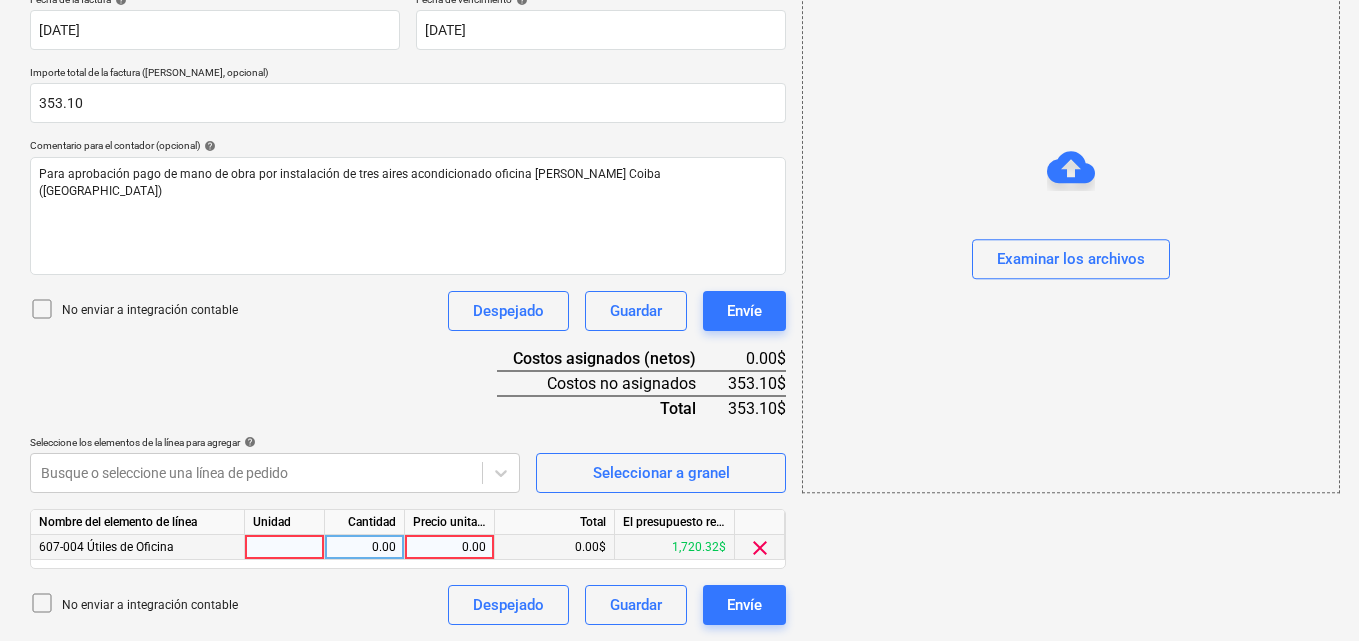 click at bounding box center [285, 547] 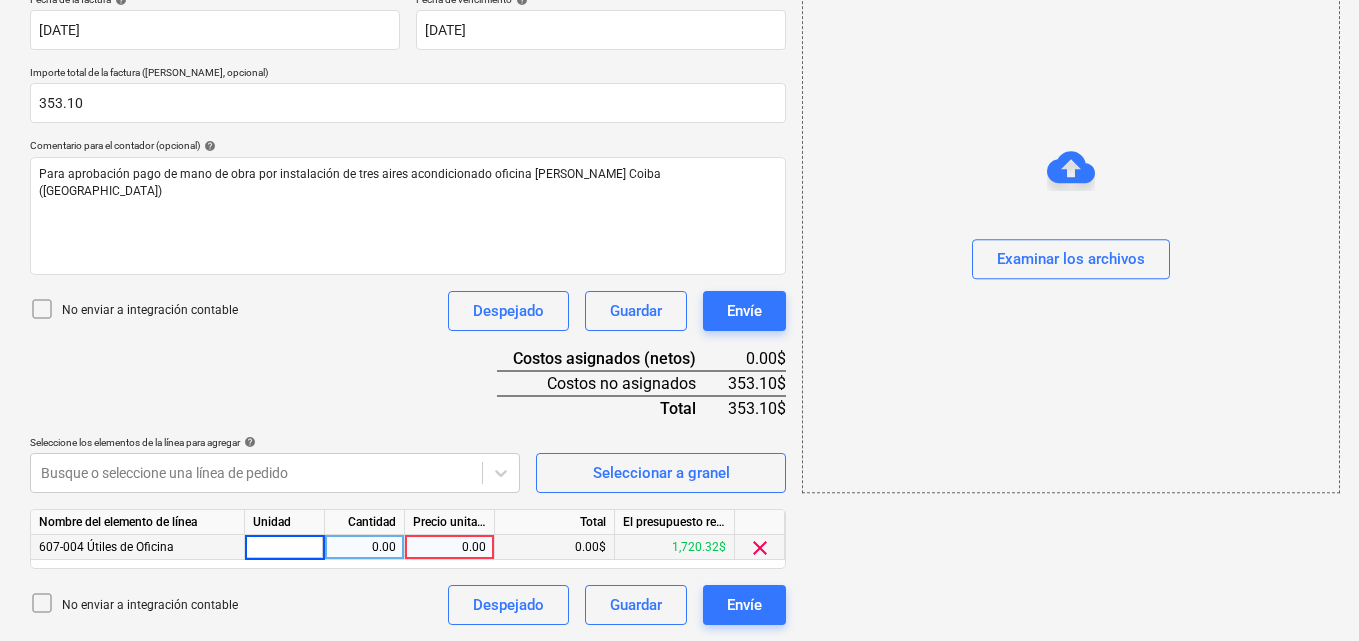 type on "1" 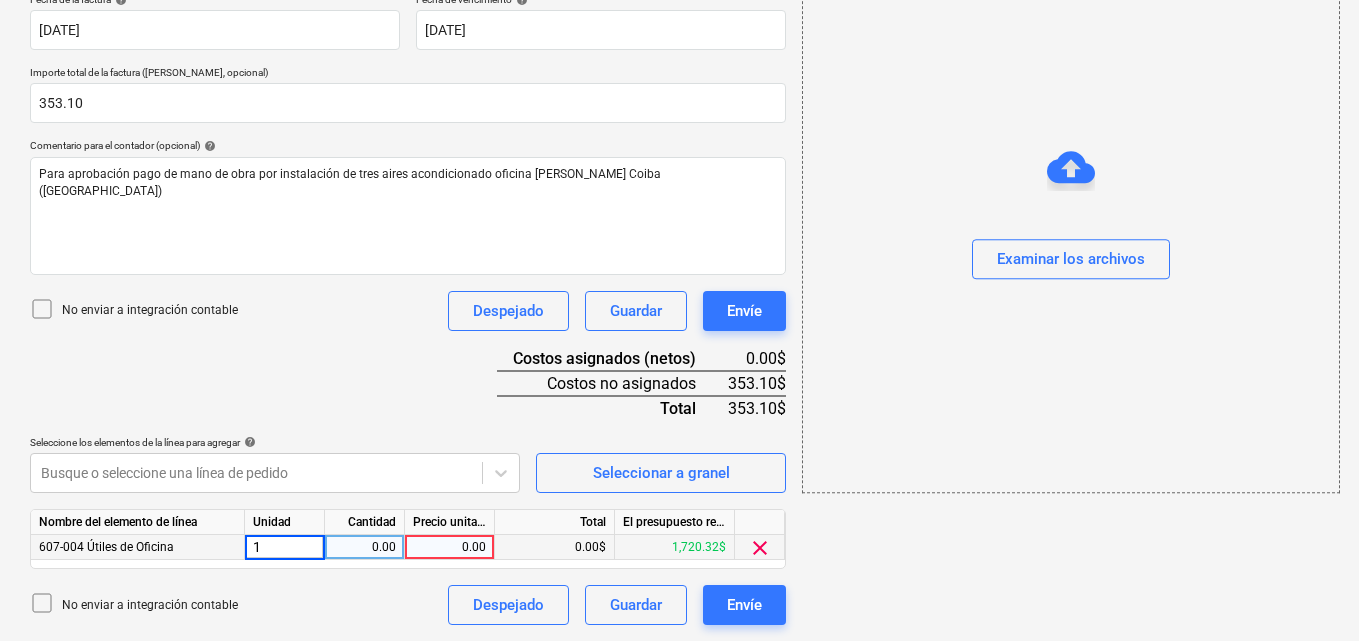 click on "0.00" at bounding box center [364, 547] 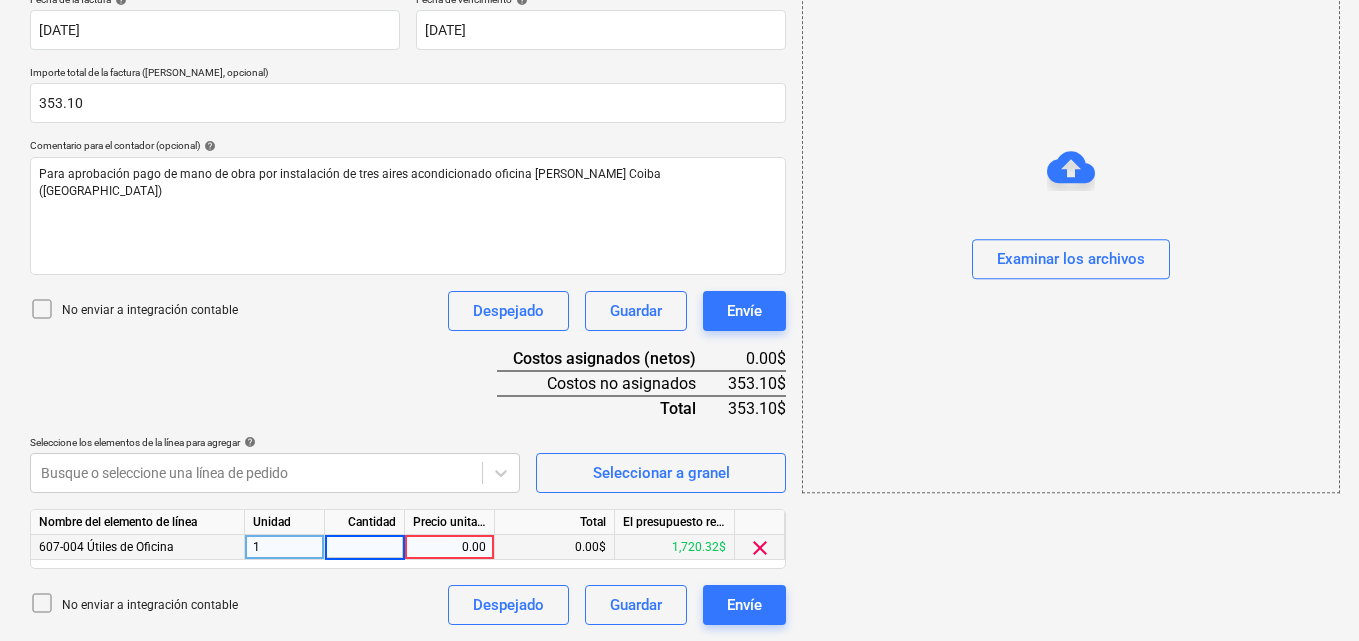 type on "1" 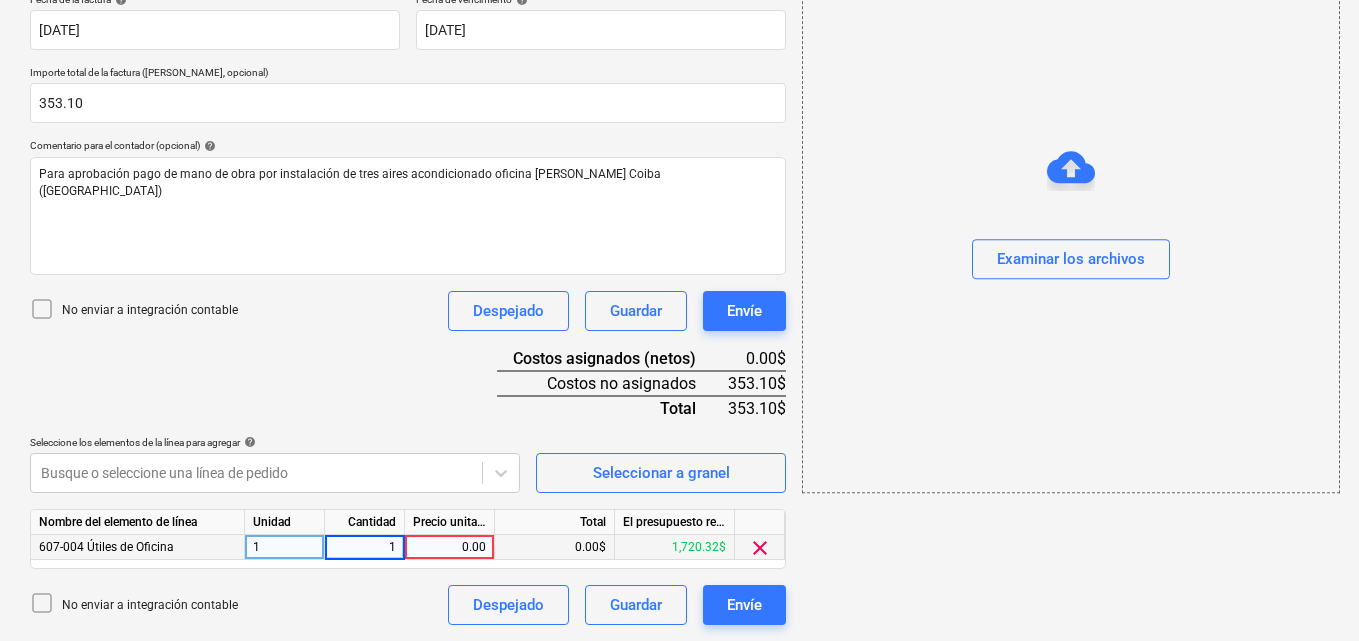 click on "0.00" at bounding box center (449, 547) 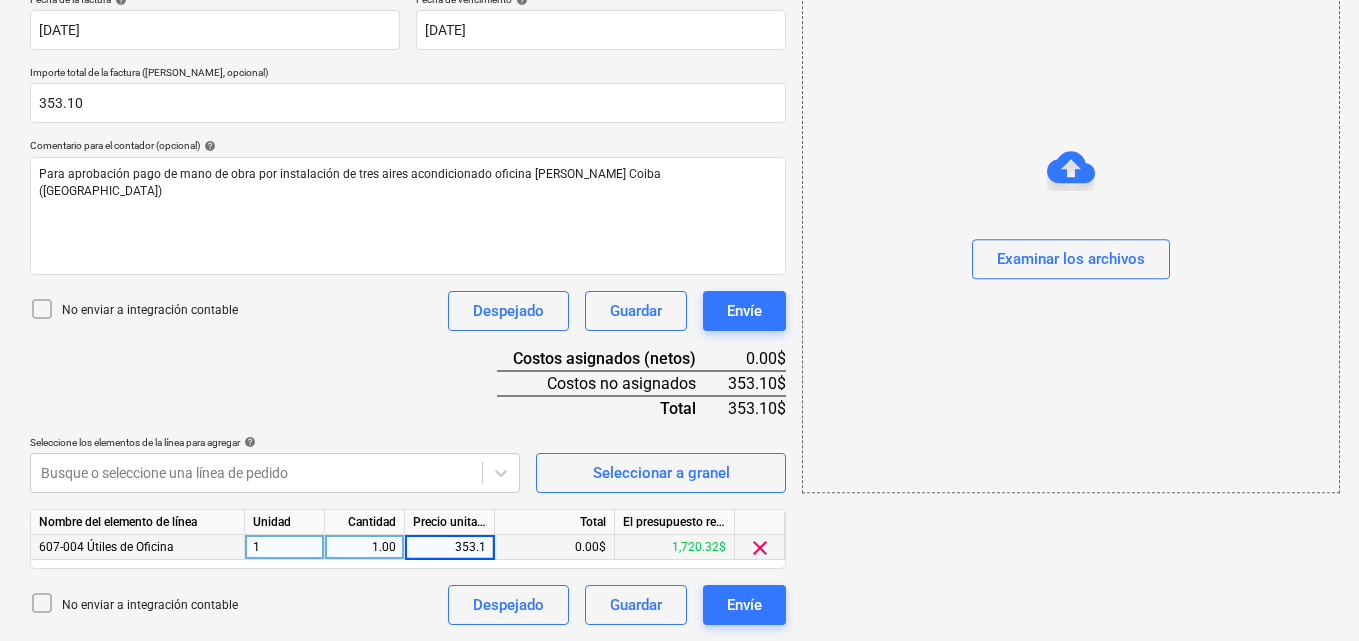 type on "353.10" 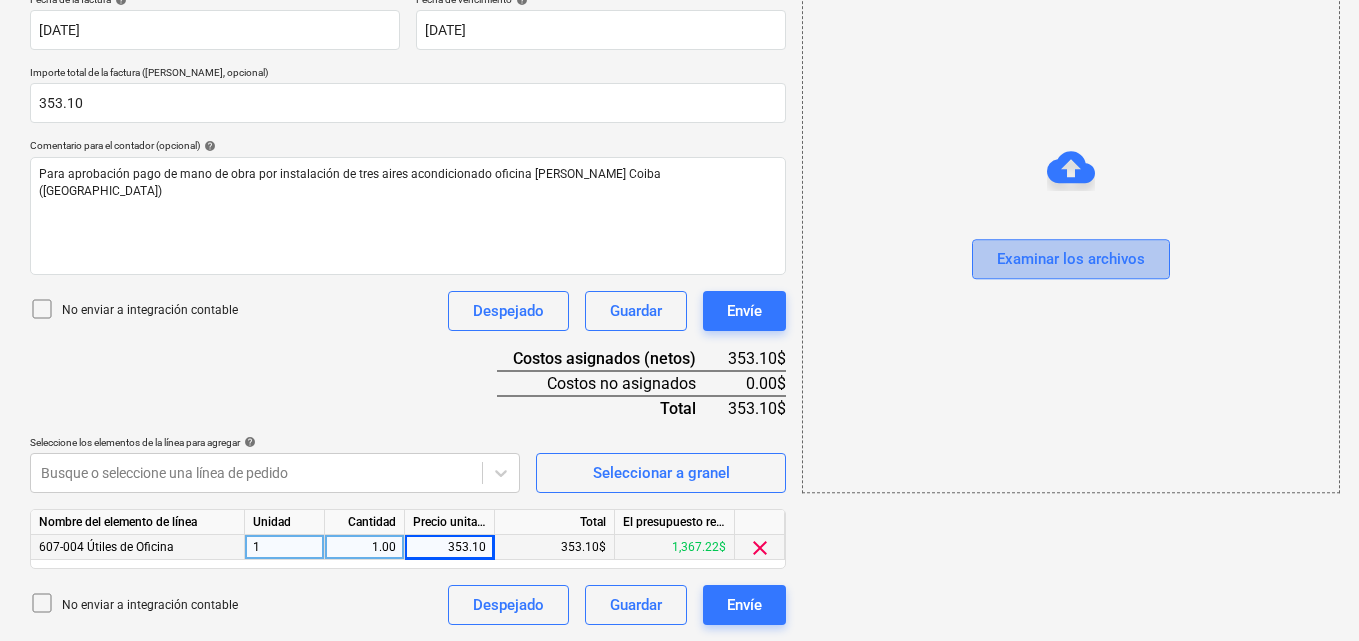click on "Examinar los archivos" at bounding box center (1071, 260) 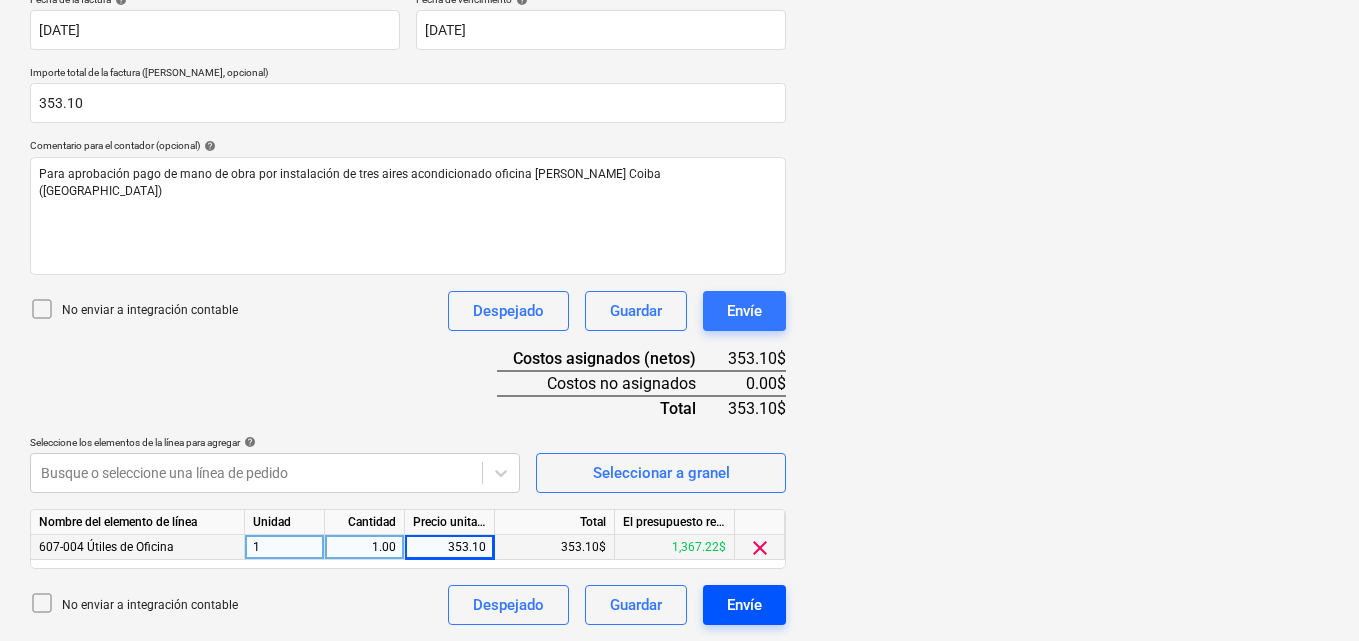 click on "Envíe" at bounding box center [744, 605] 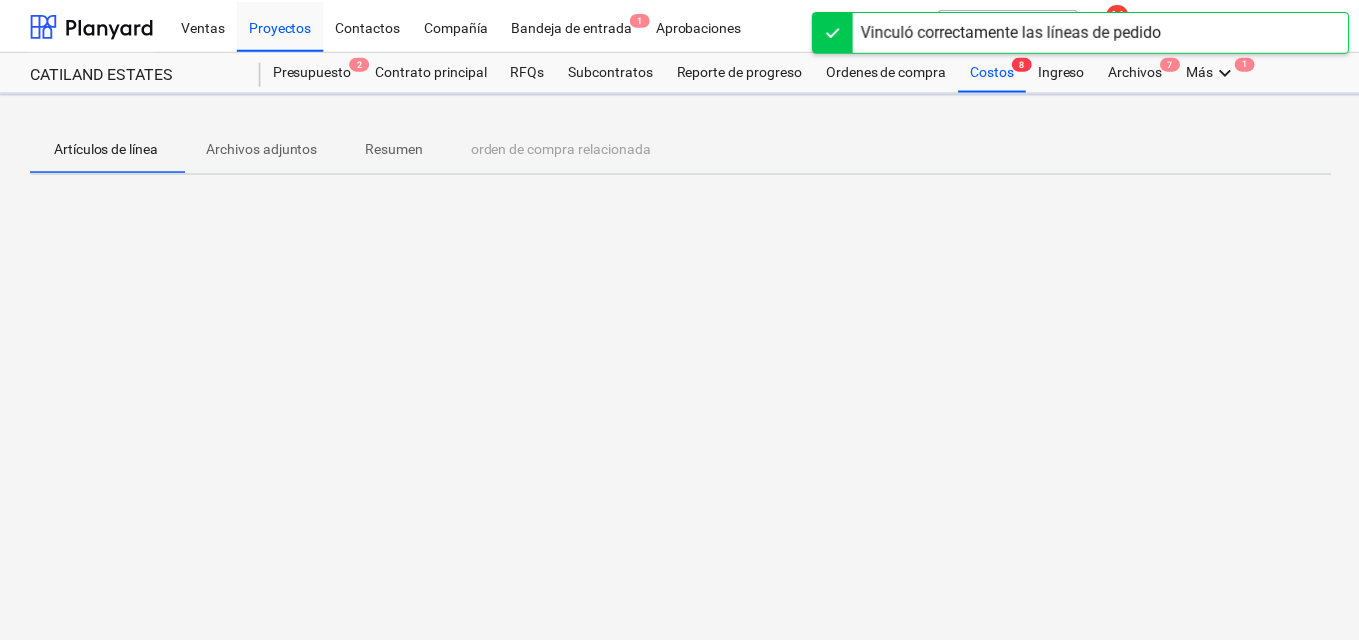 scroll, scrollTop: 0, scrollLeft: 0, axis: both 